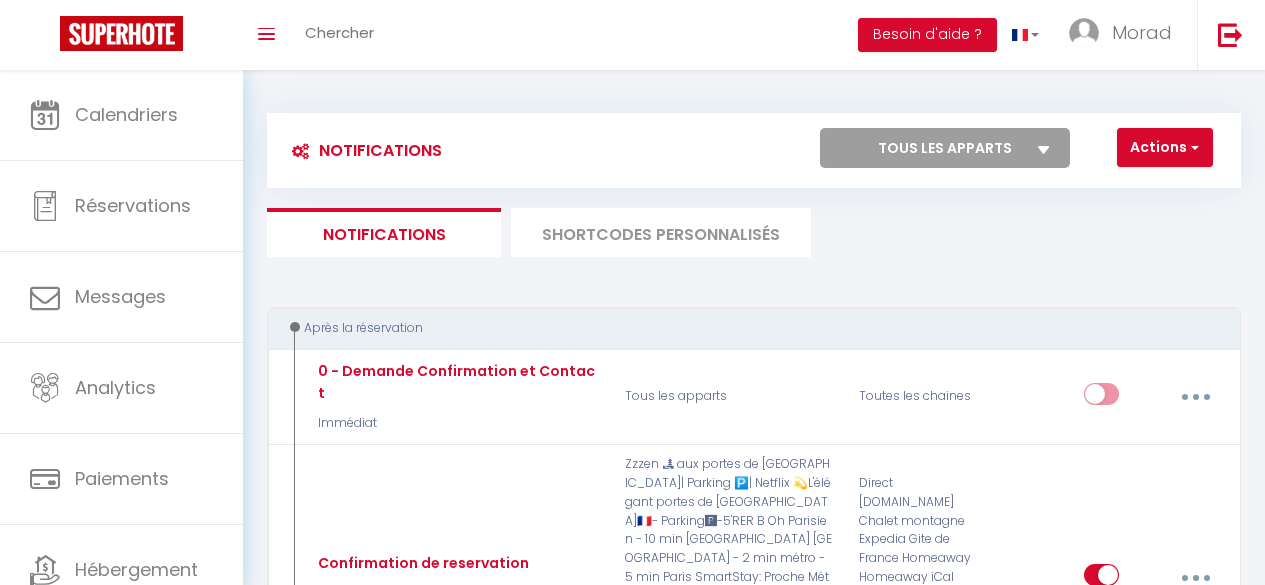 scroll, scrollTop: 0, scrollLeft: 0, axis: both 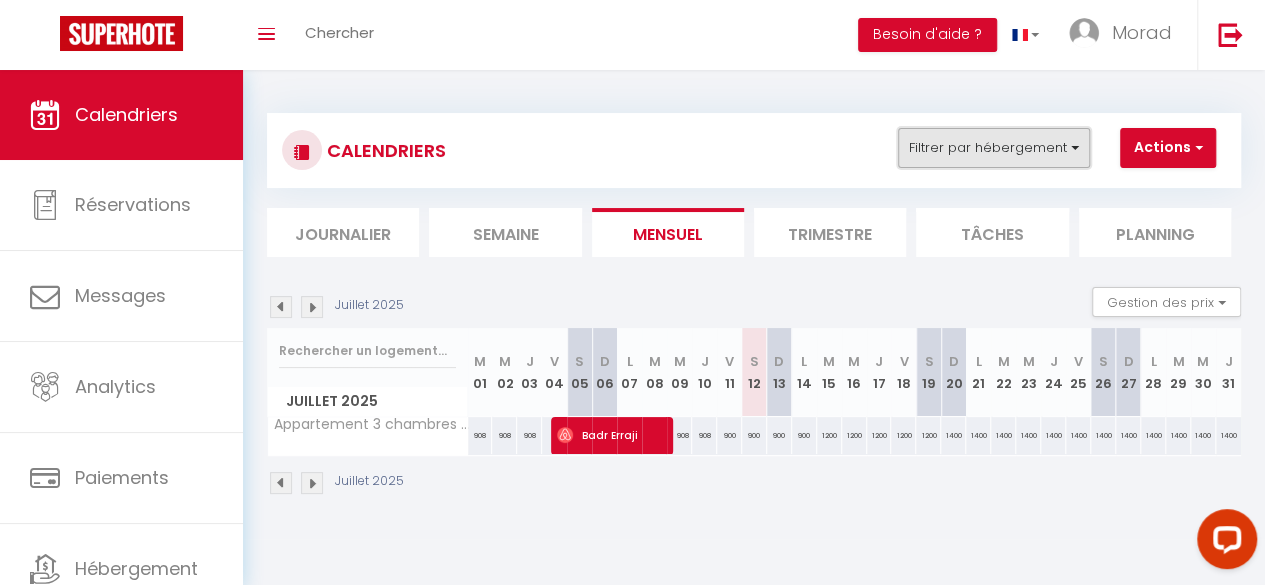 click on "Filtrer par hébergement" at bounding box center [994, 148] 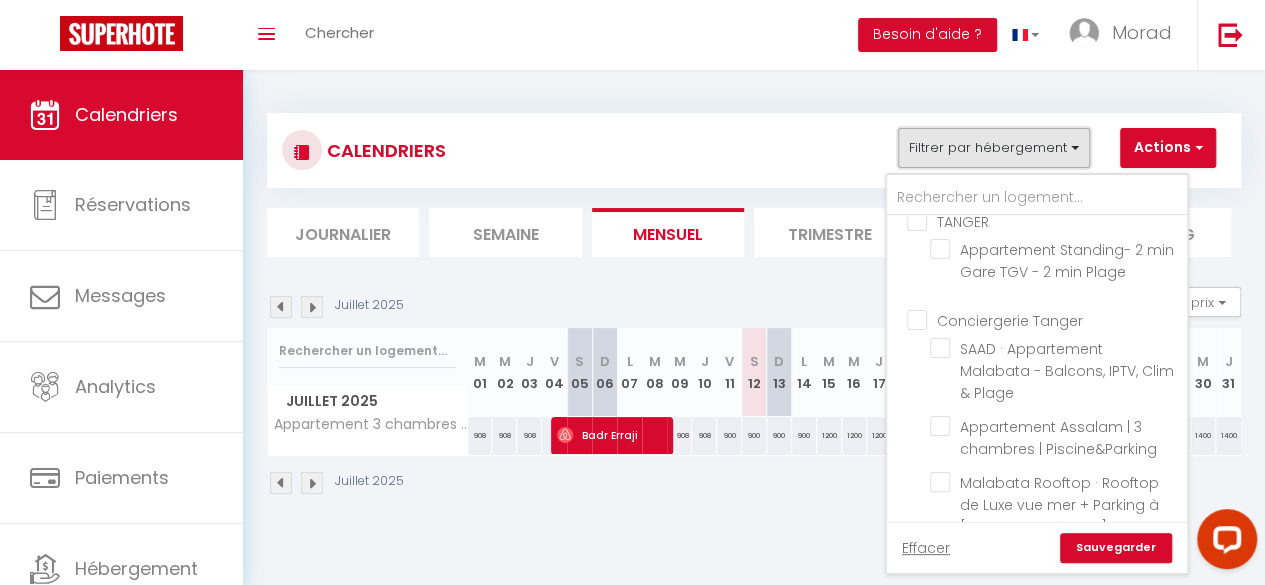 scroll, scrollTop: 273, scrollLeft: 0, axis: vertical 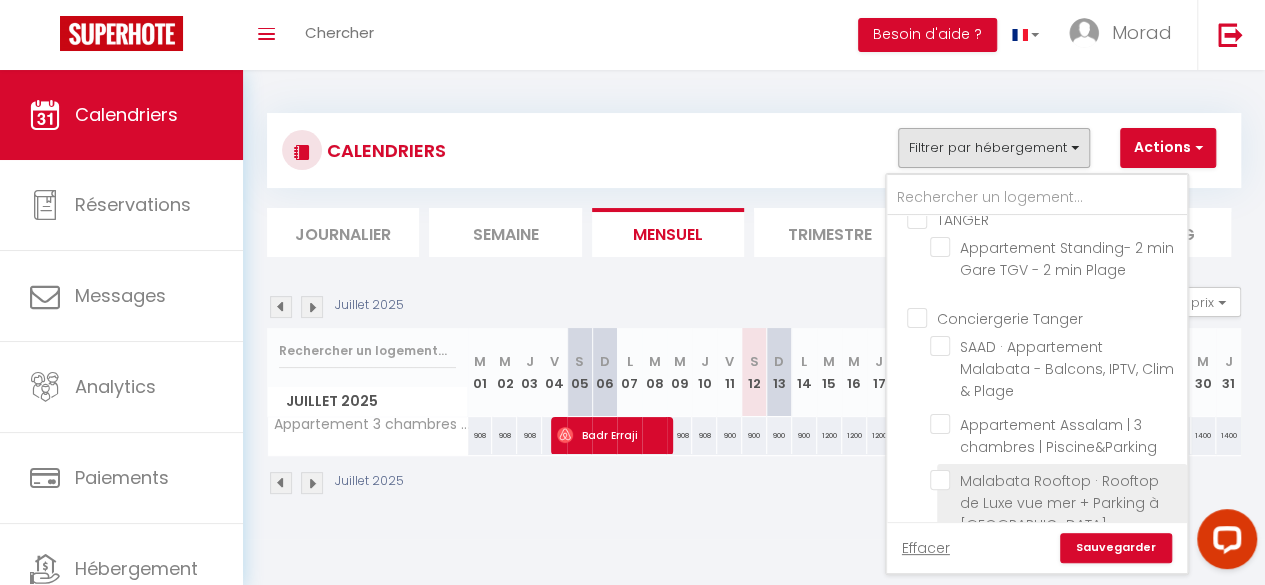 click on "Malabata Rooftop · Rooftop de Luxe vue mer + Parking à [GEOGRAPHIC_DATA]" at bounding box center [1055, 480] 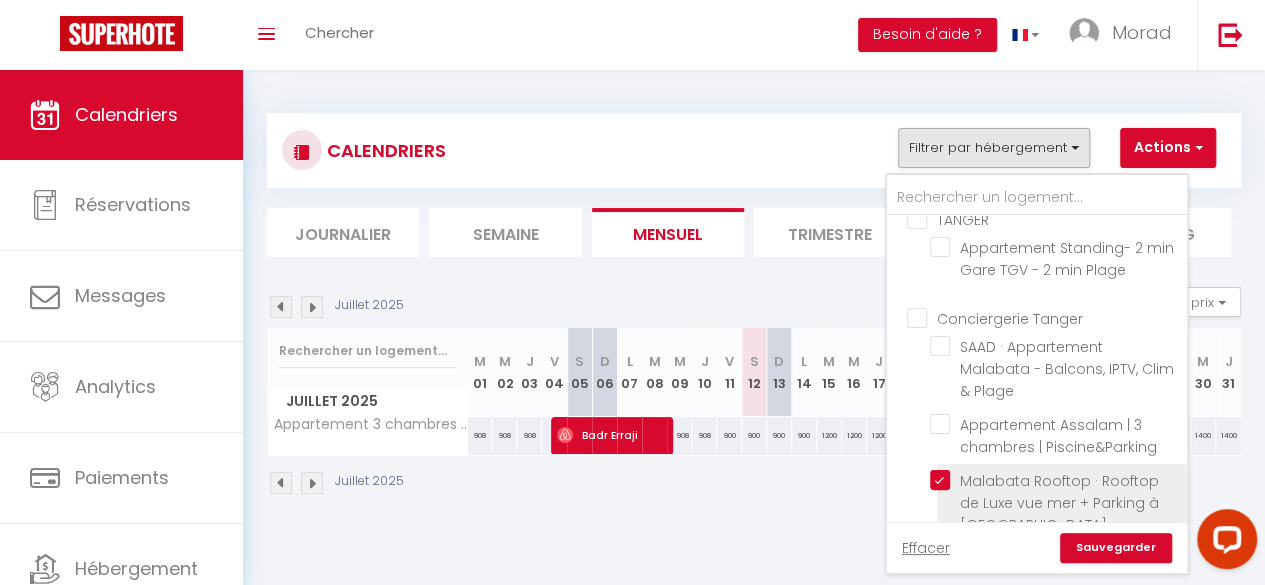 checkbox on "false" 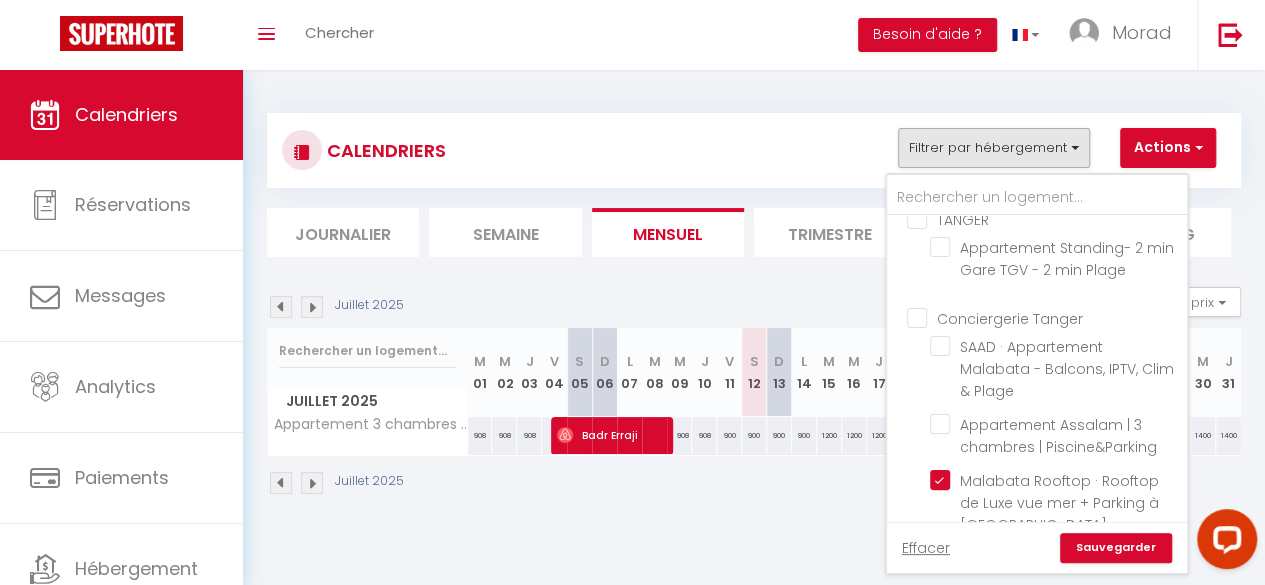 click on "Sauvegarder" at bounding box center (1116, 548) 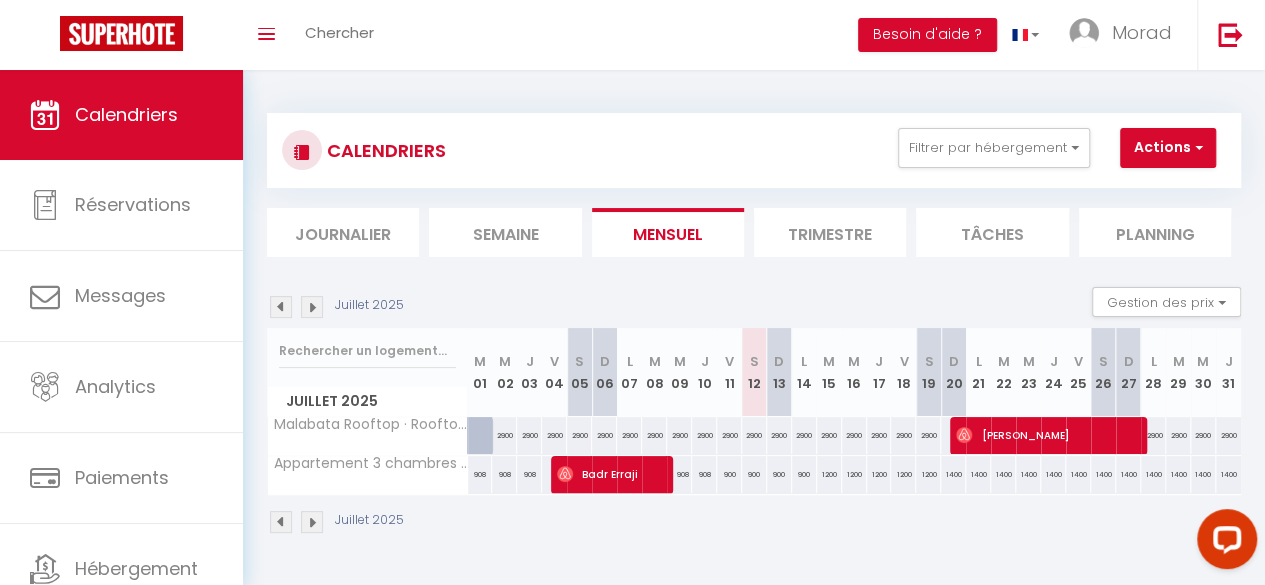click at bounding box center [281, 307] 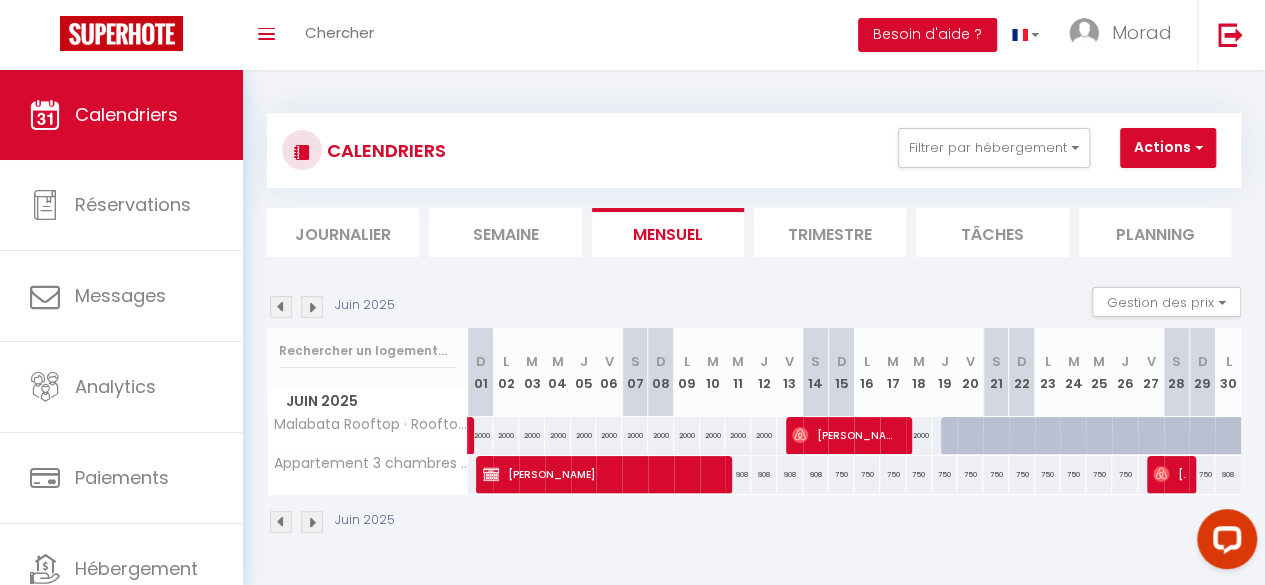 click at bounding box center [281, 307] 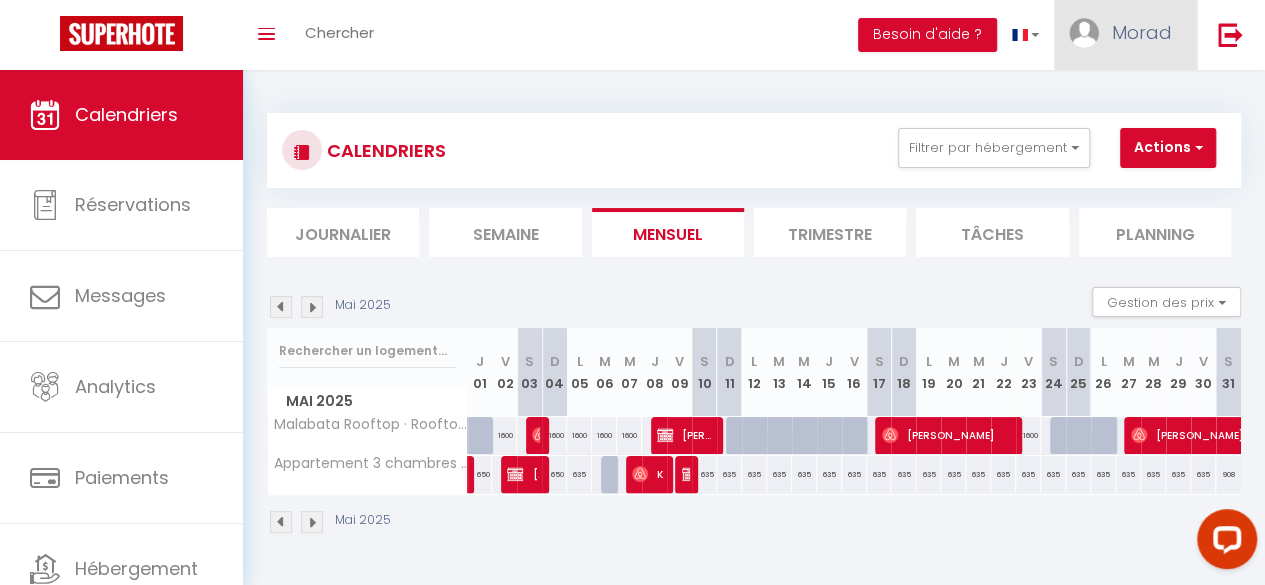 click on "Morad" at bounding box center [1125, 35] 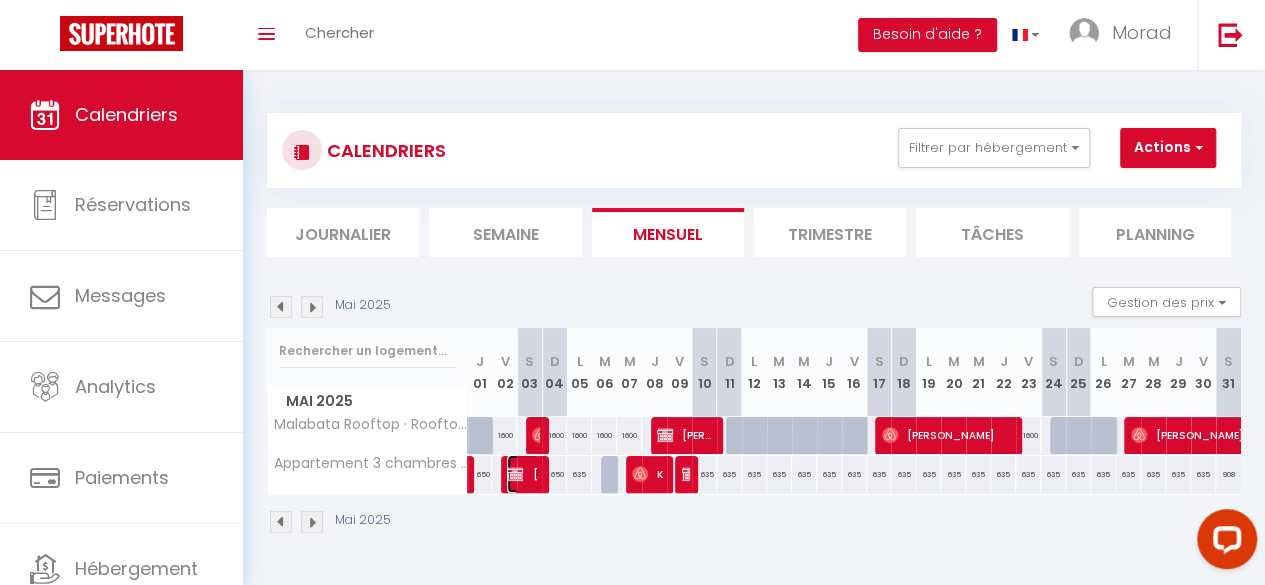 click at bounding box center [515, 474] 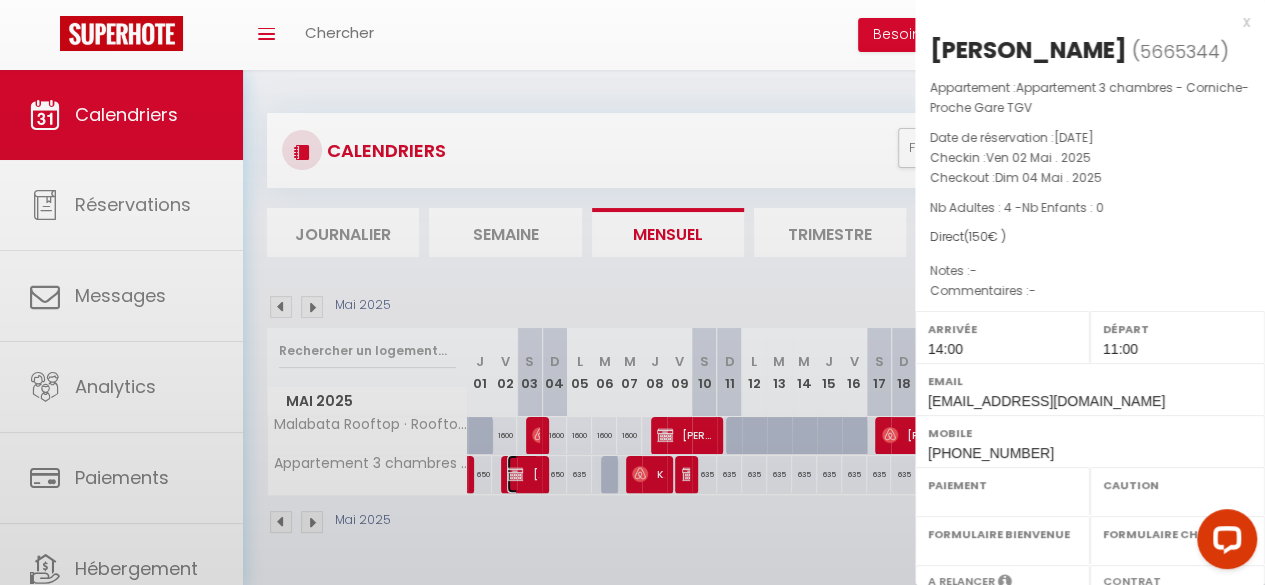 select on "OK" 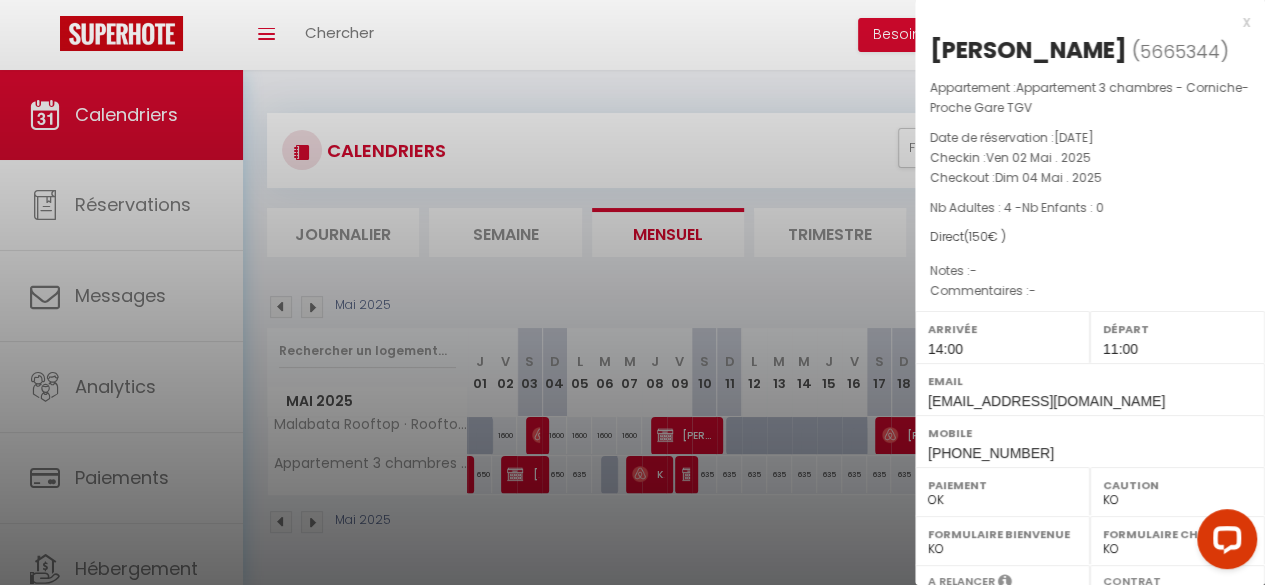 click at bounding box center (632, 292) 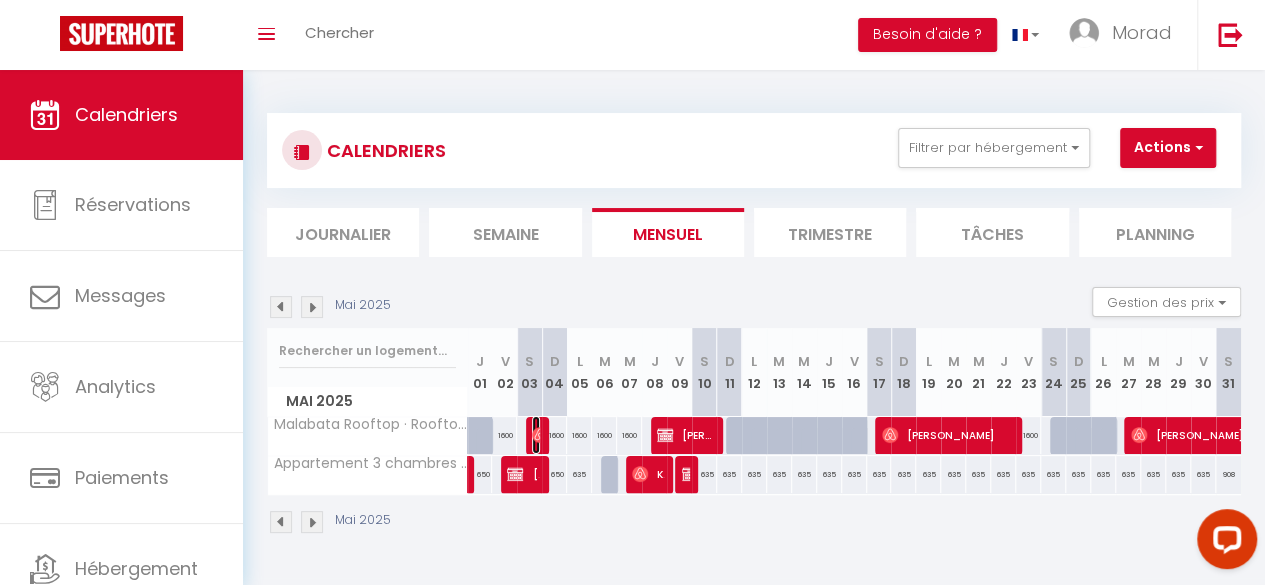 click at bounding box center [540, 435] 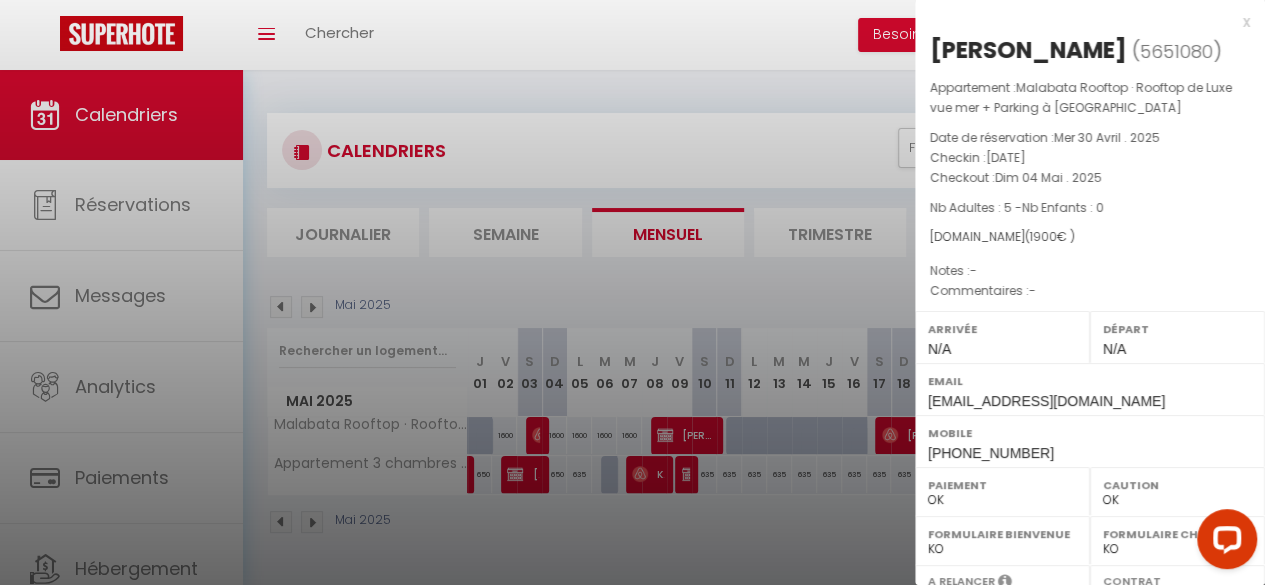 click at bounding box center (632, 292) 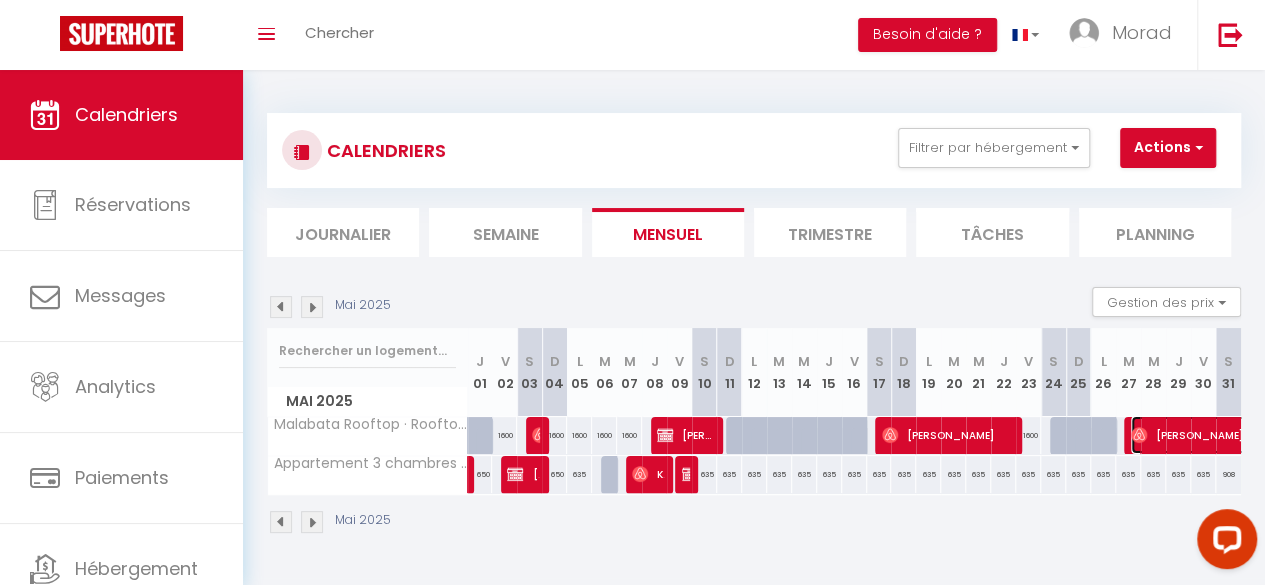 click on "Zain Ali" at bounding box center [1246, 435] 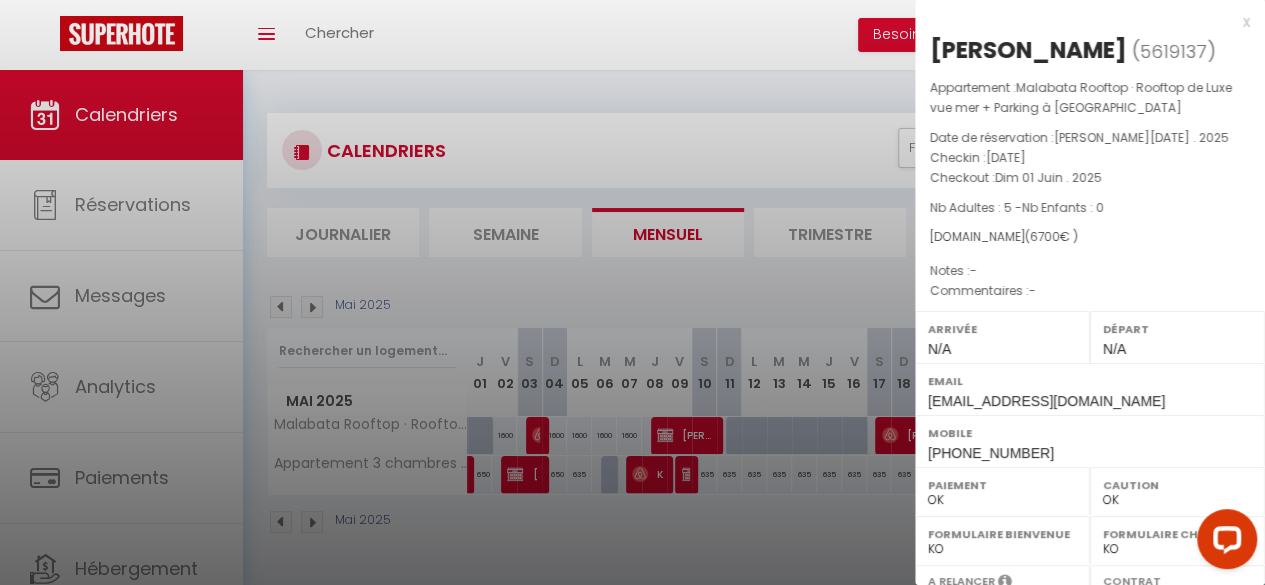 drag, startPoint x: 932, startPoint y: 54, endPoint x: 1022, endPoint y: 53, distance: 90.005554 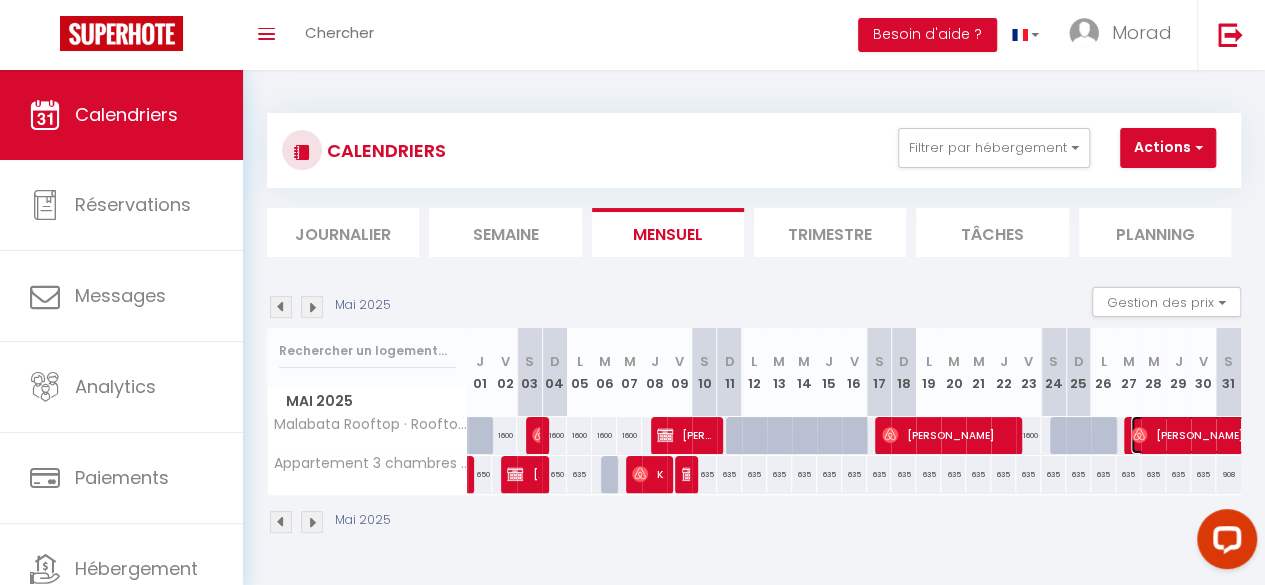 click on "Zain Ali" at bounding box center (1246, 435) 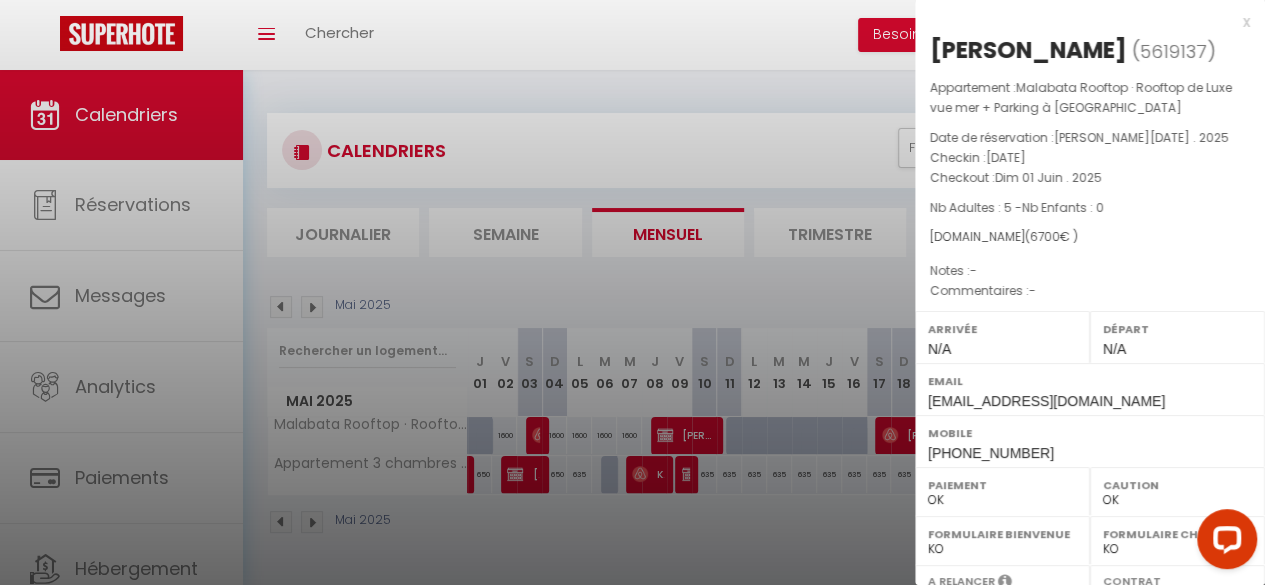 scroll, scrollTop: 362, scrollLeft: 0, axis: vertical 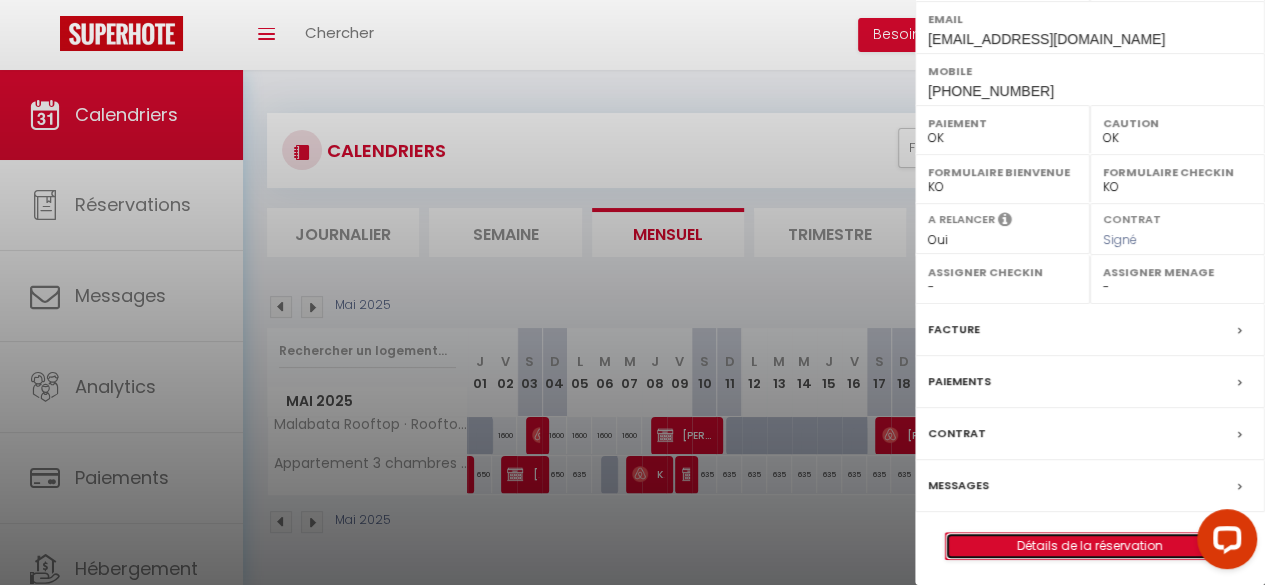 click on "Détails de la réservation" at bounding box center [1090, 546] 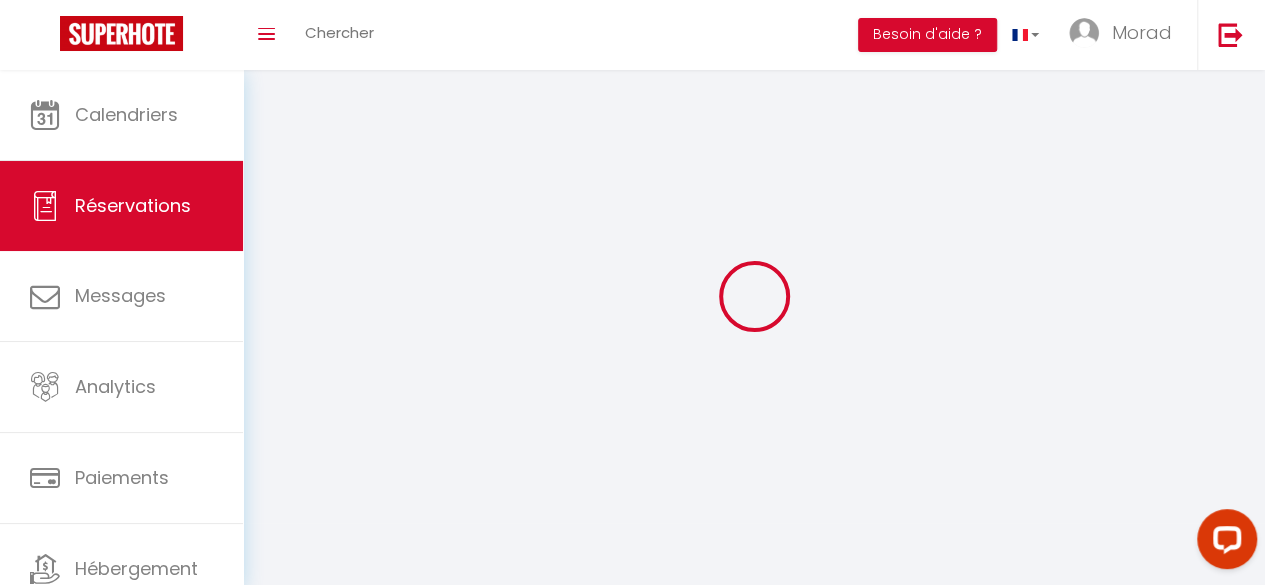 type on "Zain" 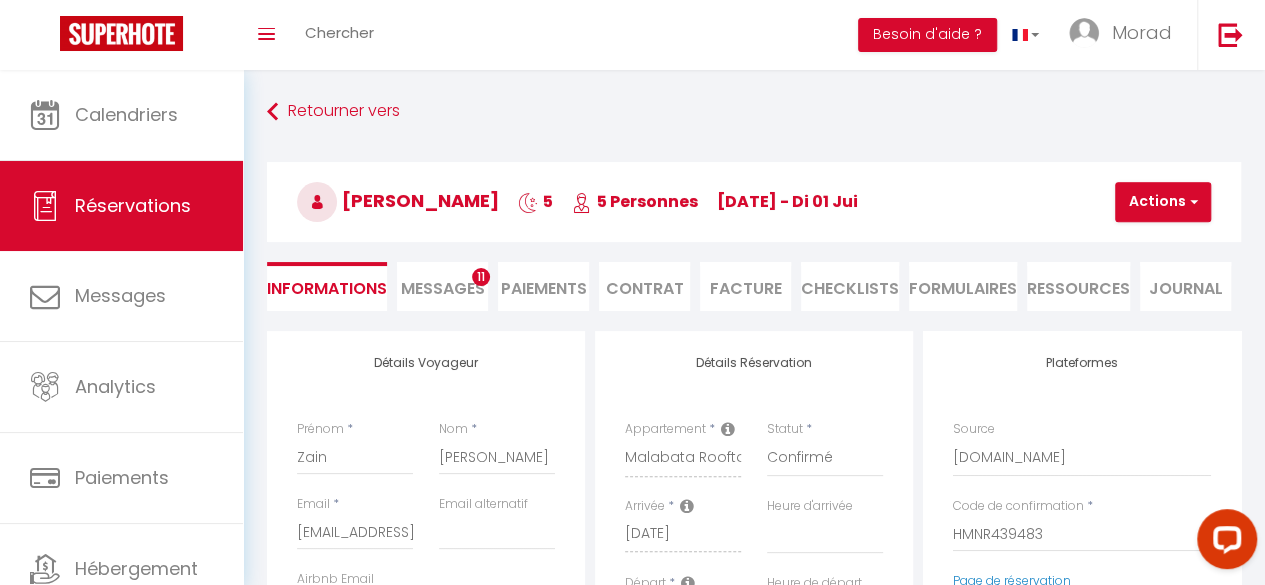type on "300" 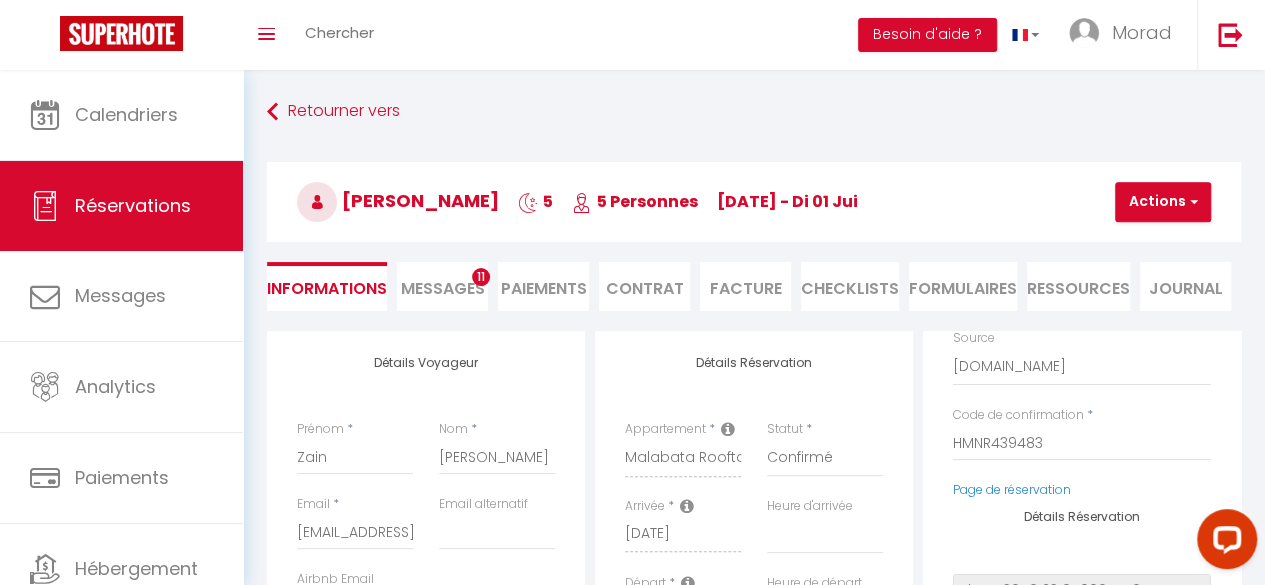 click on "Facture" at bounding box center [745, 286] 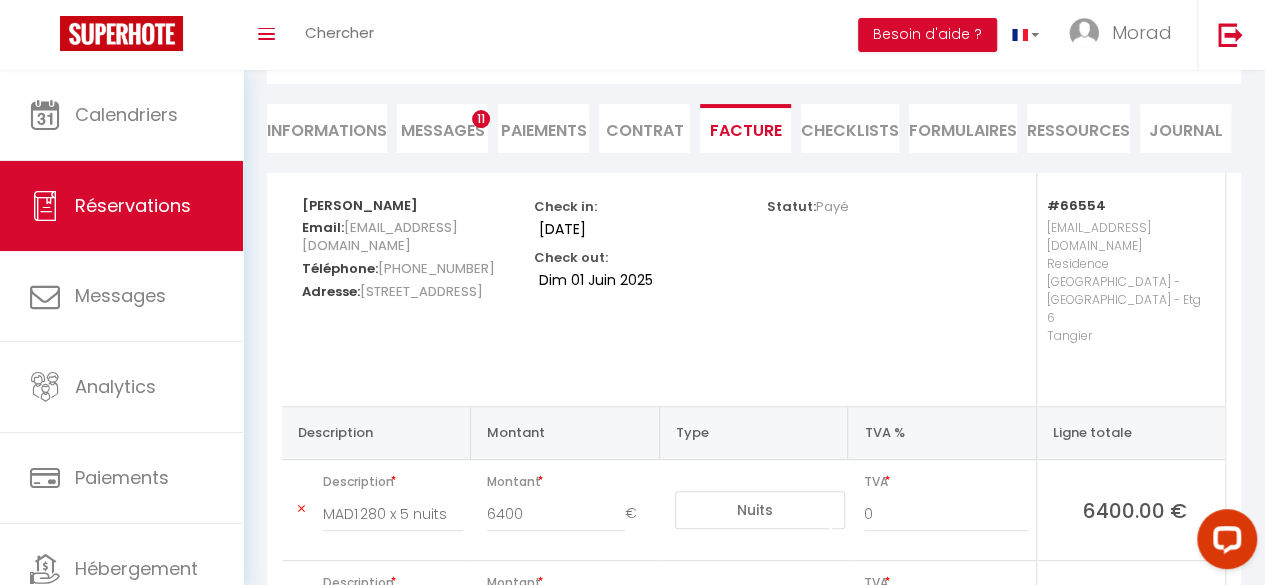 scroll, scrollTop: 313, scrollLeft: 0, axis: vertical 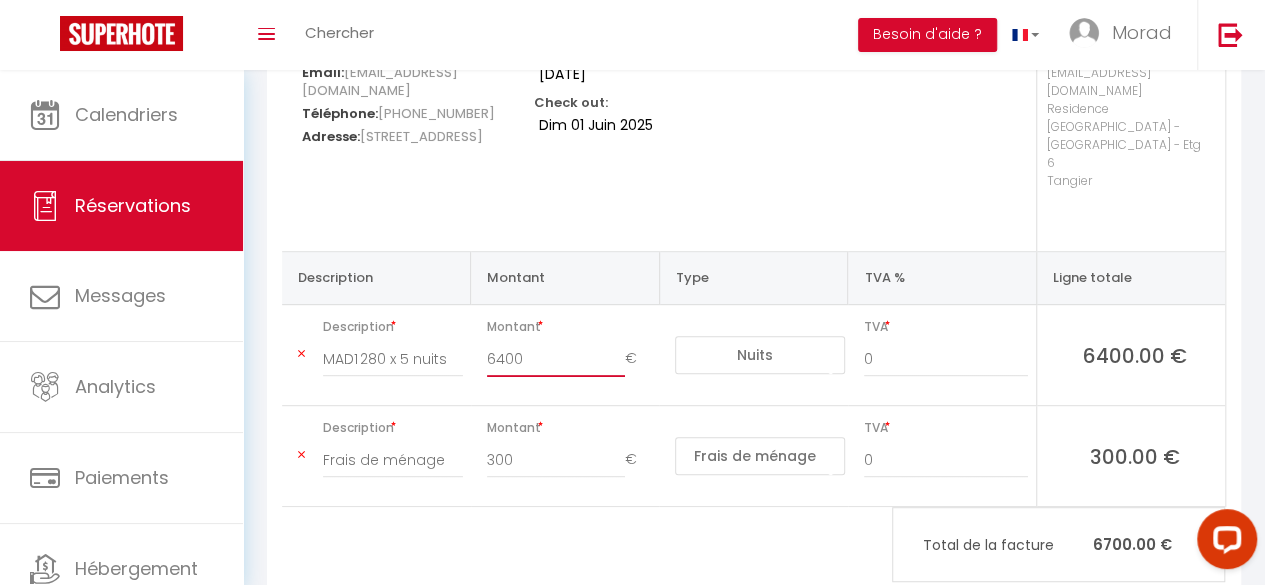 drag, startPoint x: 537, startPoint y: 302, endPoint x: 488, endPoint y: 306, distance: 49.162994 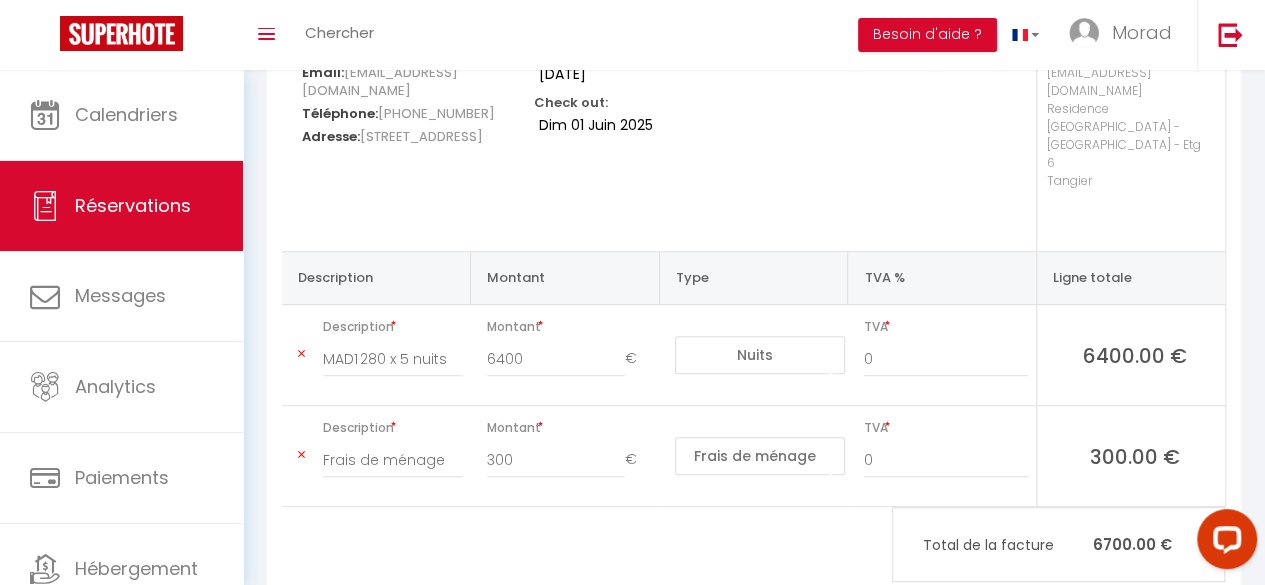 scroll, scrollTop: 0, scrollLeft: 0, axis: both 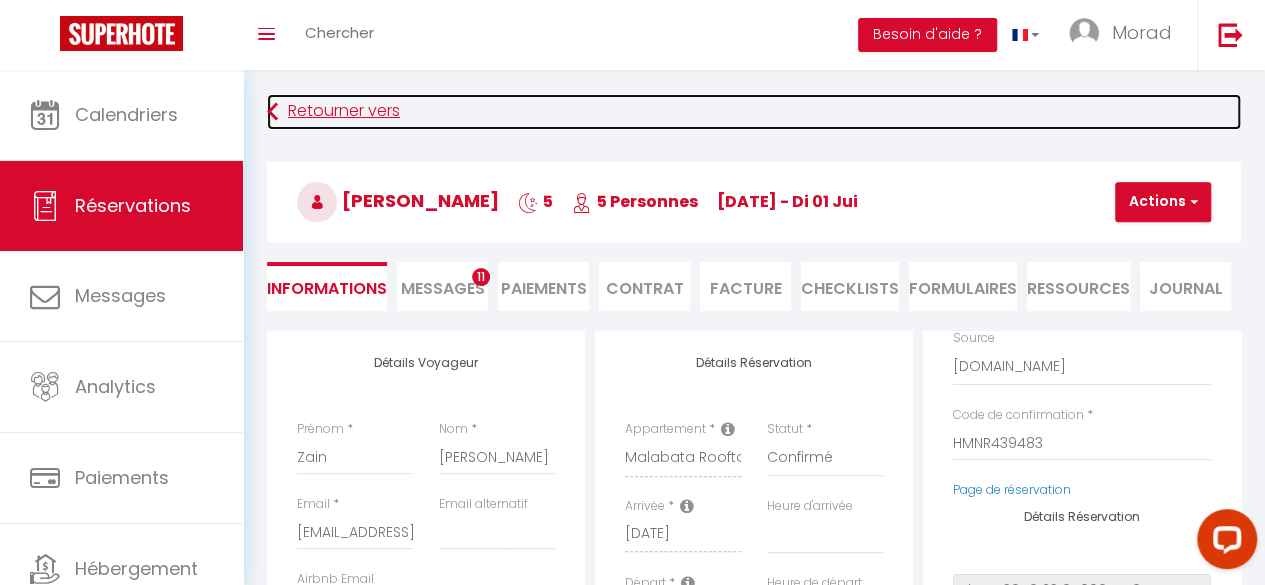 click on "Retourner vers" at bounding box center (754, 112) 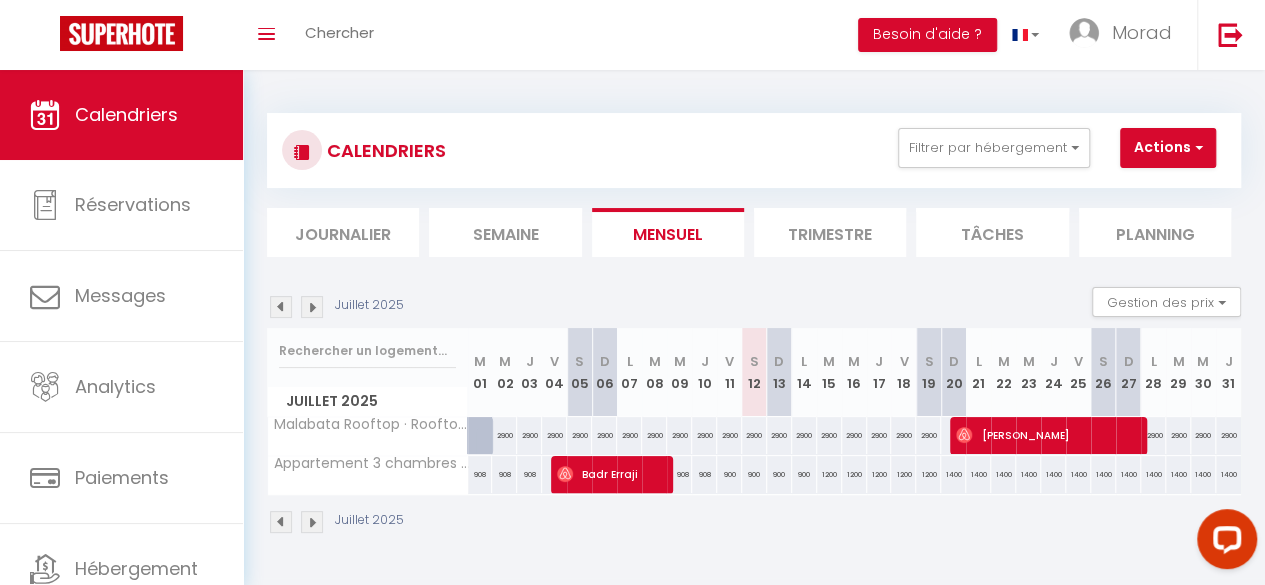 click at bounding box center [281, 307] 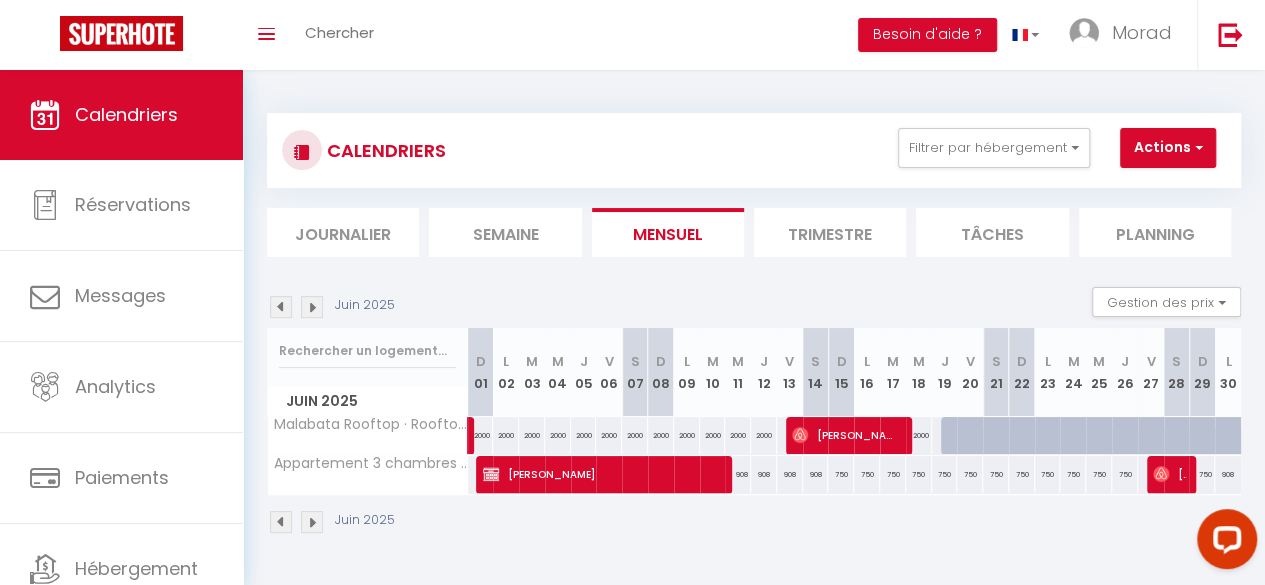 click at bounding box center (281, 307) 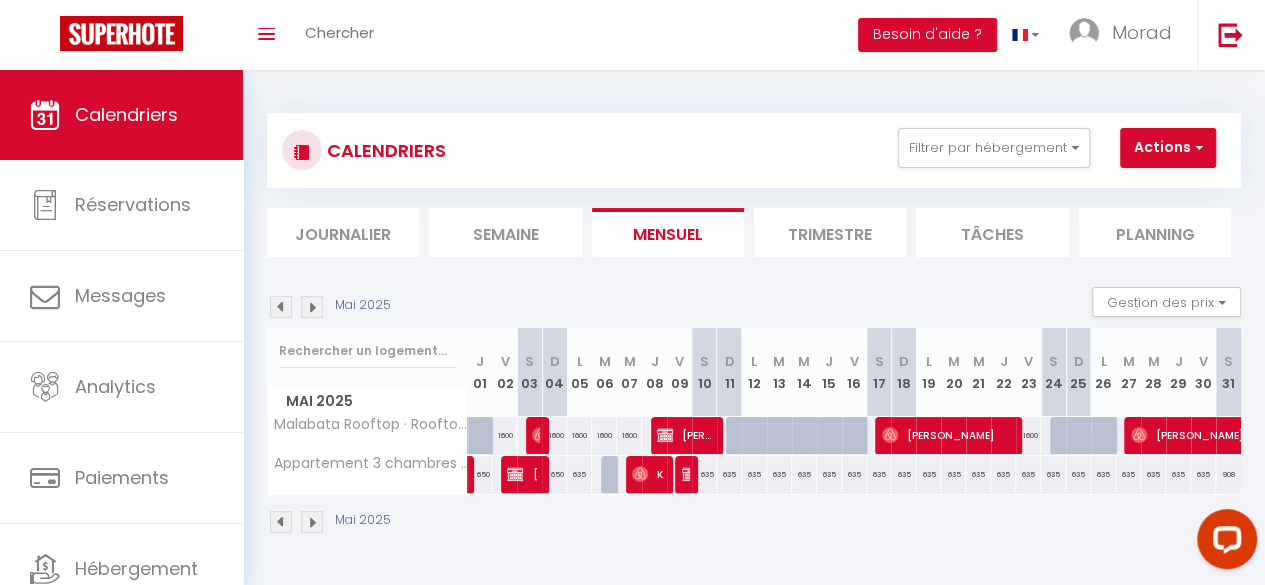 click at bounding box center (312, 307) 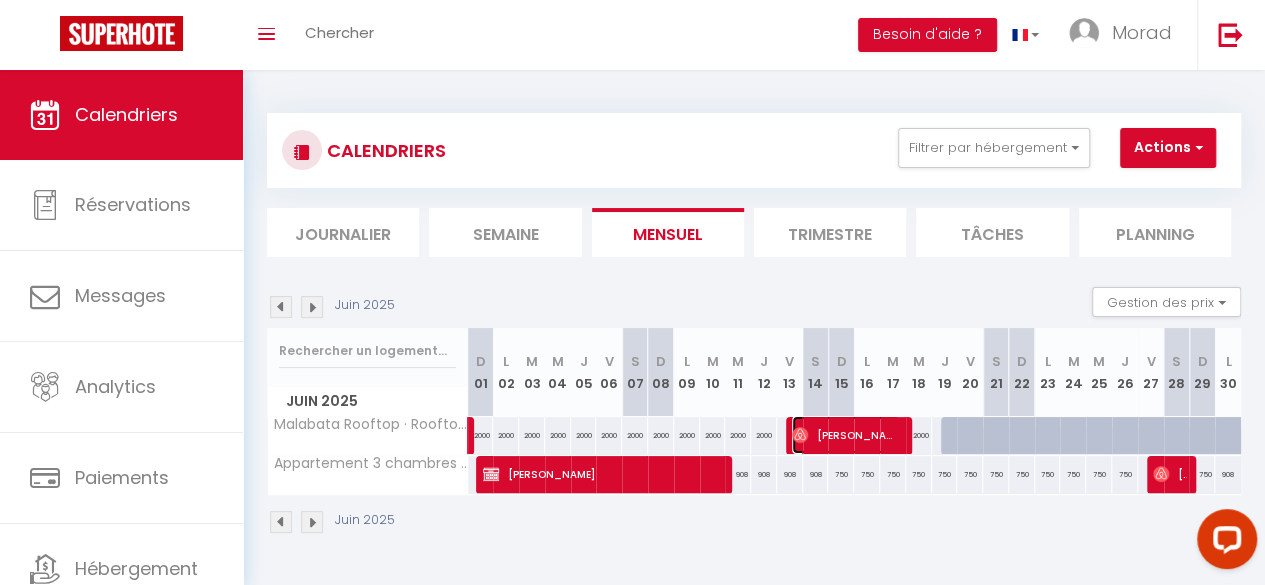 click at bounding box center (800, 435) 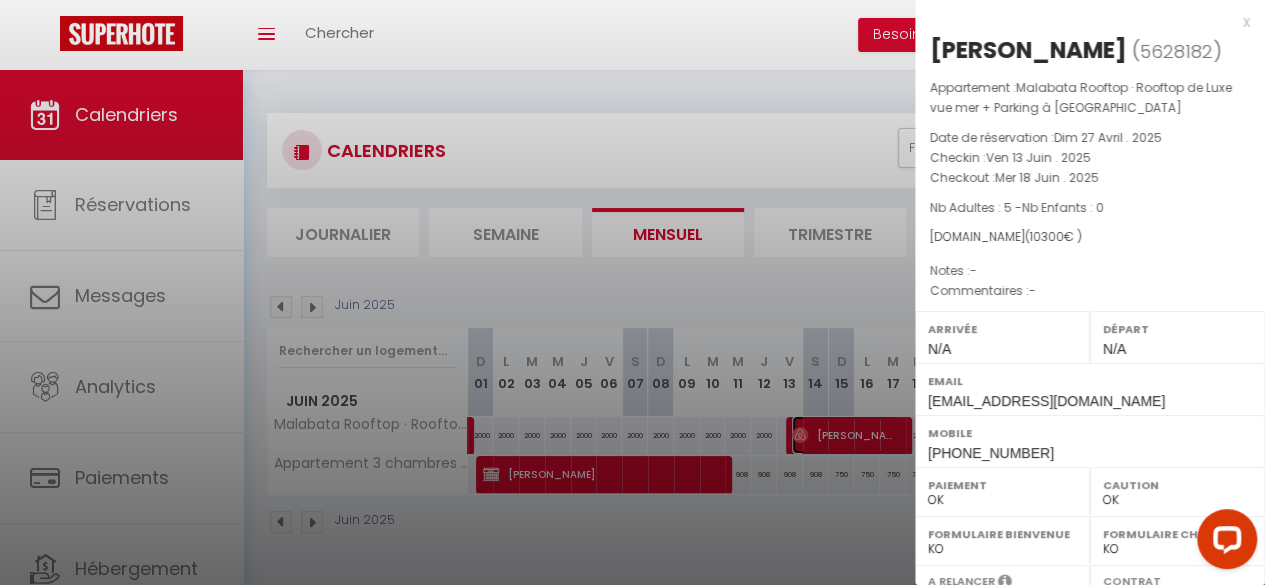 scroll, scrollTop: 362, scrollLeft: 0, axis: vertical 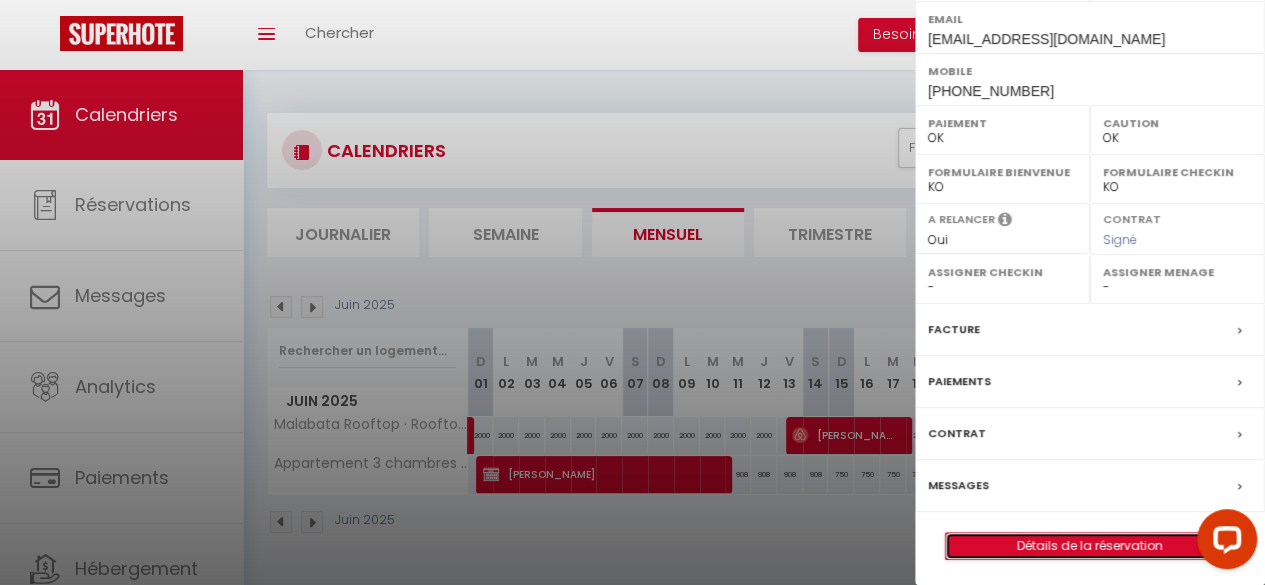 click on "Détails de la réservation" at bounding box center (1090, 546) 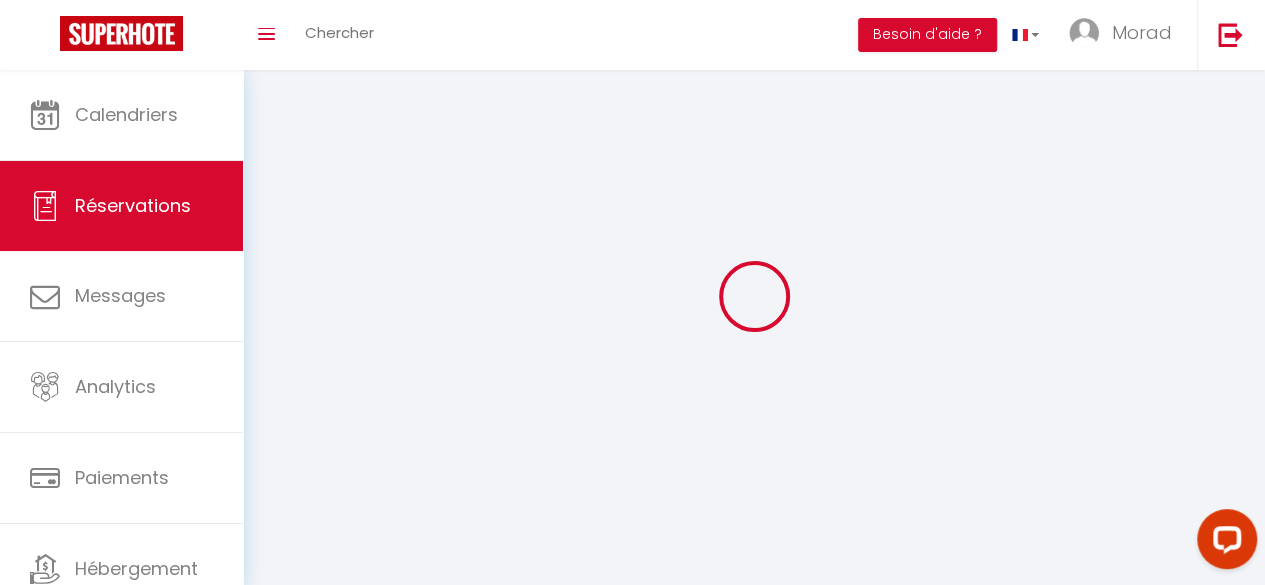 type on "Amjad" 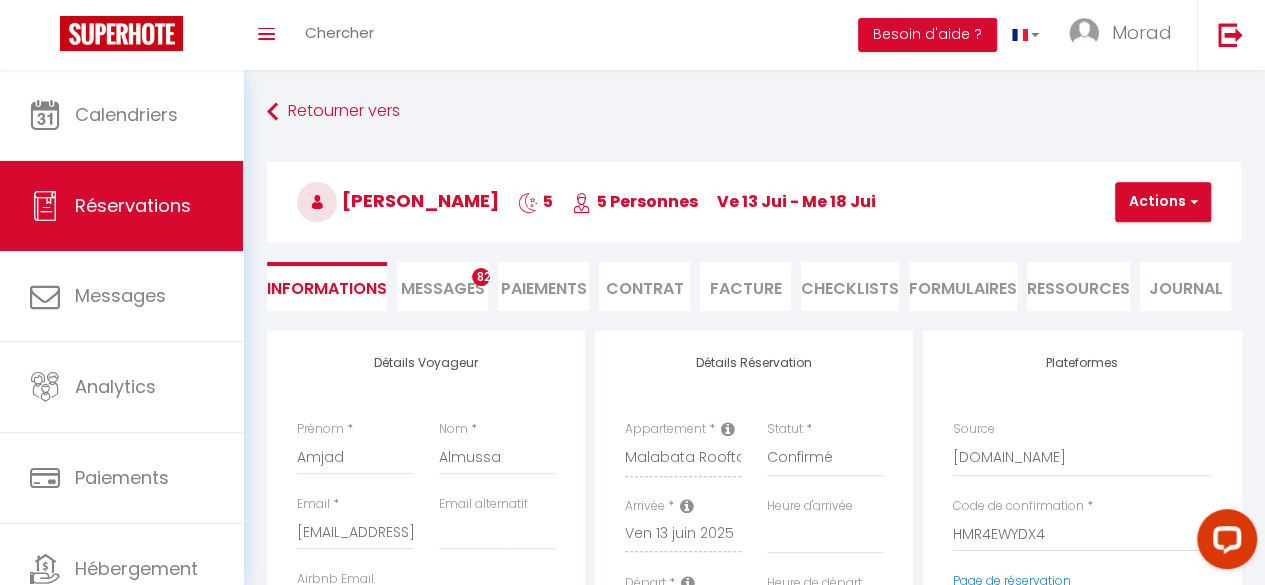 type on "300" 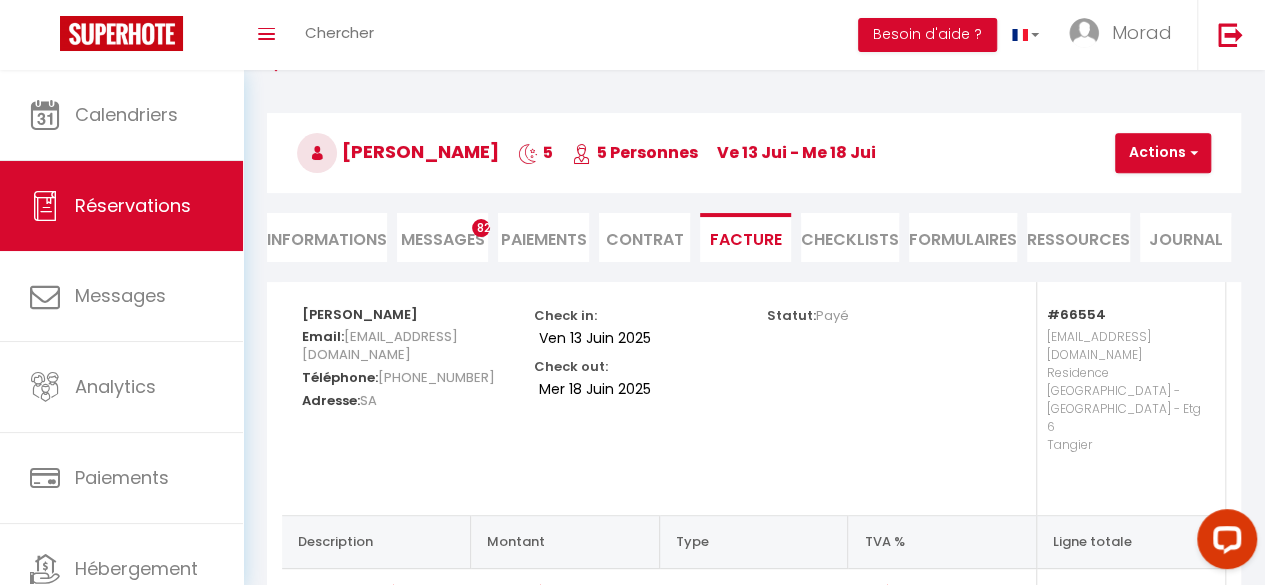 scroll, scrollTop: 48, scrollLeft: 0, axis: vertical 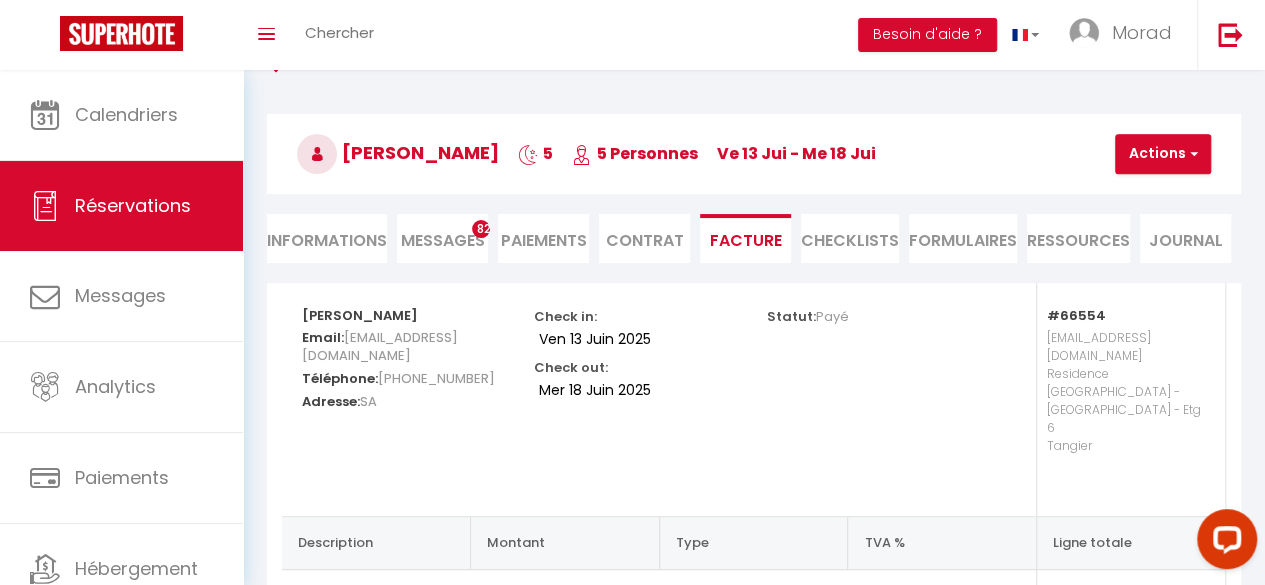 drag, startPoint x: 500, startPoint y: 153, endPoint x: 333, endPoint y: 160, distance: 167.14664 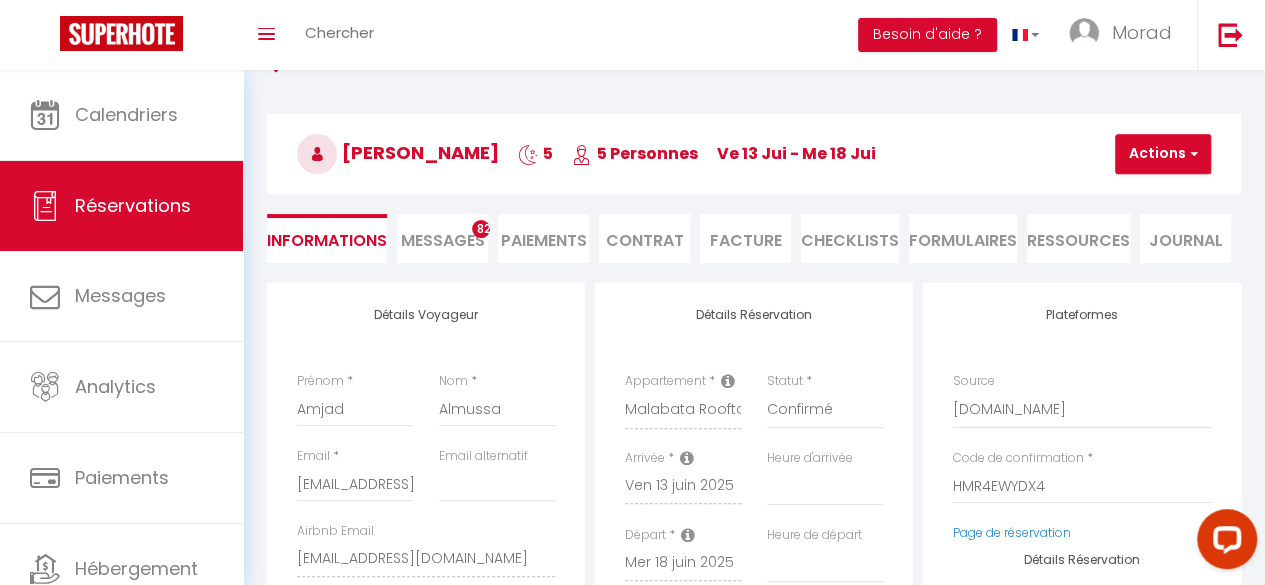 scroll, scrollTop: 0, scrollLeft: 0, axis: both 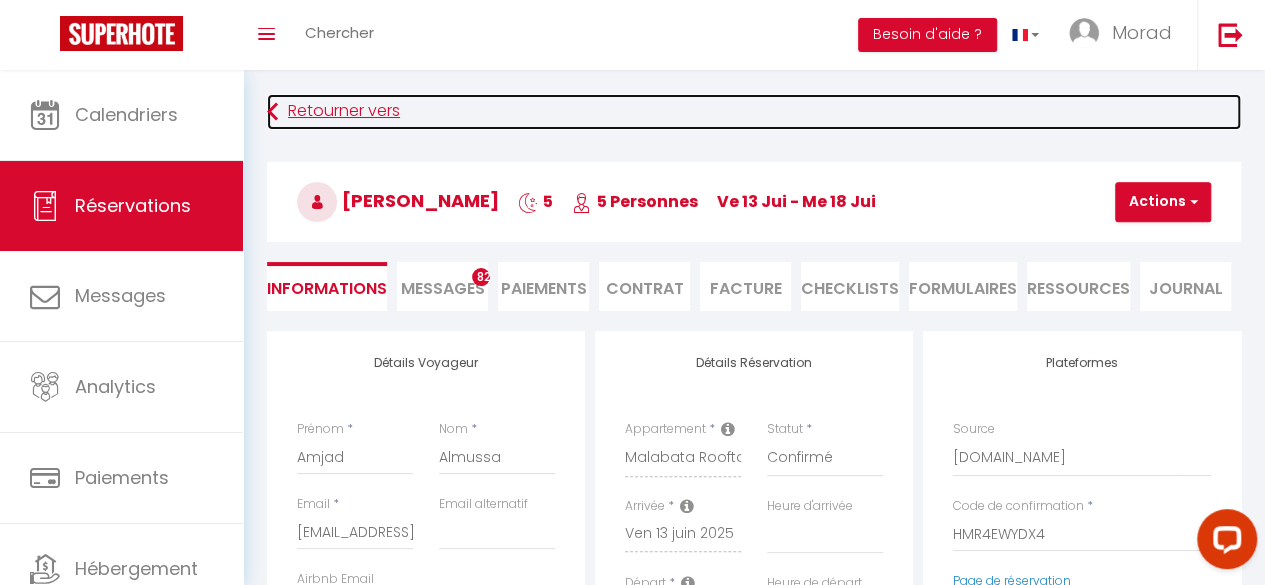 click on "Retourner vers" at bounding box center [754, 112] 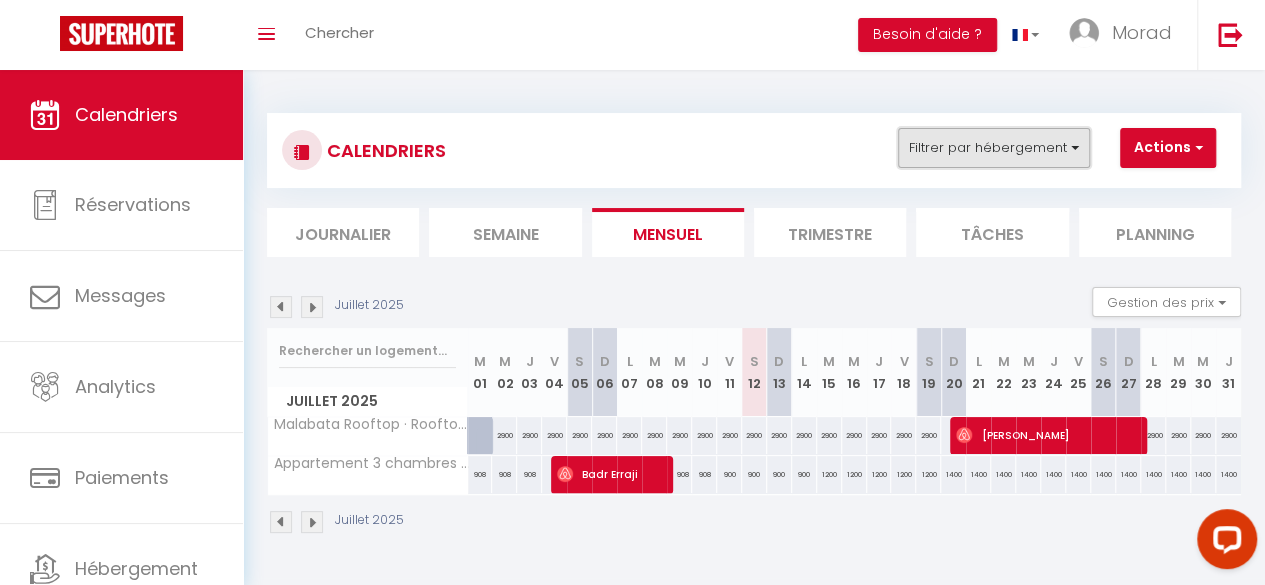 click on "Filtrer par hébergement" at bounding box center (994, 148) 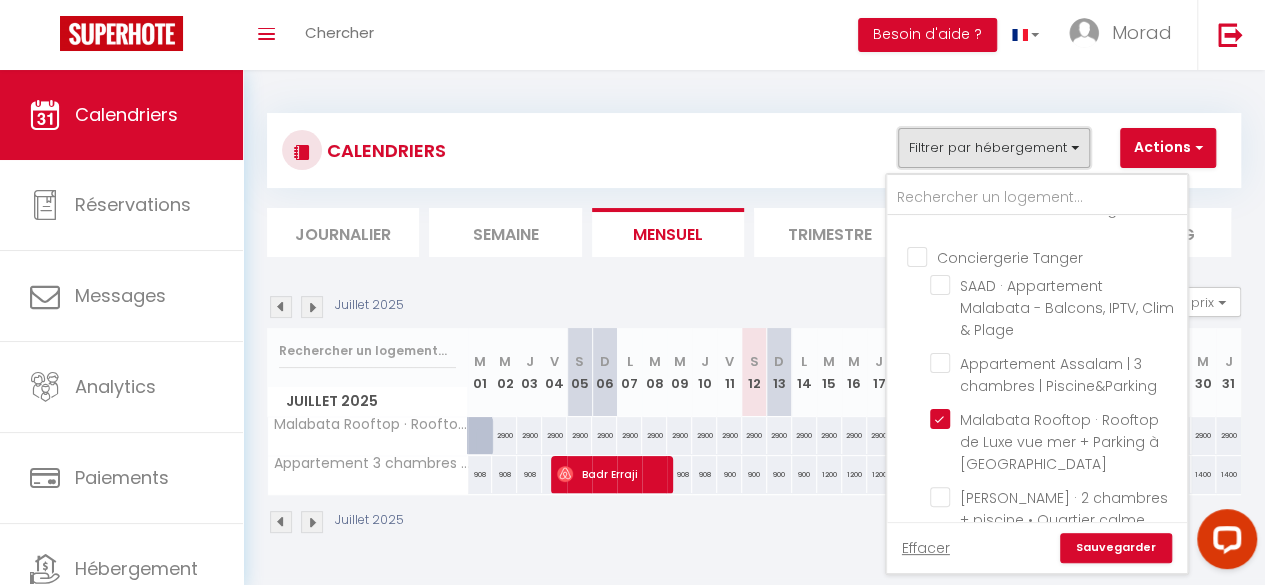 scroll, scrollTop: 338, scrollLeft: 0, axis: vertical 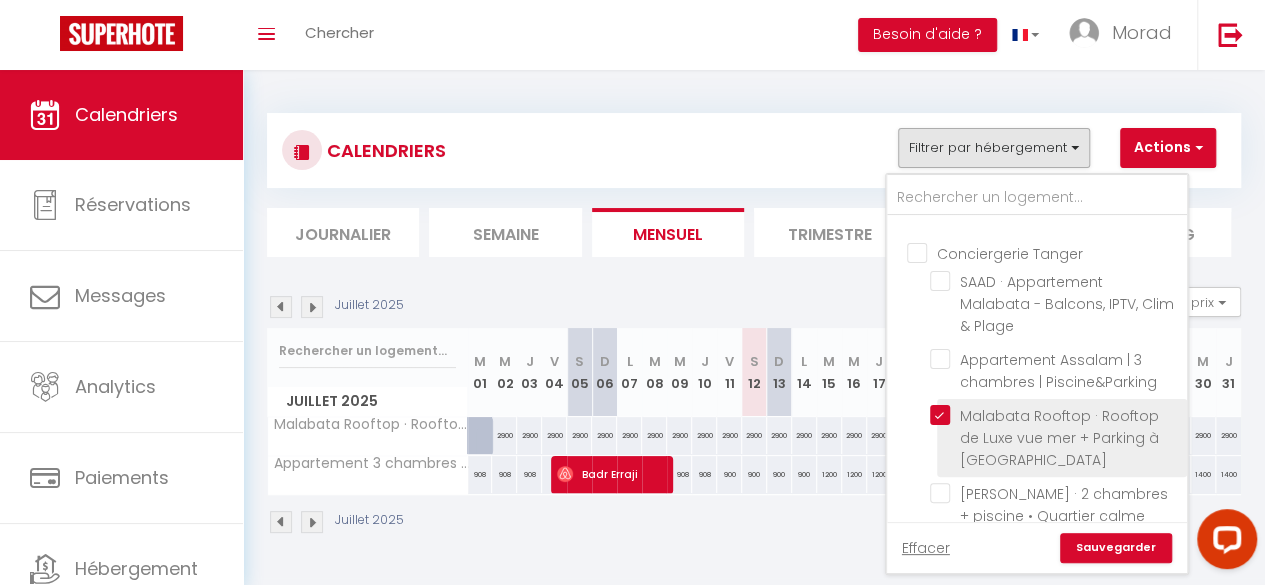 click on "Malabata Rooftop · Rooftop de Luxe vue mer + Parking à [GEOGRAPHIC_DATA]" at bounding box center [1055, 415] 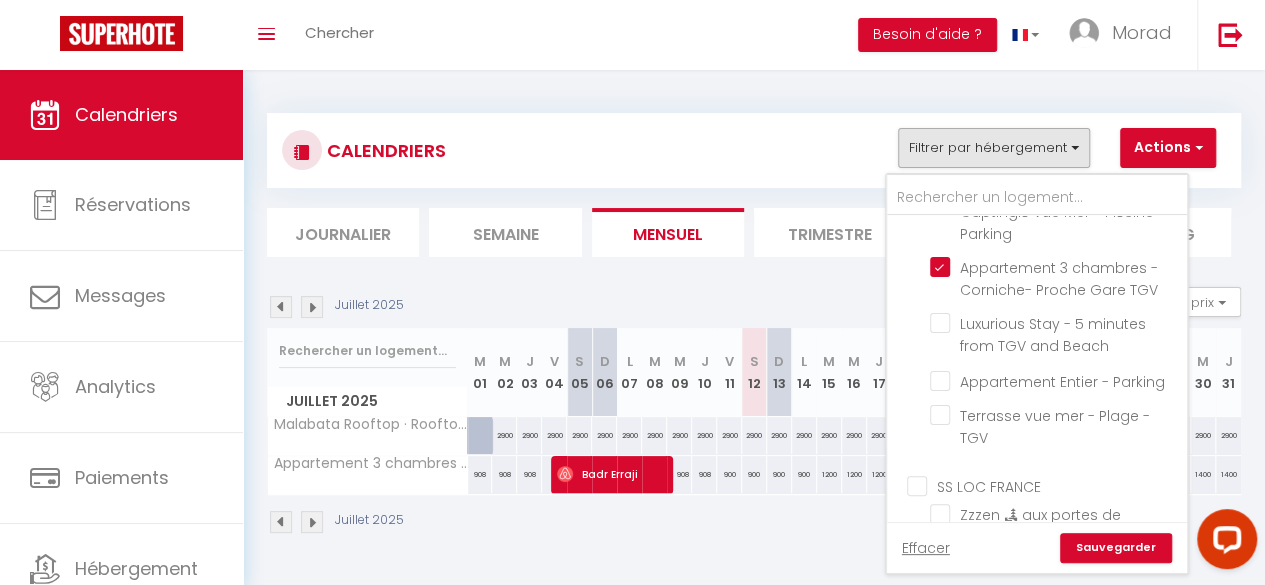 scroll, scrollTop: 713, scrollLeft: 0, axis: vertical 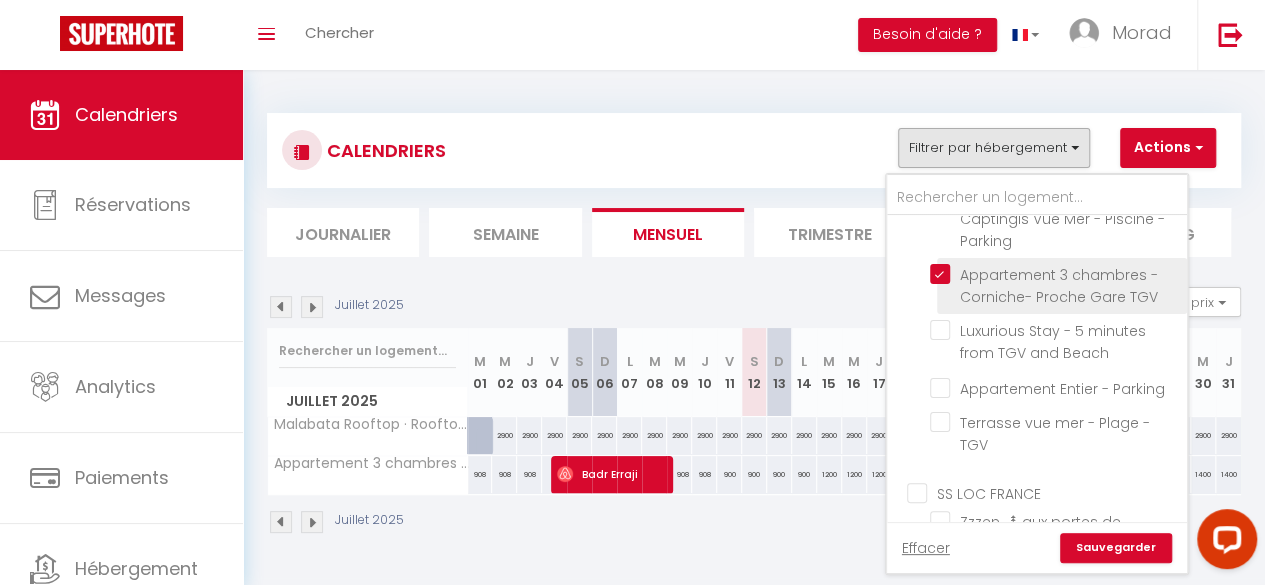 click on "Appartement 3 chambres - Corniche- Proche Gare TGV" at bounding box center (1055, 274) 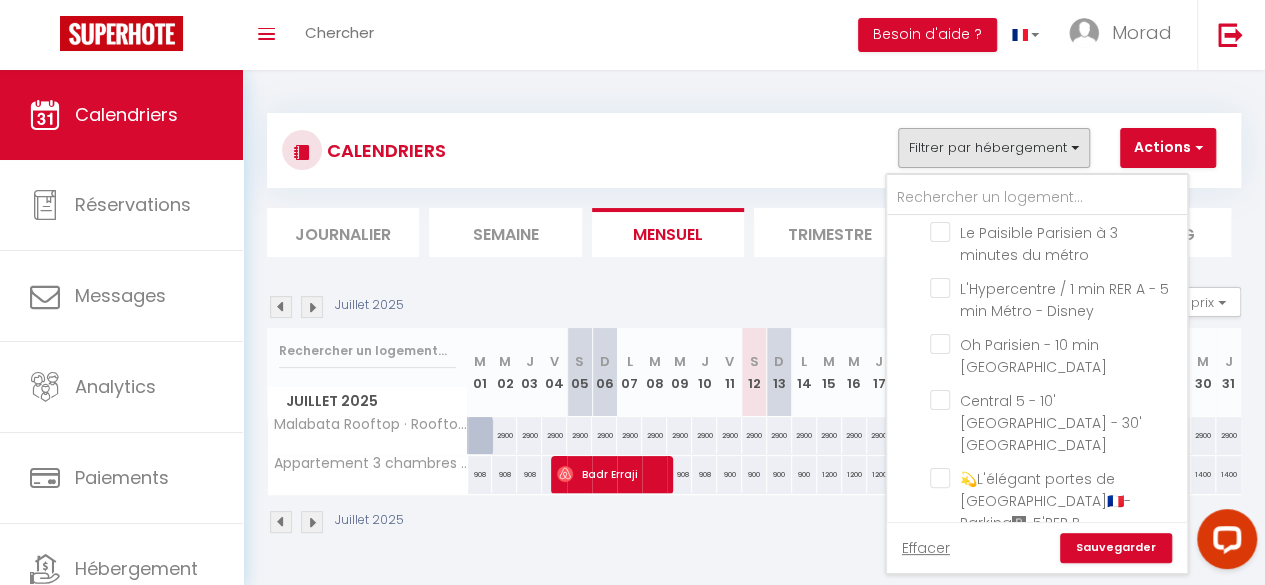 scroll, scrollTop: 1276, scrollLeft: 0, axis: vertical 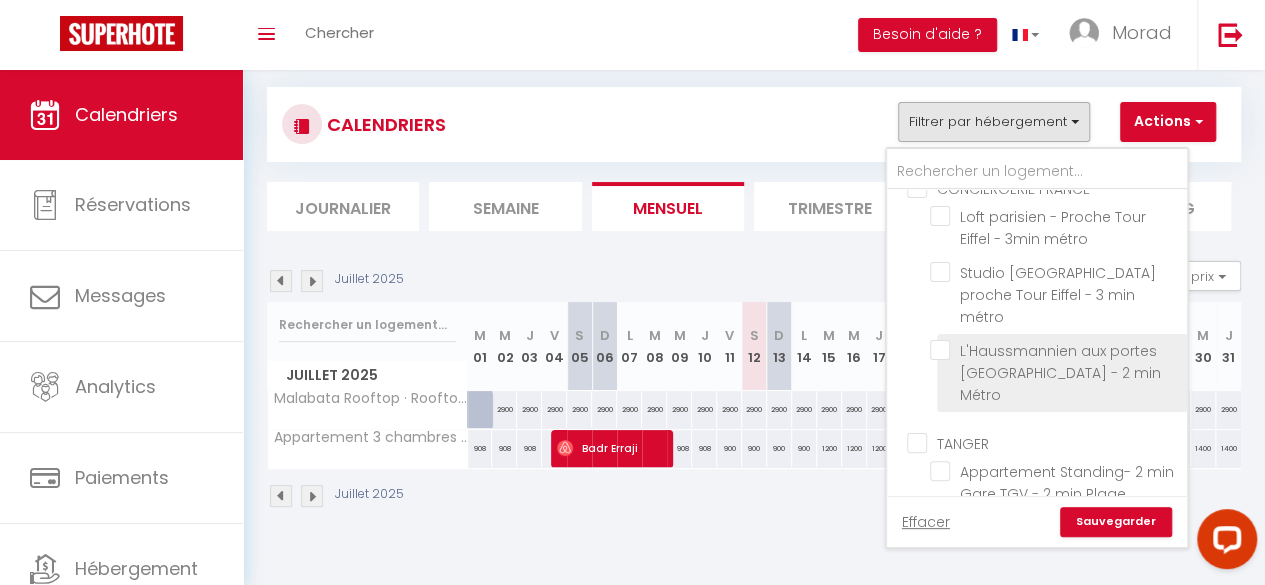 click on "L'Haussmannien aux portes [GEOGRAPHIC_DATA] - 2 min Métro" at bounding box center [1055, 350] 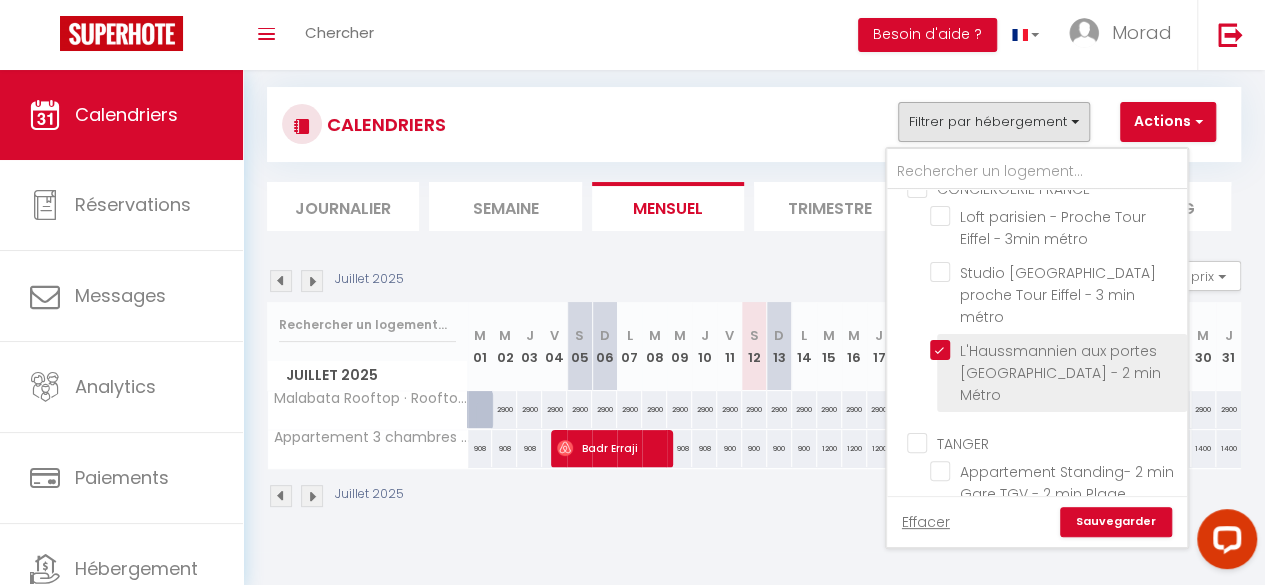 checkbox on "false" 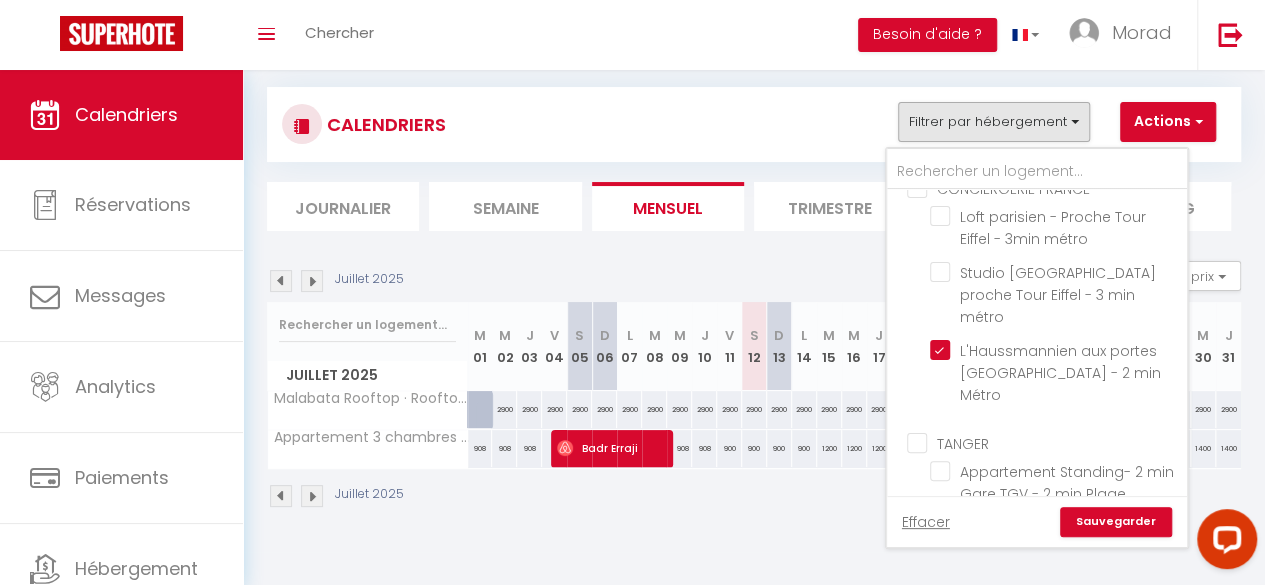 click on "Sauvegarder" at bounding box center [1116, 522] 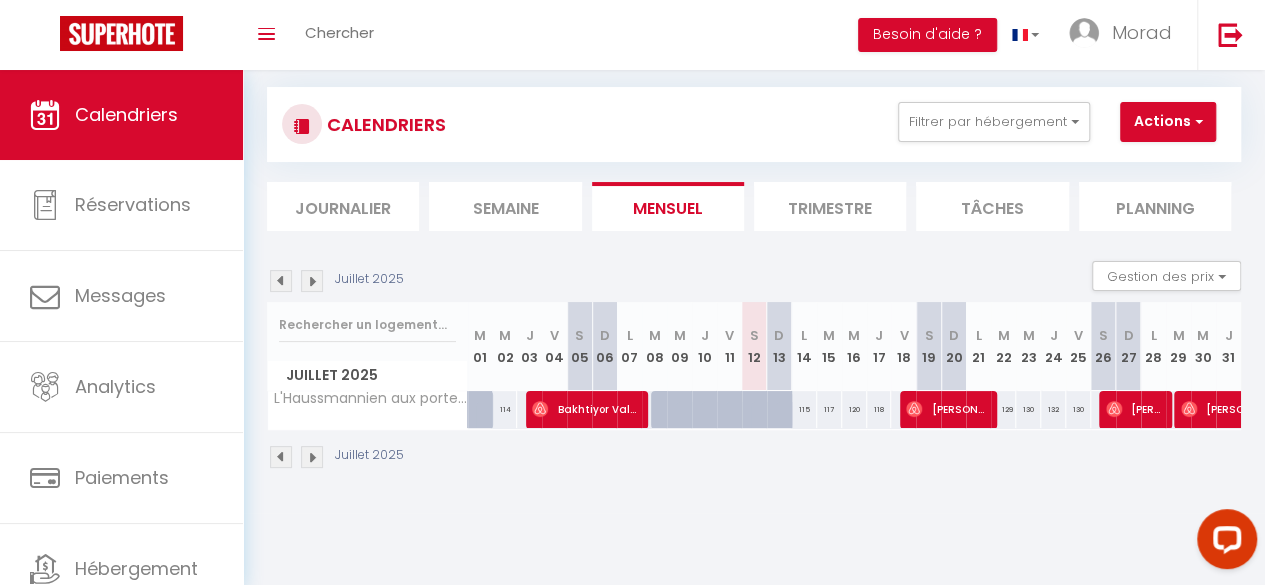 scroll, scrollTop: 0, scrollLeft: 151, axis: horizontal 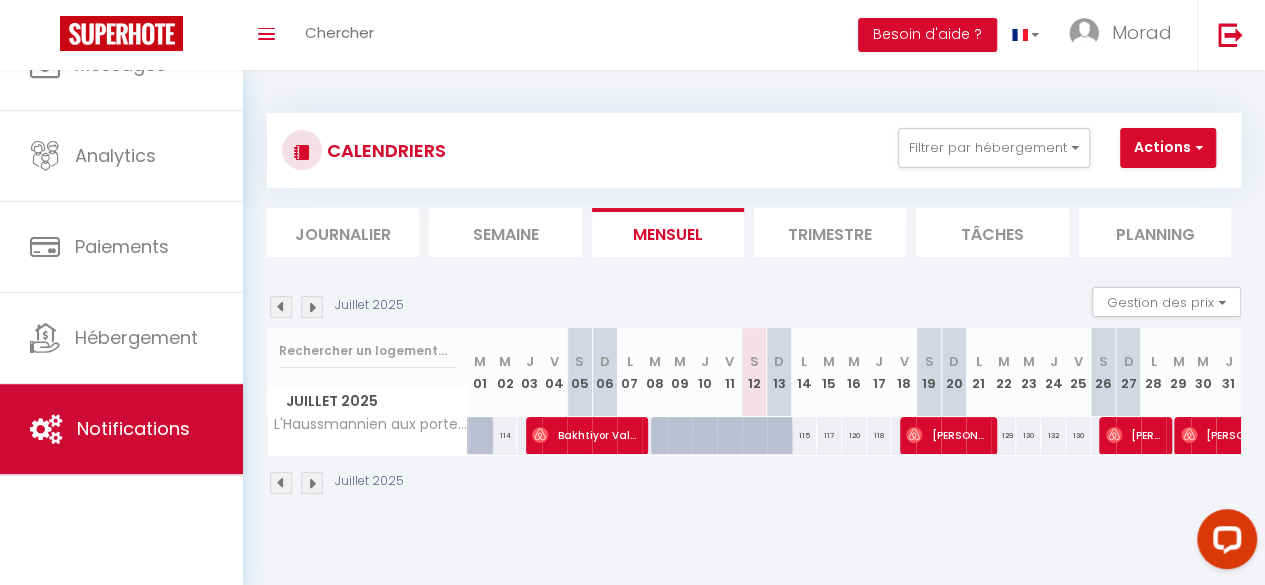 click on "Notifications" at bounding box center [133, 428] 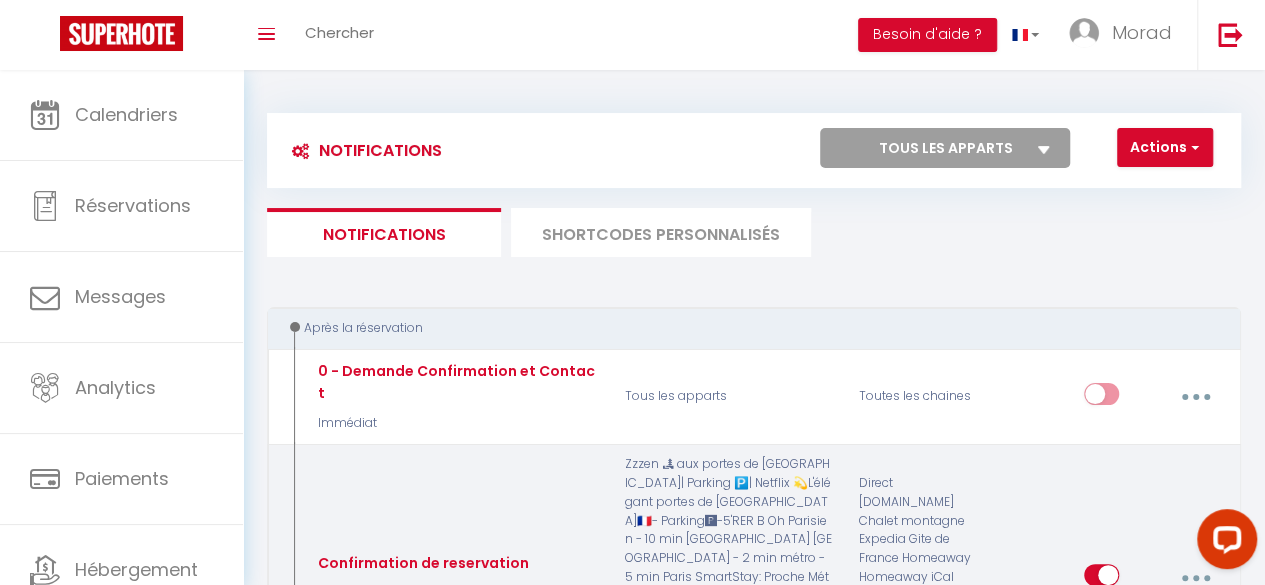 scroll, scrollTop: 90, scrollLeft: 0, axis: vertical 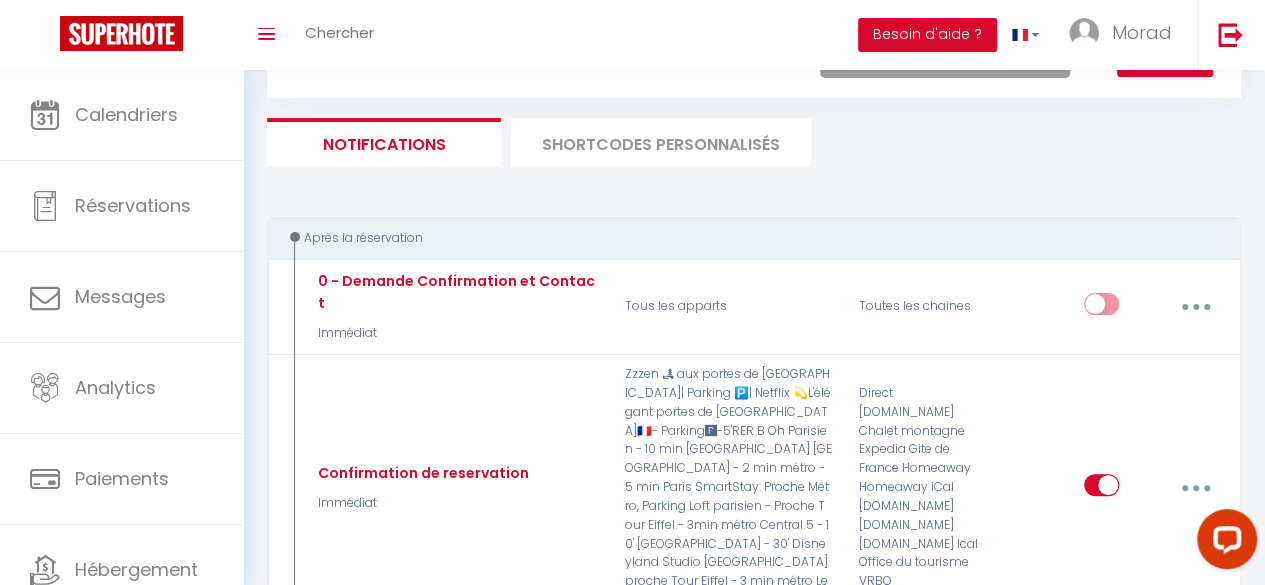 click on "SHORTCODES PERSONNALISÉS" at bounding box center [661, 142] 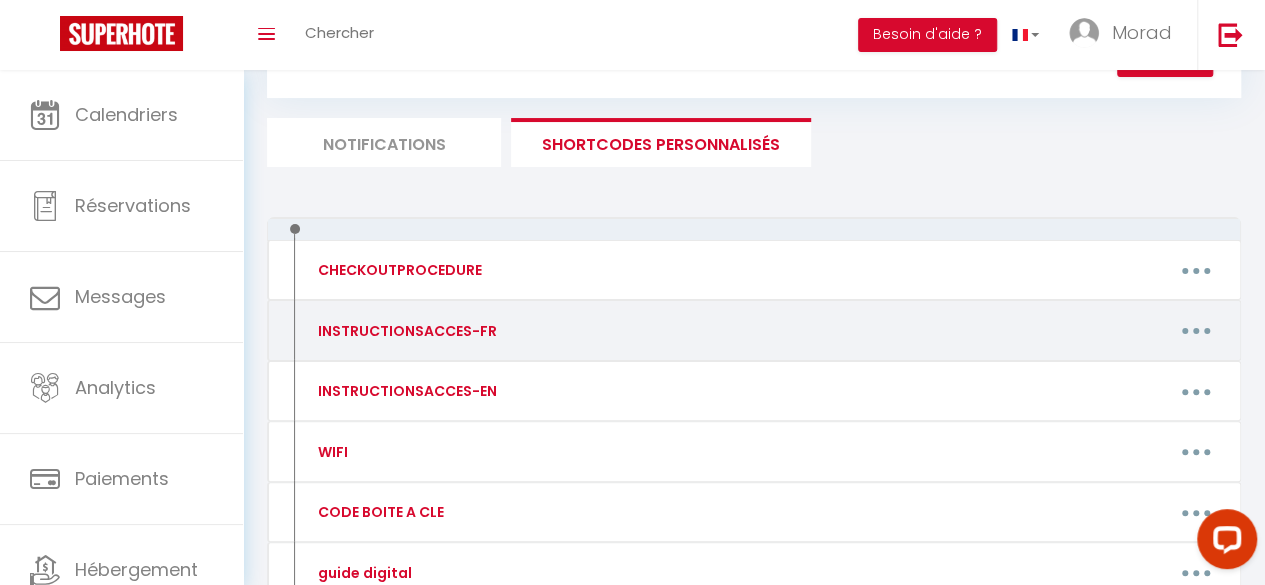 click on "Editer   Supprimer" at bounding box center (885, 331) 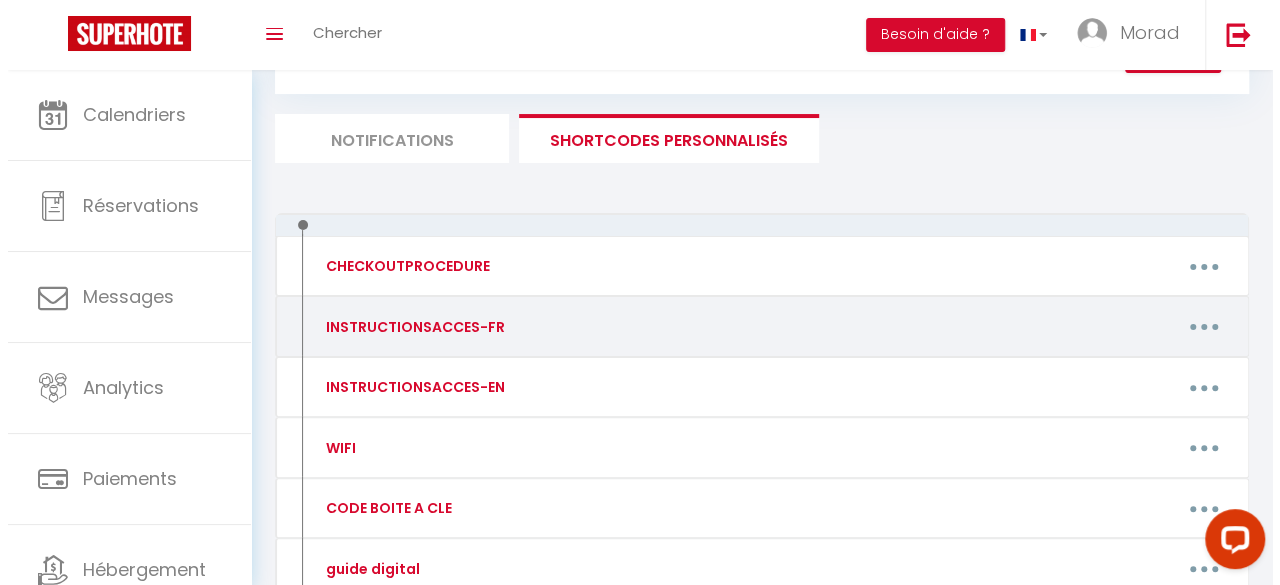 scroll, scrollTop: 87, scrollLeft: 0, axis: vertical 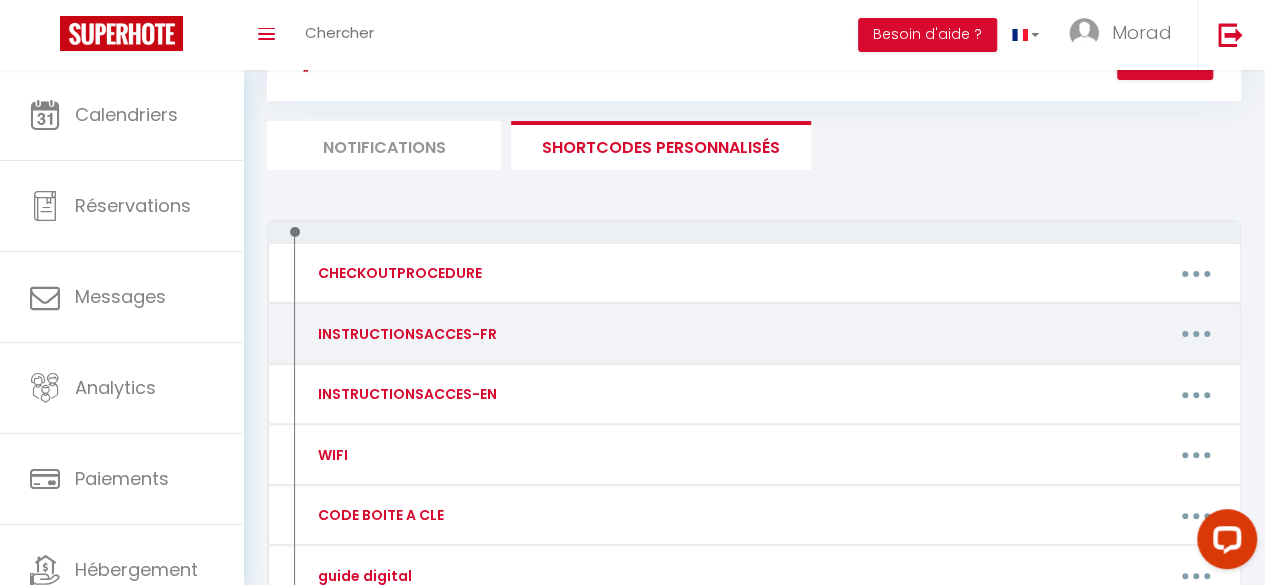click at bounding box center [1196, 334] 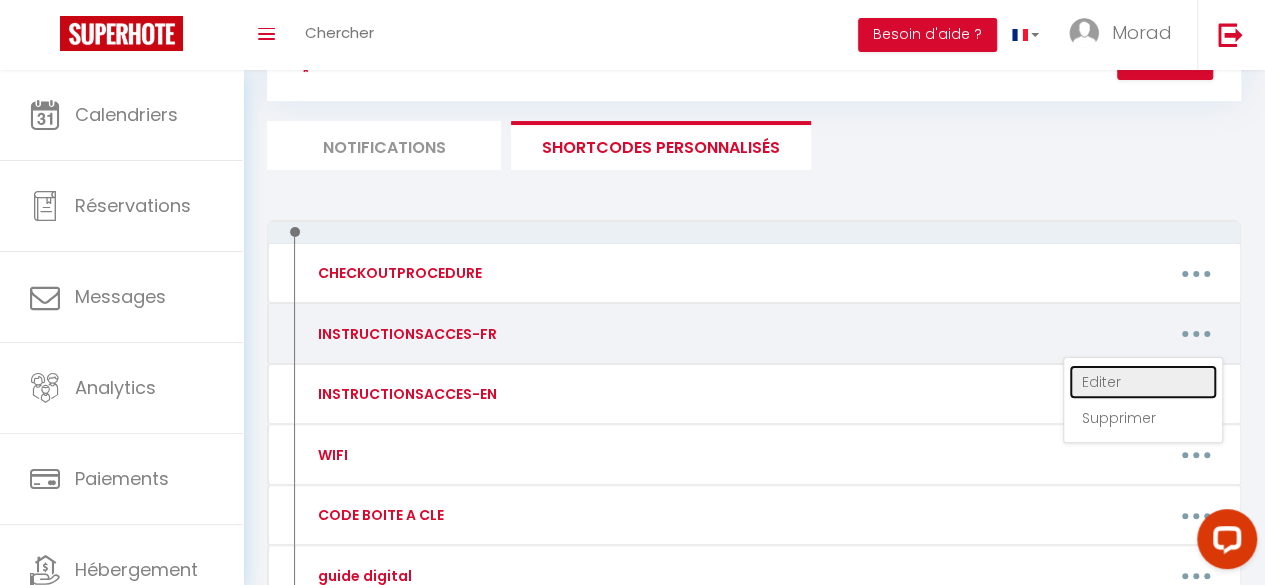 click on "Editer" at bounding box center [1143, 382] 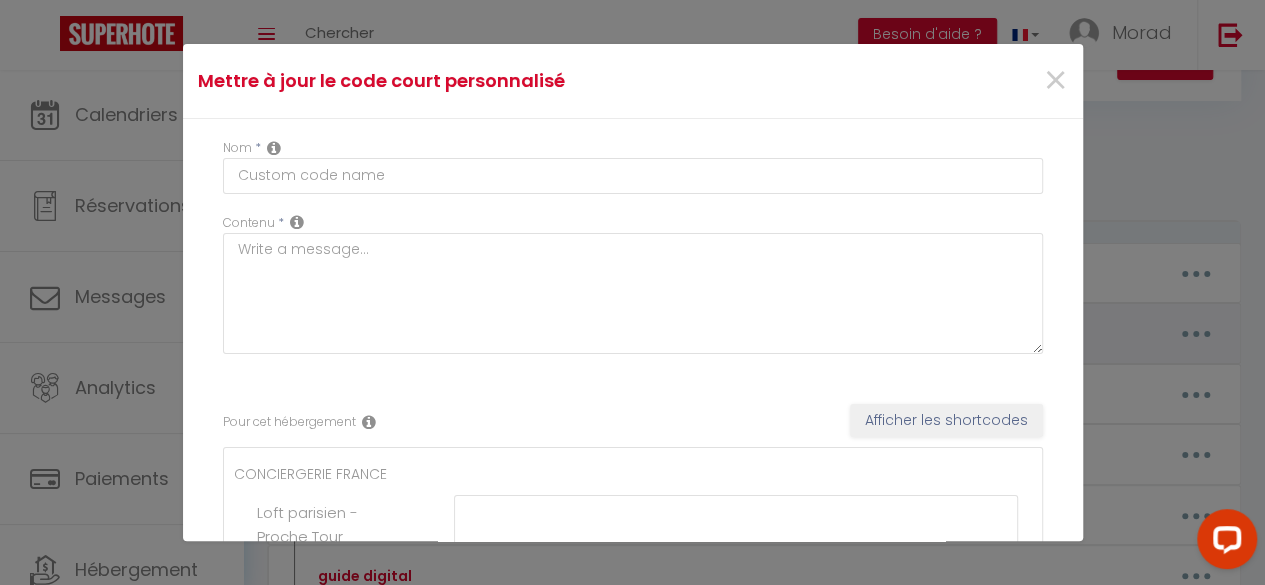 type on "INSTRUCTIONSACCES-FR" 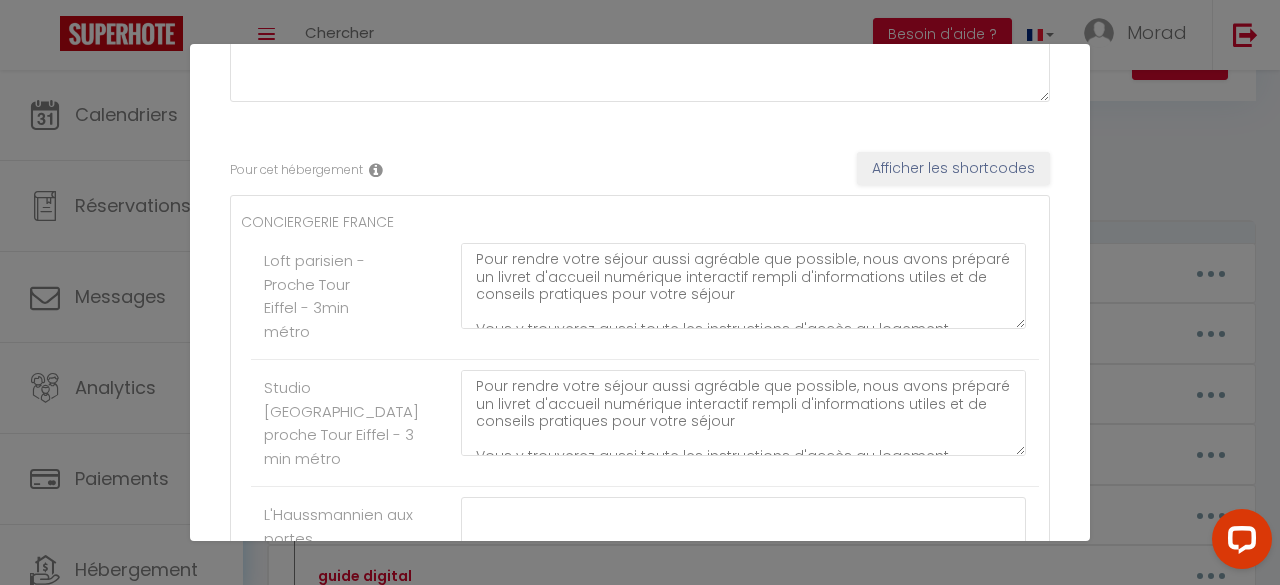 scroll, scrollTop: 257, scrollLeft: 0, axis: vertical 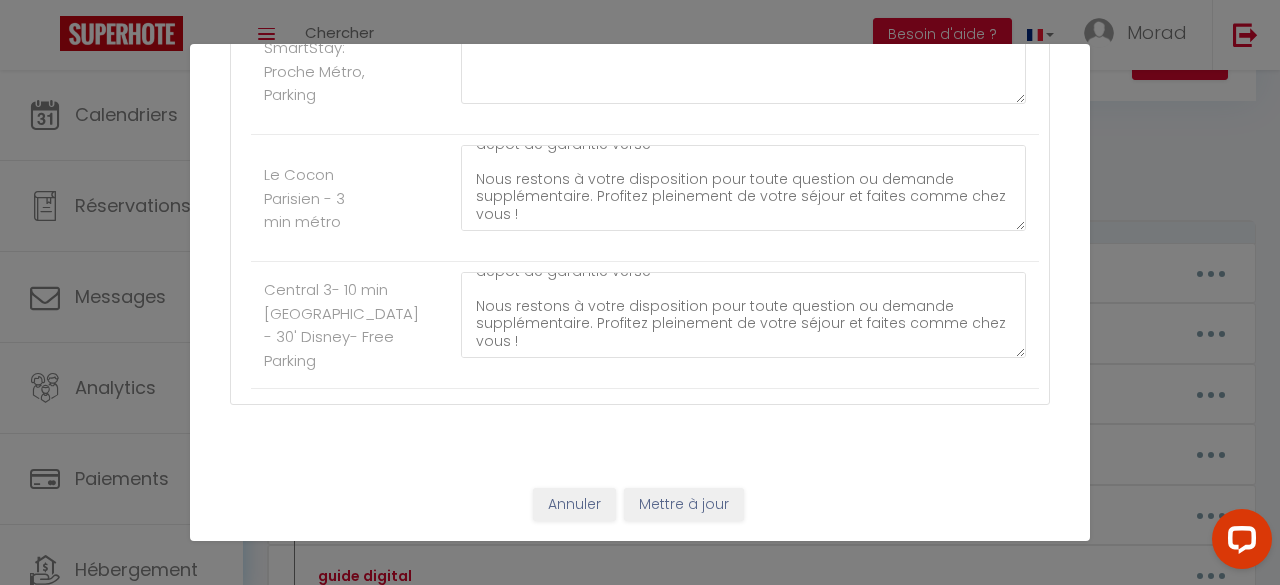 click on "Mettre à jour le code court personnalisé   ×   Nom   *     INSTRUCTIONSACCES-FR   Contenu   *     Bonjour [GUEST:FIRST_NAME],   Pour cet hébergement     Afficher les shortcodes   CONCIERGERIE FRANCE   Loft parisien - Proche Tour Eiffel - 3min métro     Pour rendre votre séjour aussi agréable que possible, nous avons préparé un livret d'accueil numérique interactif rempli d'informations utiles et de conseils pratiques pour votre séjour
Vous y trouverez aussi toute les instructions d'accès au logement.
Cliquez ici : https://drive.google.com/file/d/1VtEAmo_i88c4Ji0NWsvywVui3ESpQtAg/view
Le code de la boite à clé sera communiqué après signature du contrat et dépôt de garantie versé
Nous restons à votre disposition pour toute question ou demande supplémentaire. Profitez pleinement de votre séjour et faites comme chez vous ! Studio Parisien proche Tour Eiffel - 3 min métro     L'Haussmannien aux portes Paris - 2 min Métro     TANGER   Appartement Standing- 2 min Gare TGV - 2 min Plage" at bounding box center [640, 292] 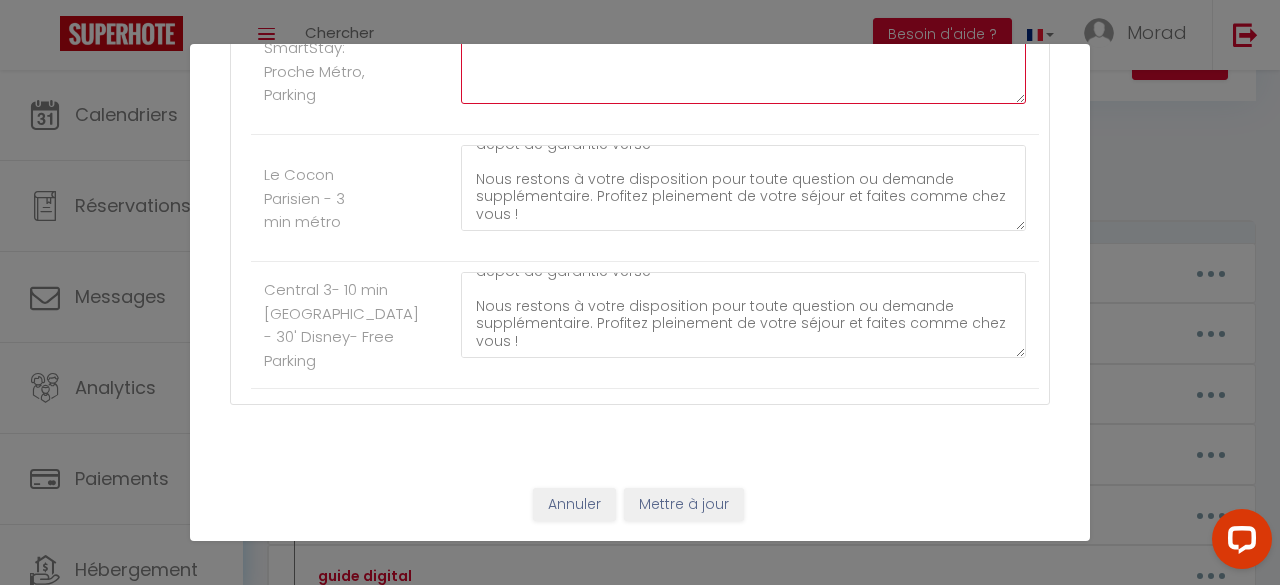 click at bounding box center [743, -1125] 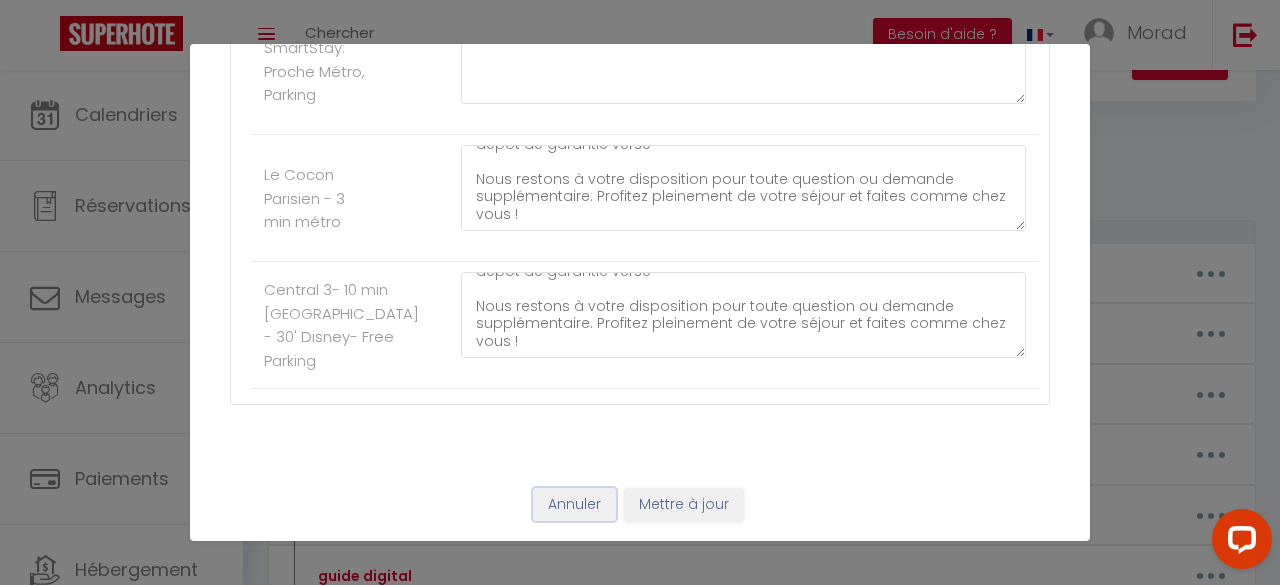 click on "Annuler" at bounding box center (574, 505) 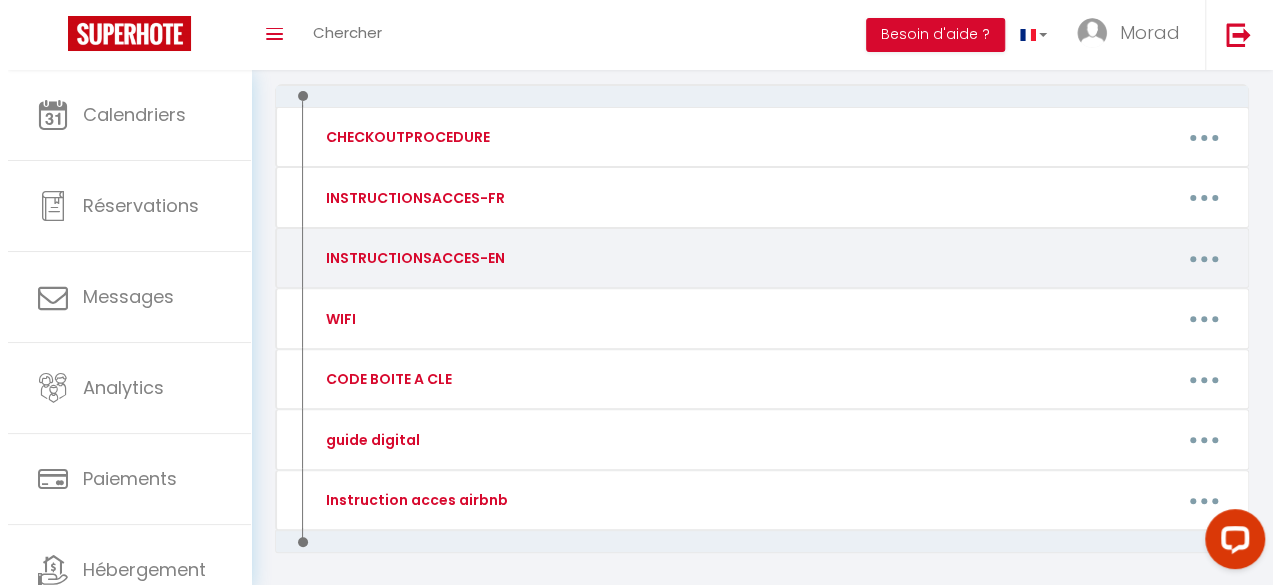 scroll, scrollTop: 224, scrollLeft: 0, axis: vertical 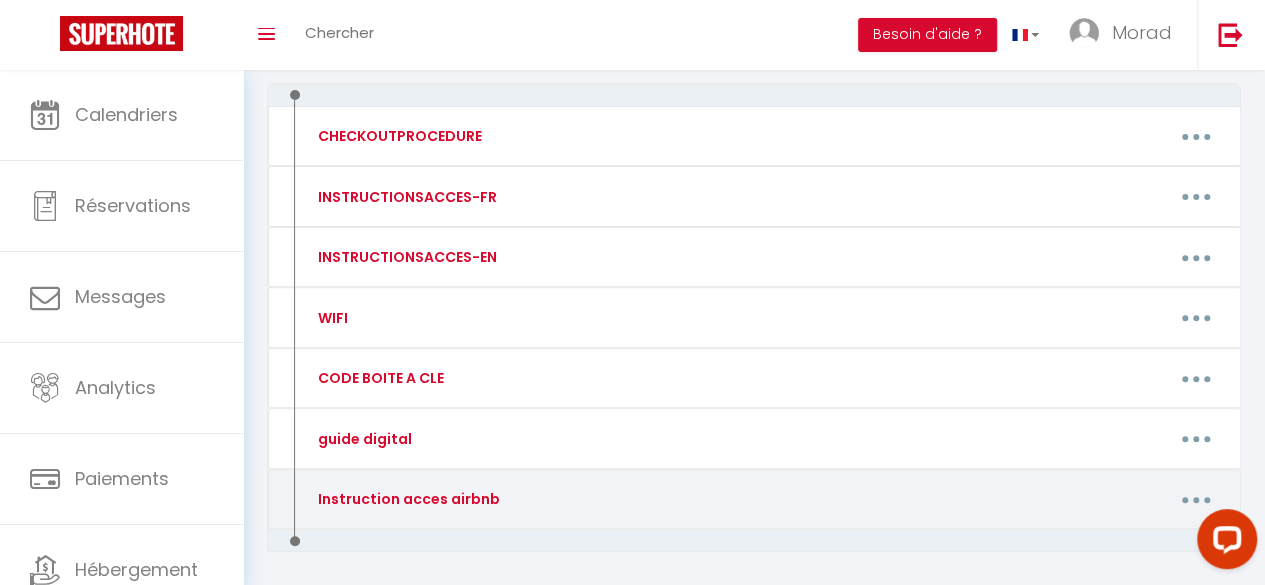 click at bounding box center [1196, 499] 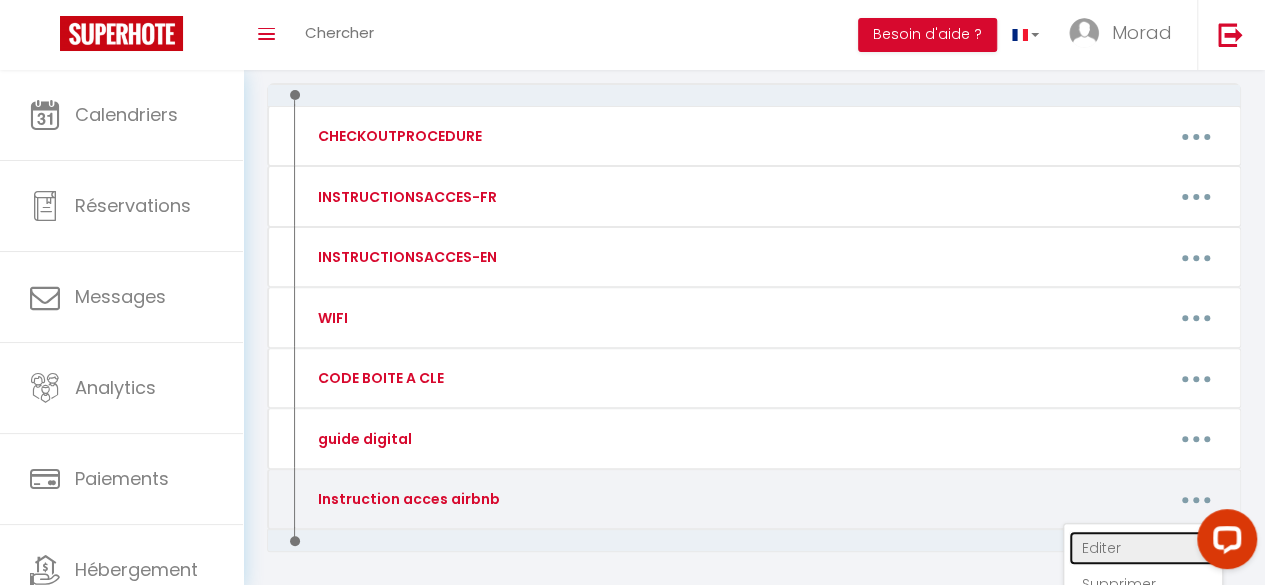 click on "Editer" at bounding box center [1143, 548] 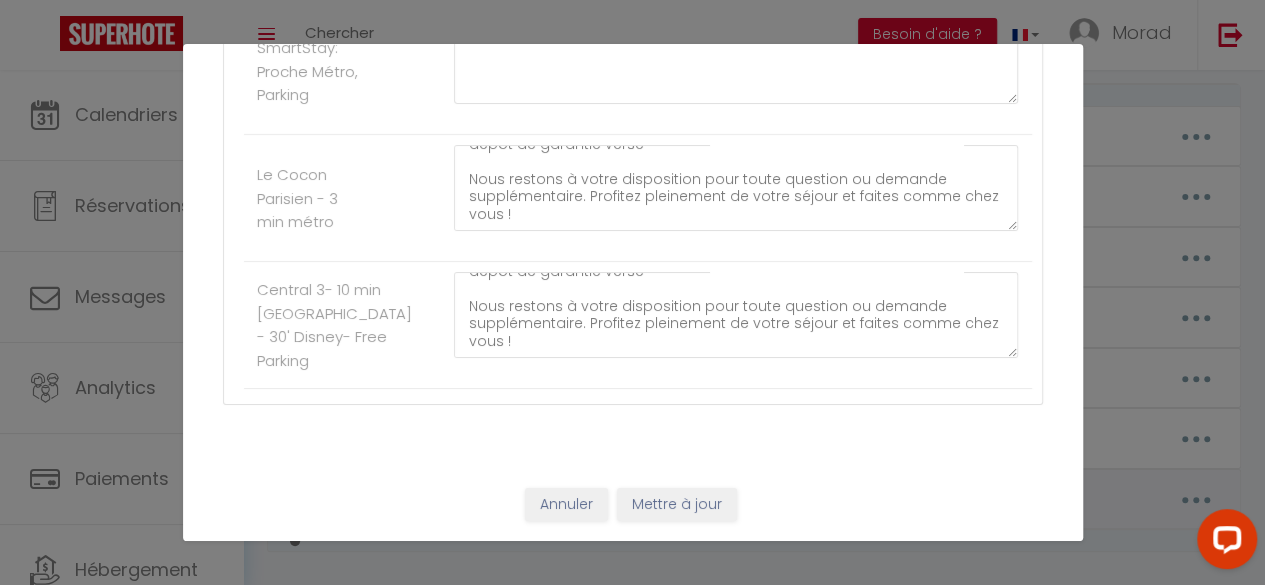 type on "Instruction acces airbnb" 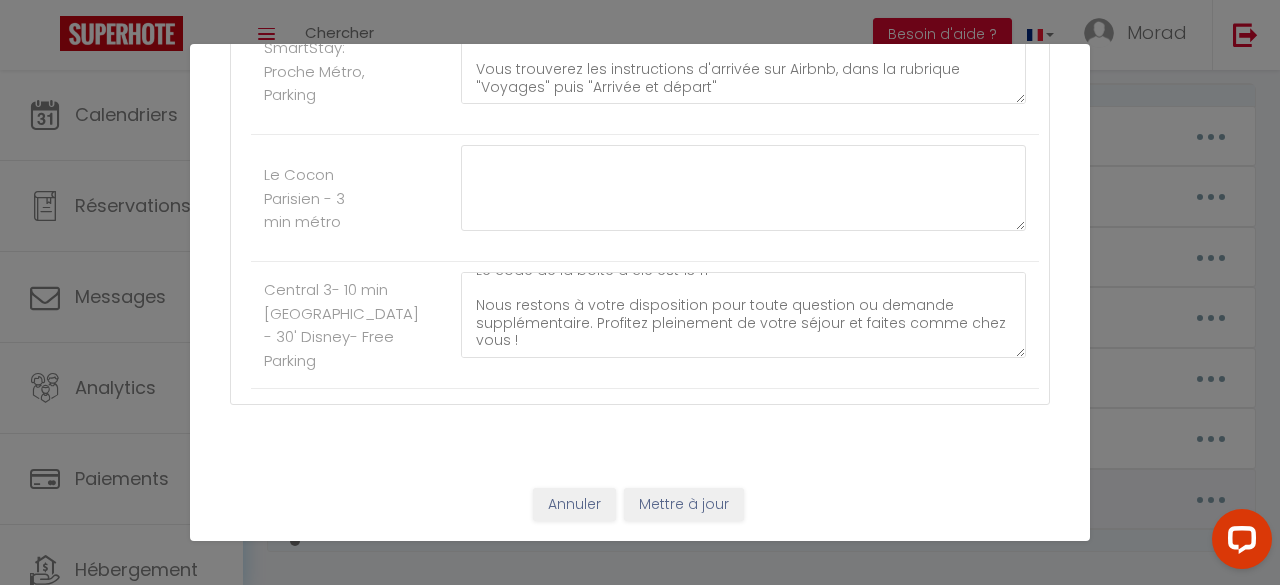 scroll, scrollTop: 122, scrollLeft: 0, axis: vertical 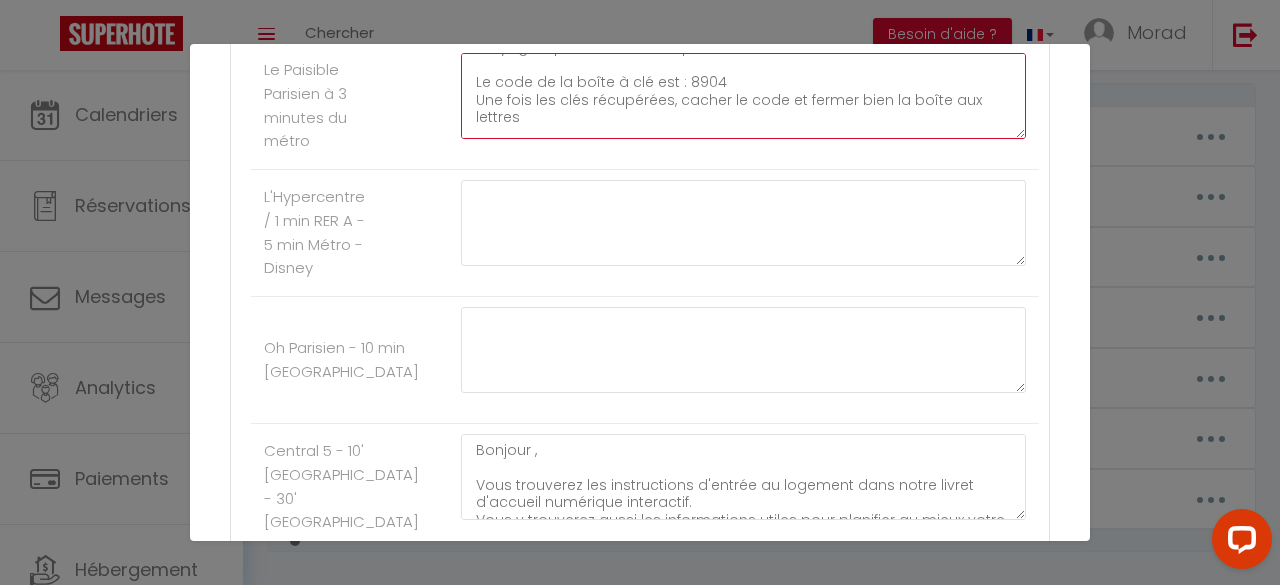 click on "Bonjour [GUEST:FIRST_NAME],
Vous trouverez les instructions d'arrivée sur Airbnb, dans la rubrique "Voyages" puis "Arrivée et départ"
Le code de la boîte à clé est : 8904
Une fois les clés récupérées, cacher le code et fermer bien la boîte aux lettres
En arrivant veuillez éviter les nuisances pour ne pas déranger le voisinage.
Voici les information wi-fi :
Homyloc Vincennes
Homyloc22
En cas d'urgence nous sommes aussi joignable sur whatsapp : https://wa.me/33668760686
https://wa.me/33763586719
Merci à vous :)
Nous vous souhaitons un excellent séjour et nous restons à votre disposition.
Soukaina & Morad" at bounding box center [743, -1103] 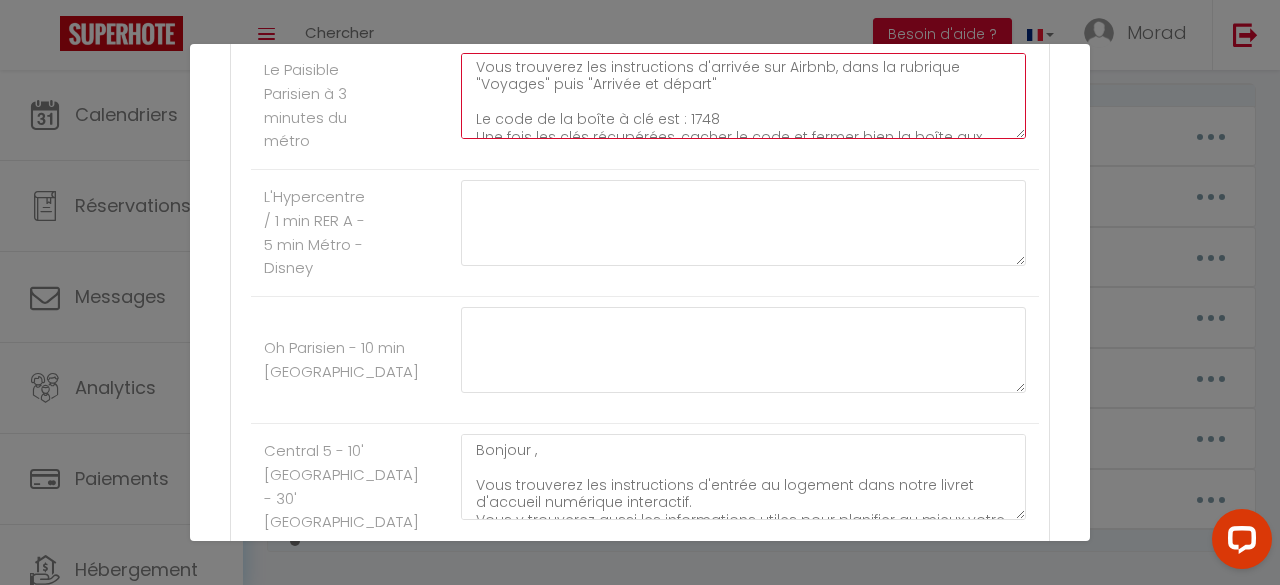 scroll, scrollTop: 38, scrollLeft: 0, axis: vertical 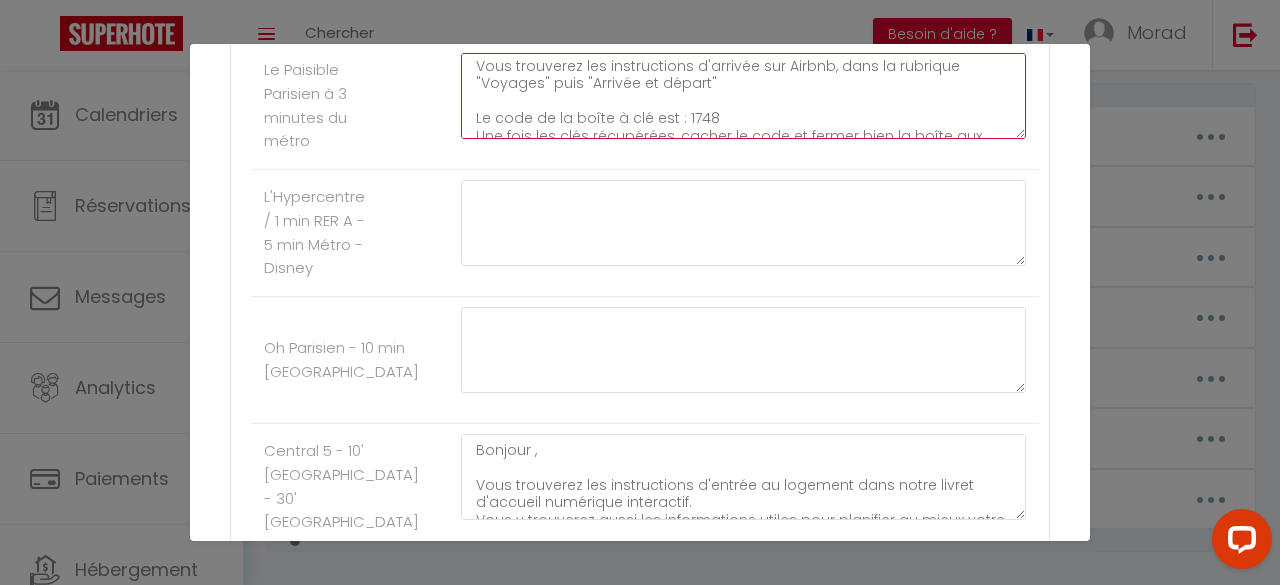type on "Bonjour [GUEST:FIRST_NAME],
Vous trouverez les instructions d'arrivée sur Airbnb, dans la rubrique "Voyages" puis "Arrivée et départ"
Le code de la boîte à clé est : 1748
Une fois les clés récupérées, cacher le code et fermer bien la boîte aux lettres
En arrivant veuillez éviter les nuisances pour ne pas déranger le voisinage.
Voici les information wi-fi :
Homyloc Vincennes
Homyloc22
En cas d'urgence nous sommes aussi joignable sur whatsapp : https://wa.me/33668760686
https://wa.me/33763586719
Merci à vous :)
Nous vous souhaitons un excellent séjour et nous restons à votre disposition.
Soukaina & Morad" 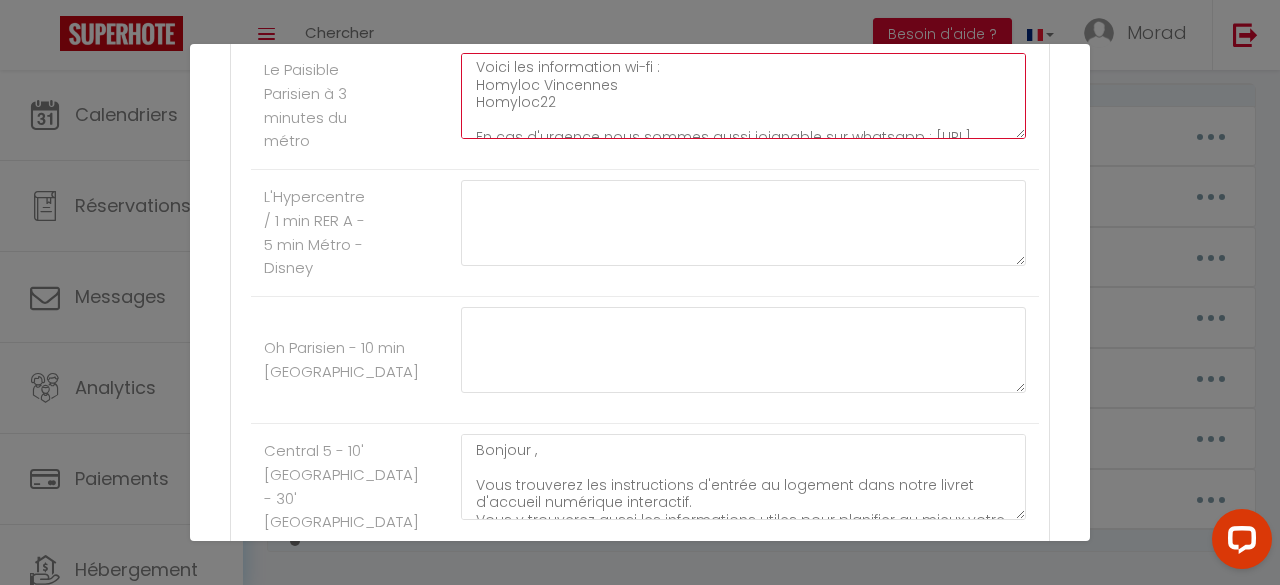 scroll, scrollTop: 367, scrollLeft: 0, axis: vertical 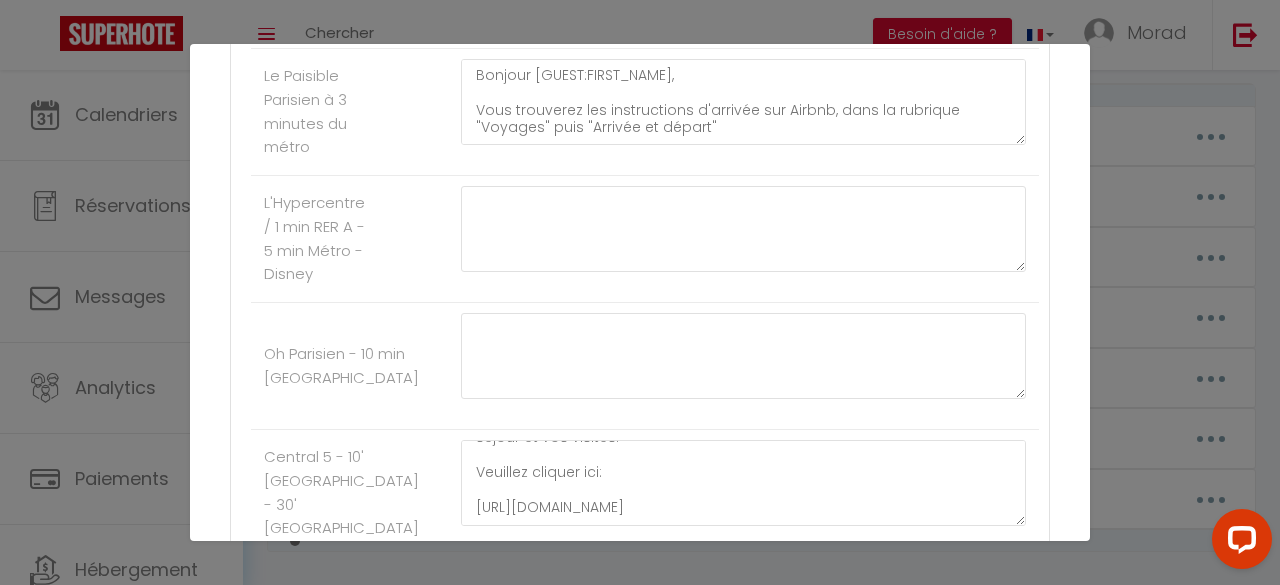 click on "Mettre à jour le code court personnalisé   ×   Nom   *     Instruction acces airbnb   Contenu   *     Bonjour   Pour cet hébergement     Afficher les shortcodes   CONCIERGERIE FRANCE   Loft parisien - Proche Tour Eiffel - 3min métro     Bonjour,
Vous trouverez les instructions d'entrées ainsi que toute les informations utiles dans notre guide digital : https://www.canva.com/design/DAF6mxzvtNI/BnbSU5ZECEMz-iyfBynaWw/view?mode=prototype
Le code de la boîte à clé est : 904725
Nous restons à votre entière disposition et vous souhaitons un agréable séjour. Studio Parisien proche Tour Eiffel - 3 min métro     L'Haussmannien aux portes Paris - 2 min Métro     TANGER   Appartement Standing- 2 min Gare TGV - 2 min Plage     Conciergerie Tanger   SAAD · Appartement Malabata - Balcons, IPTV, Clim & Plage     Appartement Assalam | 3 chambres | Piscine&Parking     Malabata Rooftop · Rooftop de Luxe vue mer + Parking à Malabata Hills     Samia · 2 chambres + piscine • Quartier calme Tanger" at bounding box center (640, 292) 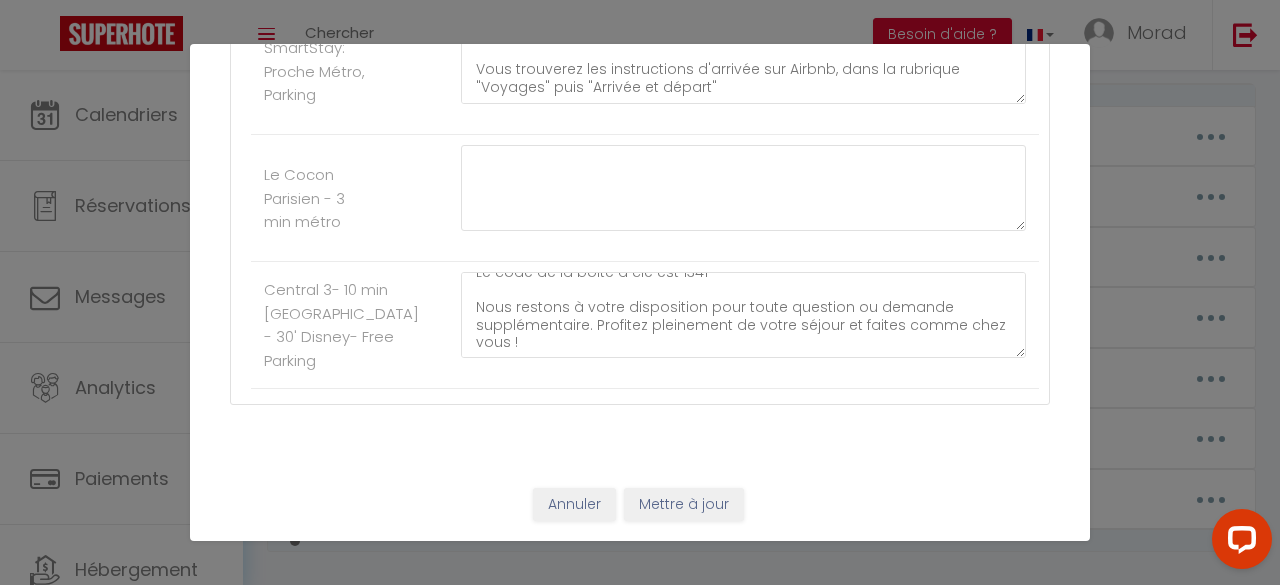 scroll, scrollTop: 3443, scrollLeft: 0, axis: vertical 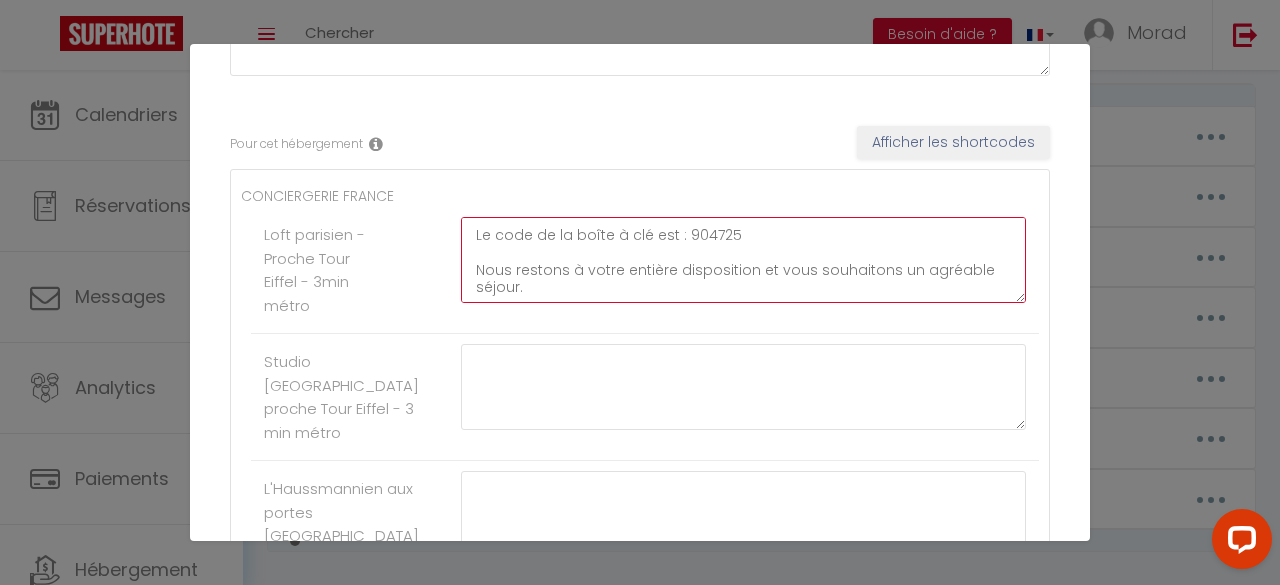 click on "Bonjour,
Vous trouverez les instructions d'entrées ainsi que toute les informations utiles dans notre guide digital : https://www.canva.com/design/DAF6mxzvtNI/BnbSU5ZECEMz-iyfBynaWw/view?mode=prototype
Le code de la boîte à clé est : 904725
Nous restons à votre entière disposition et vous souhaitons un agréable séjour." at bounding box center [743, 260] 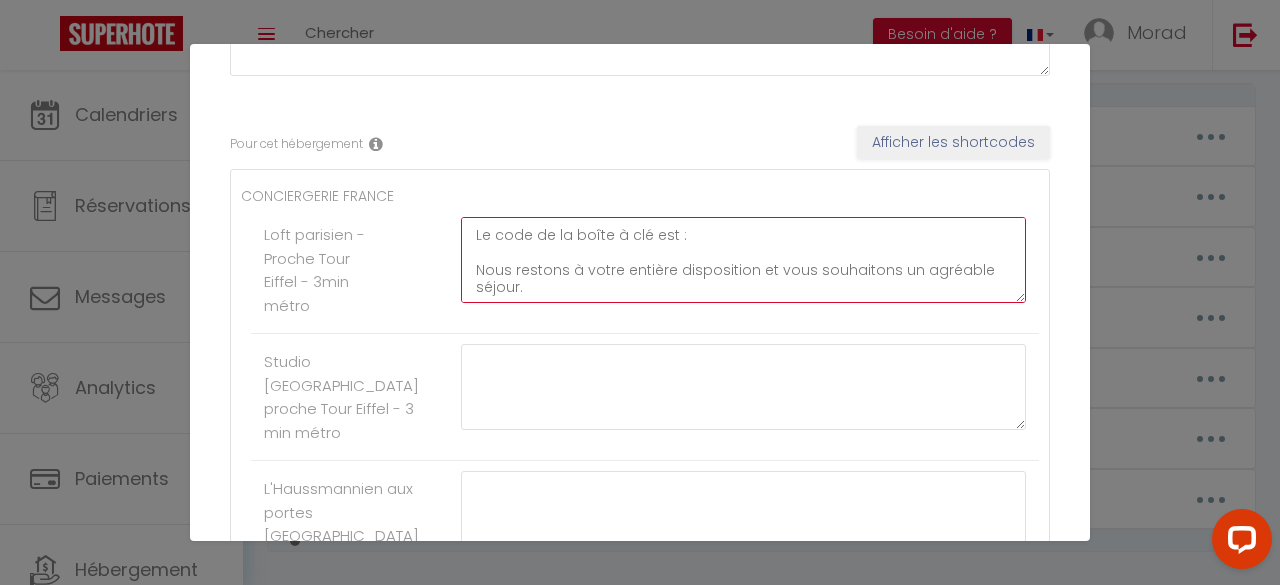 type on "Bonjour,
Vous trouverez les instructions d'entrées ainsi que toute les informations utiles dans notre guide digital : https://www.canva.com/design/DAF6mxzvtNI/BnbSU5ZECEMz-iyfBynaWw/view?mode=prototype
Le code de la boîte à clé est :
Nous restons à votre entière disposition et vous souhaitons un agréable séjour." 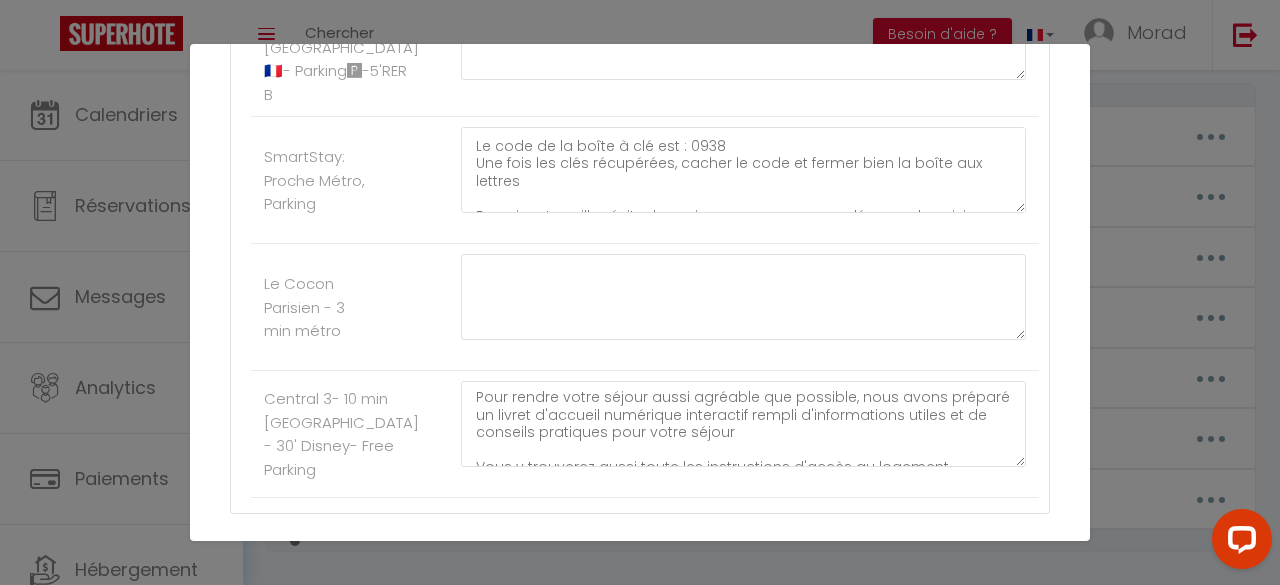 scroll, scrollTop: 3443, scrollLeft: 0, axis: vertical 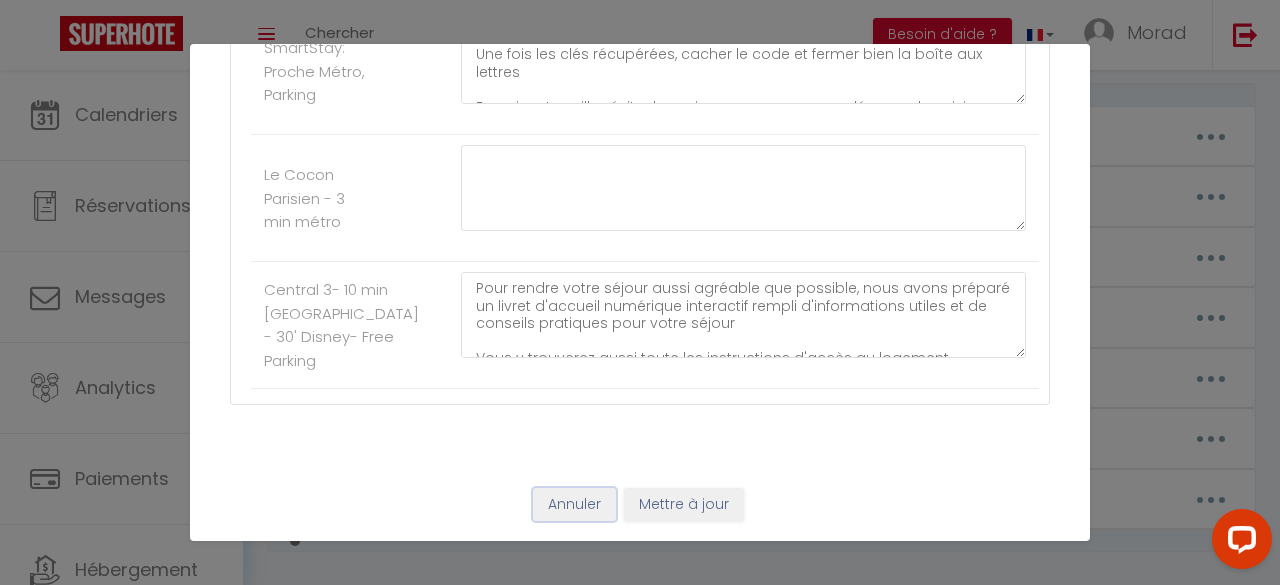 click on "Annuler" at bounding box center (574, 505) 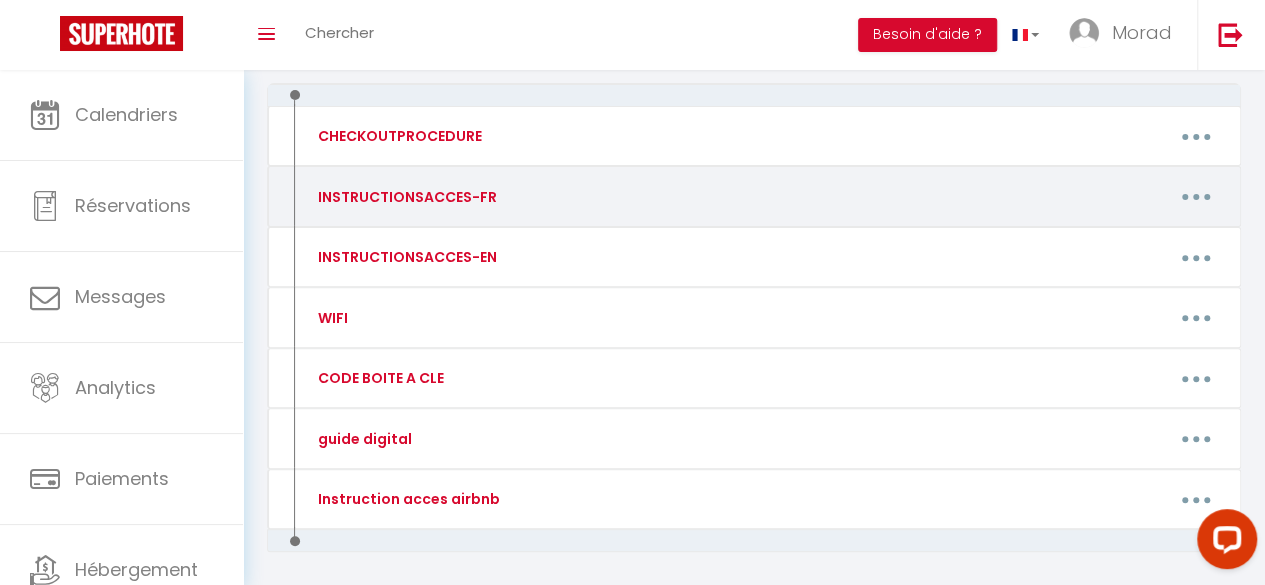 click at bounding box center (1196, 197) 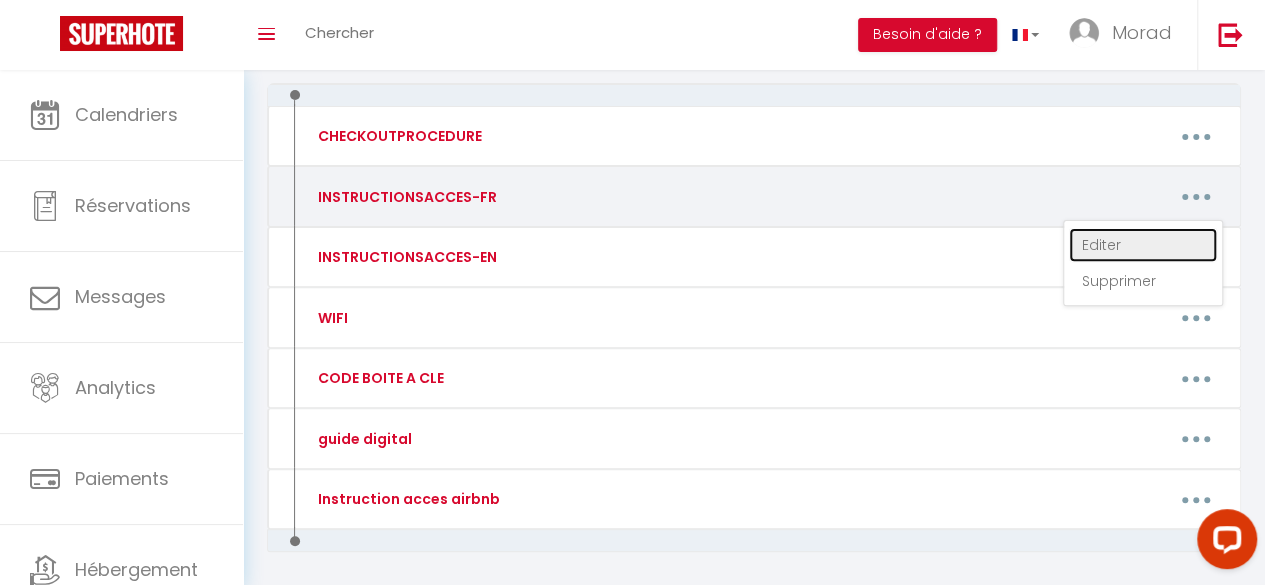 click on "Editer" at bounding box center [1143, 245] 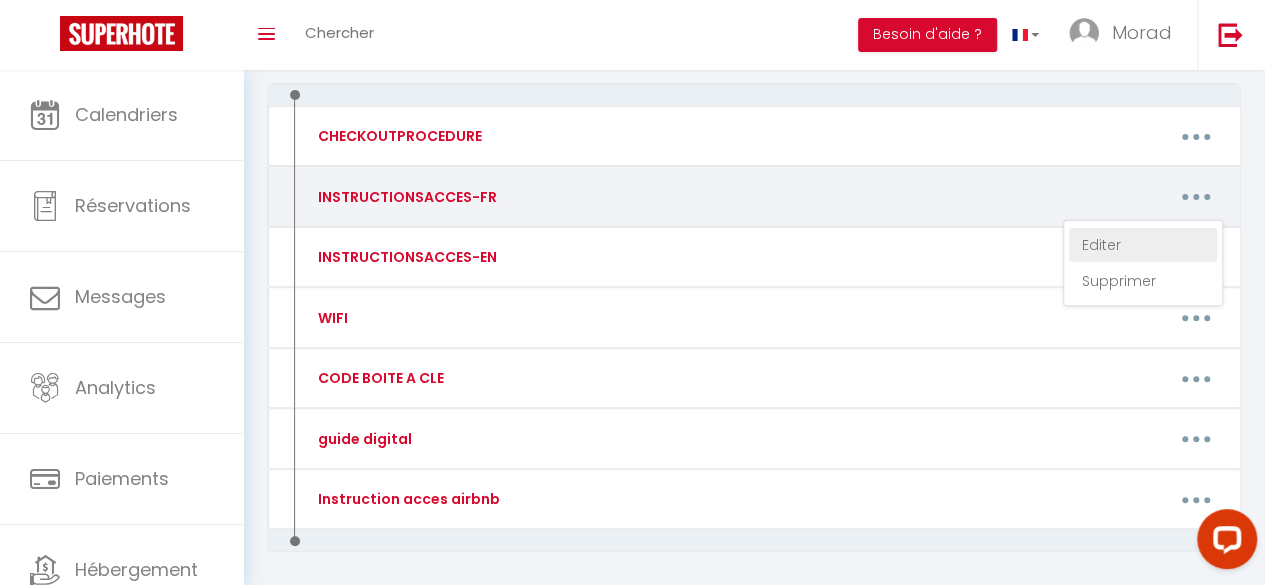type on "INSTRUCTIONSACCES-FR" 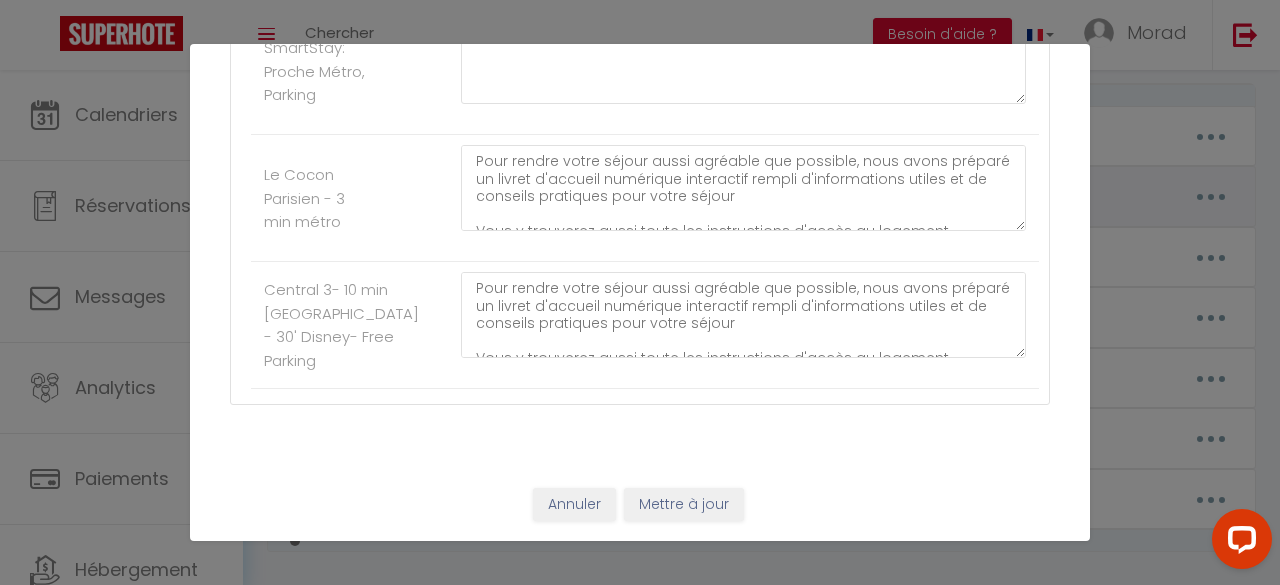 scroll, scrollTop: 0, scrollLeft: 0, axis: both 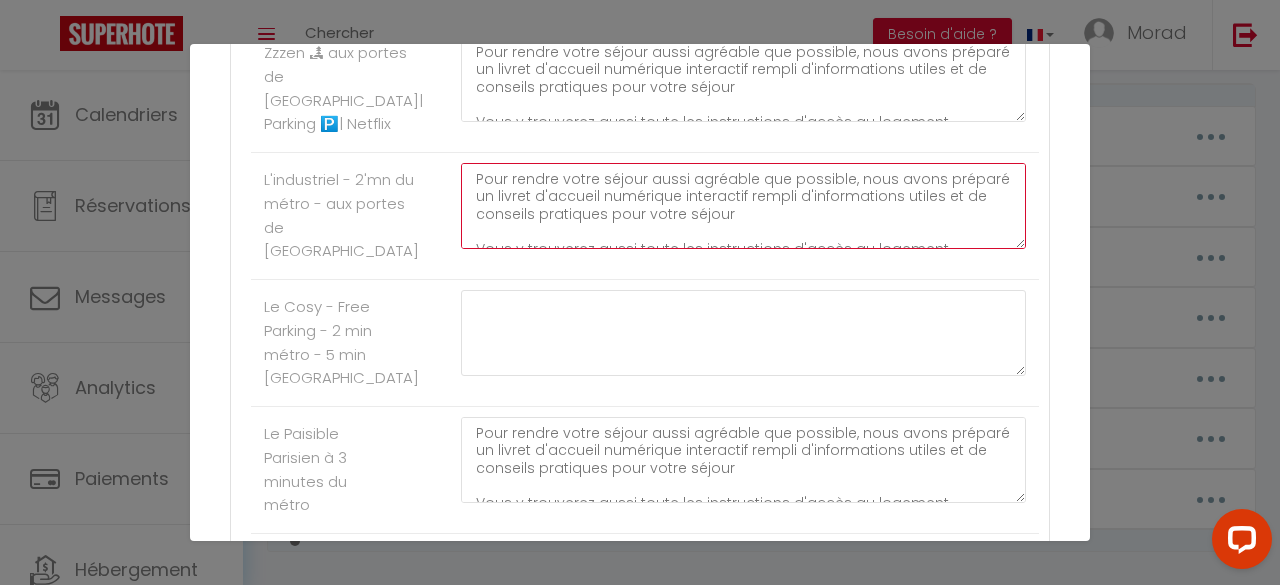 click on "Pour rendre votre séjour aussi agréable que possible, nous avons préparé un livret d'accueil numérique interactif rempli d'informations utiles et de conseils pratiques pour votre séjour
Vous y trouverez aussi toute les instructions d'accès au logement.
Cliquez ici : [URL][DOMAIN_NAME]
Le code de la boite à clé sera communiqué après signature du contrat et dépôt de garantie versé
Nous restons à votre disposition pour toute question ou demande supplémentaire. Profitez pleinement de votre séjour et faites comme chez vous !" at bounding box center [743, -1577] 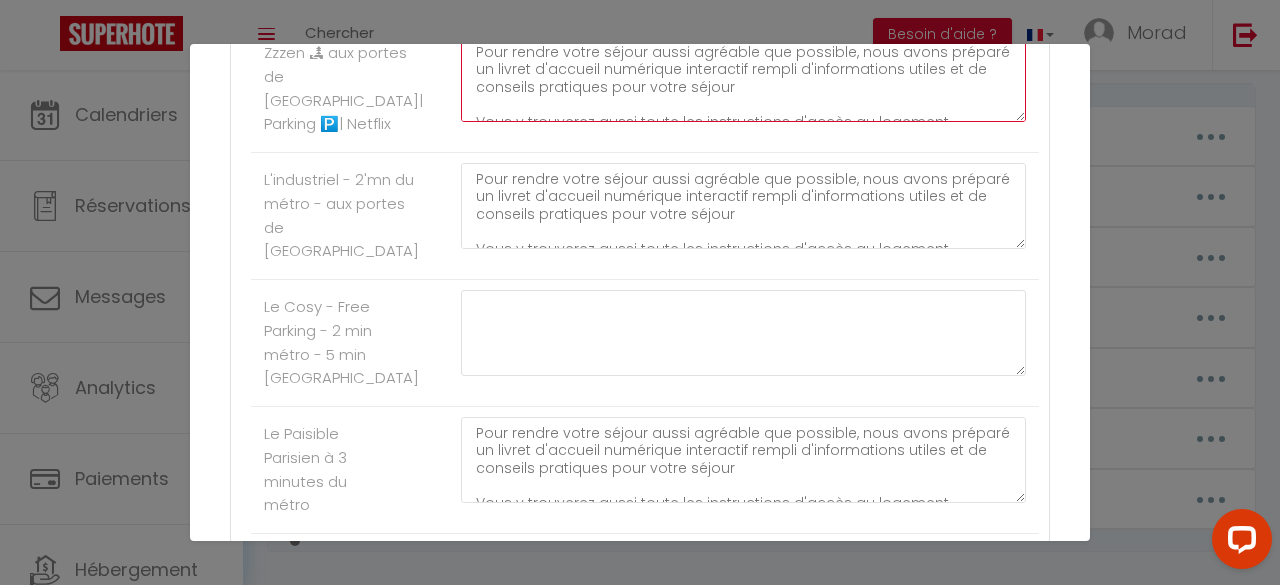 click on "Pour rendre votre séjour aussi agréable que possible, nous avons préparé un livret d'accueil numérique interactif rempli d'informations utiles et de conseils pratiques pour votre séjour
Vous y trouverez aussi toute les instructions d'accès au logement.
Cliquez ici : [URL][DOMAIN_NAME]
Le code de la boite à clé sera communiqué après signature du contrat et dépôt de garantie versé
Nous restons à votre disposition pour toute question ou demande supplémentaire. Profitez pleinement de votre séjour et faites comme chez vous !" at bounding box center [743, -1704] 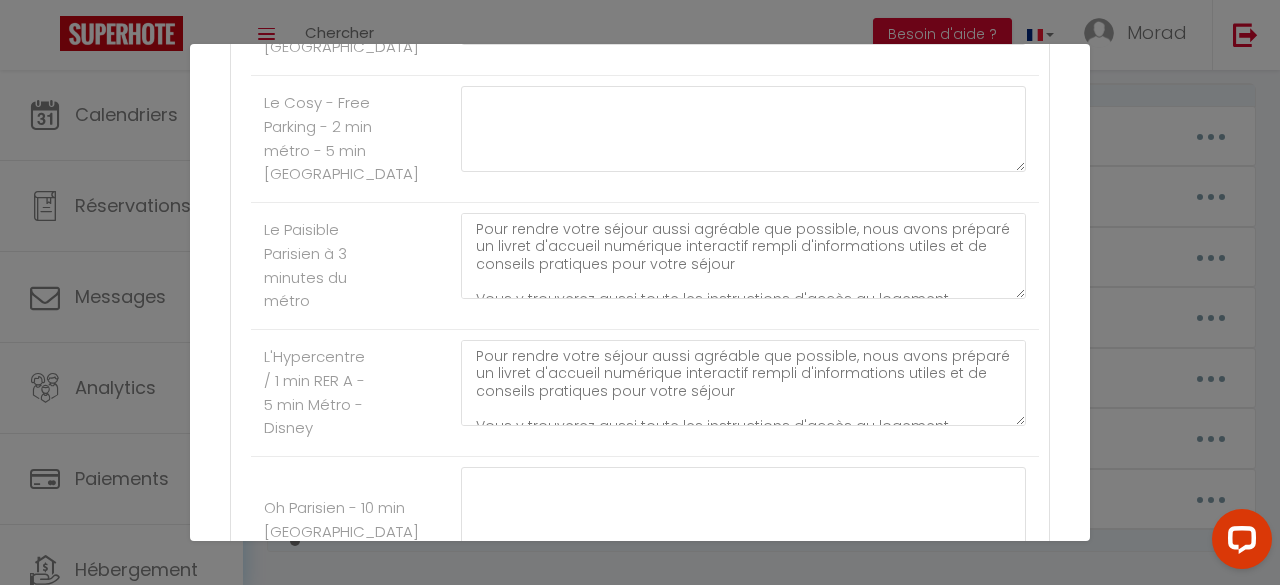 scroll, scrollTop: 2467, scrollLeft: 0, axis: vertical 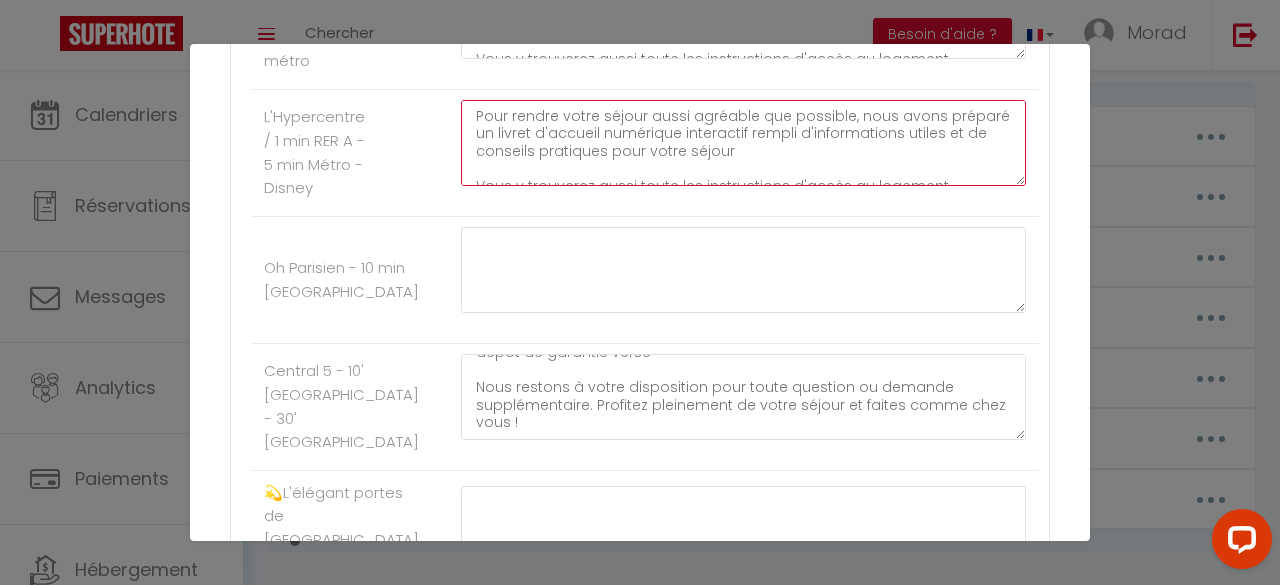 click on "Pour rendre votre séjour aussi agréable que possible, nous avons préparé un livret d'accueil numérique interactif rempli d'informations utiles et de conseils pratiques pour votre séjour
Vous y trouverez aussi toute les instructions d'accès au logement.
Cliquez ici : [URL][DOMAIN_NAME]
Le code de la boite à clé sera communiqué après signature du contrat et dépôt de garantie versé
Nous restons à votre disposition pour toute question ou demande supplémentaire. Profitez pleinement de votre séjour et faites comme chez vous !" at bounding box center [743, -1050] 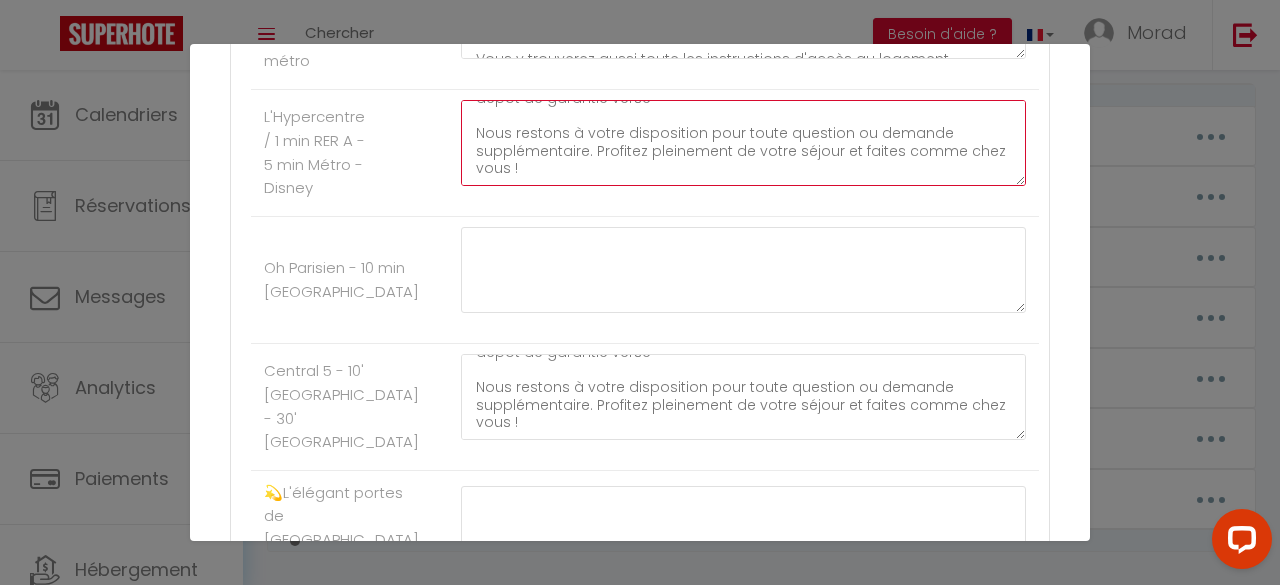 scroll, scrollTop: 210, scrollLeft: 0, axis: vertical 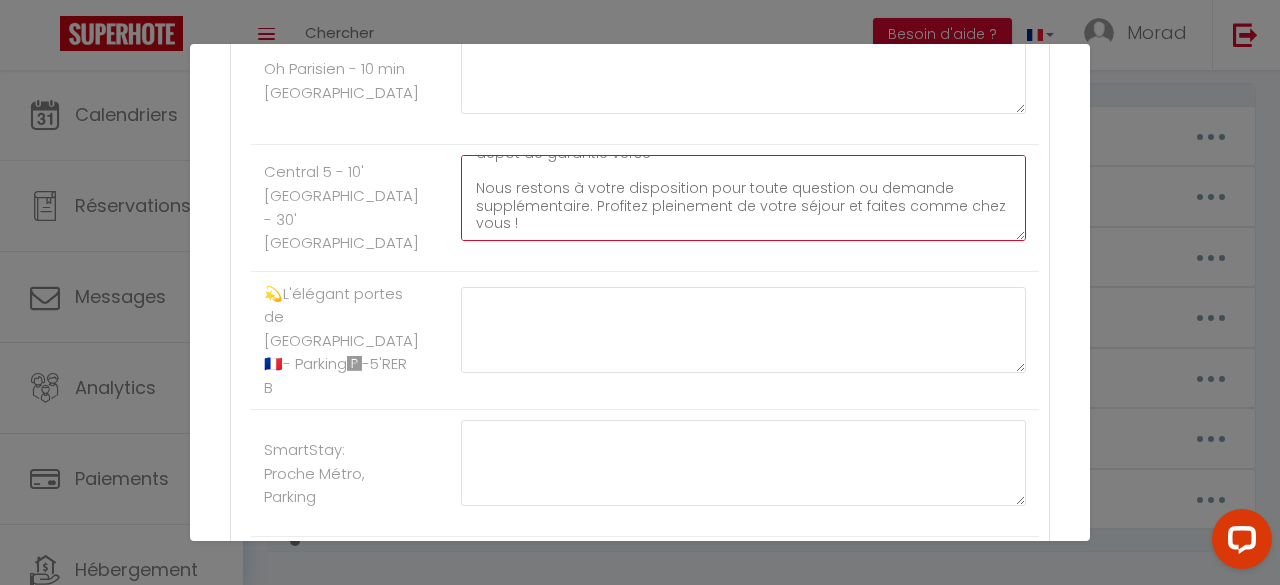 click on "Pour rendre votre séjour aussi agréable que possible, nous avons préparé un livret d'accueil numérique interactif rempli d'informations utiles et de conseils pratiques pour votre séjour
Vous y trouverez aussi toute les instructions d'accès au logement.
Cliquez ici : [URL][DOMAIN_NAME]
Le code de la boite à clé sera communiqué après signature du contrat et dépôt de garantie versé
Nous restons à votre disposition pour toute question ou demande supplémentaire. Profitez pleinement de votre séjour et faites comme chez vous !" at bounding box center (743, -977) 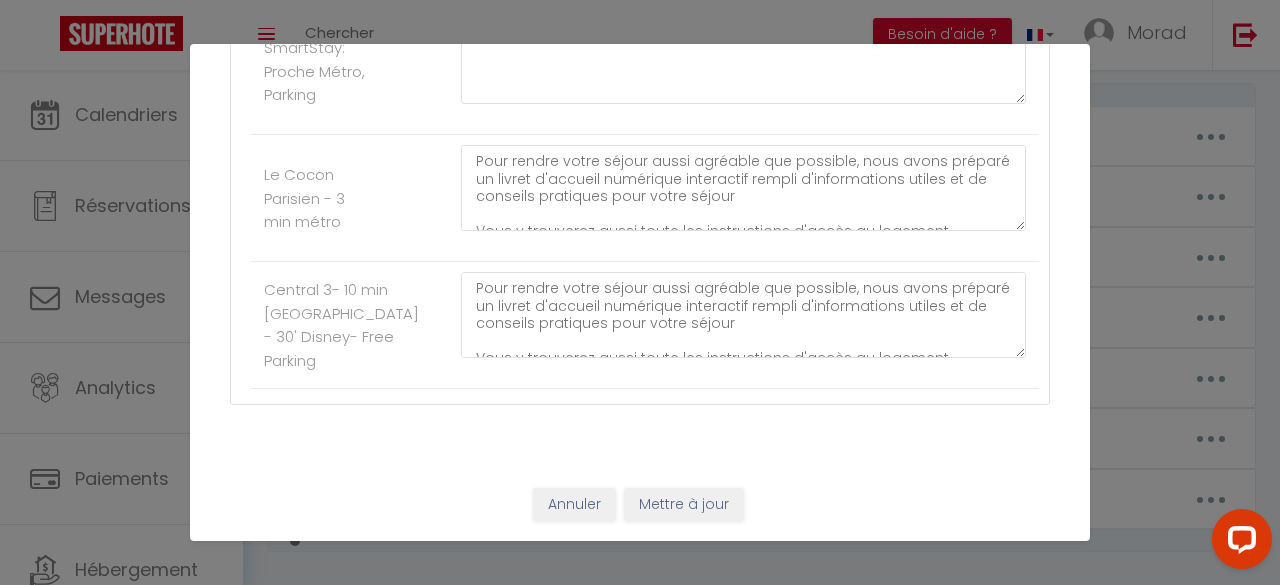 scroll, scrollTop: 3295, scrollLeft: 0, axis: vertical 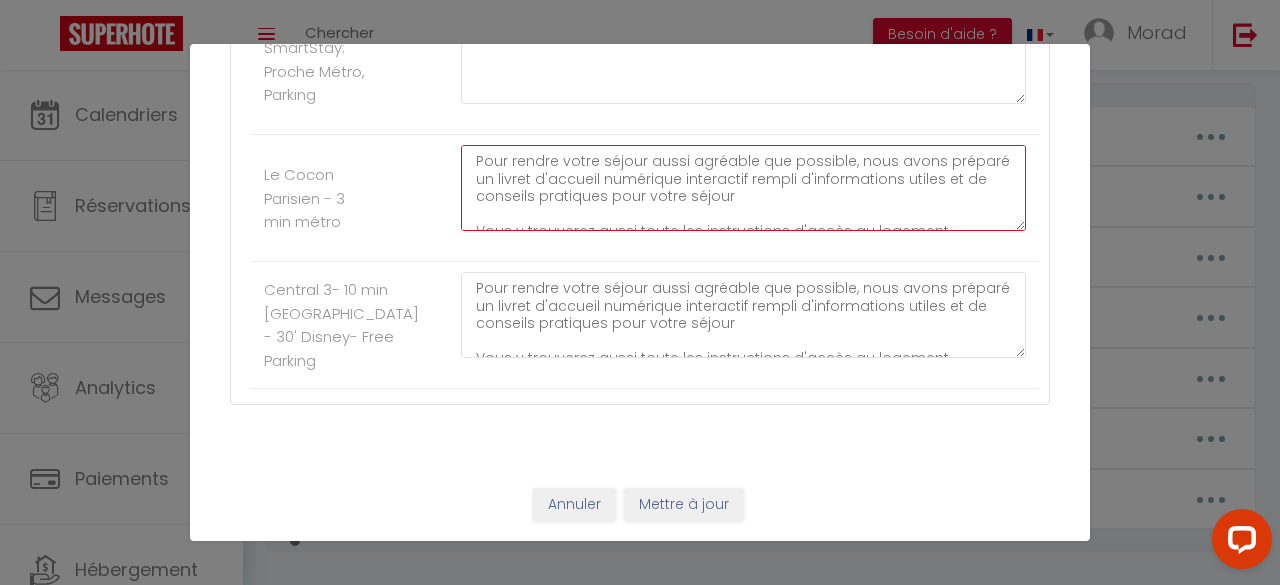click on "Pour rendre votre séjour aussi agréable que possible, nous avons préparé un livret d'accueil numérique interactif rempli d'informations utiles et de conseils pratiques pour votre séjour
Vous y trouverez aussi toute les instructions d'accès au logement.
Cliquez ici : [URL][DOMAIN_NAME]
Le code de la boite à clé sera communiqué après signature du contrat et dépôt de garantie versé
Nous restons à votre disposition pour toute question ou demande supplémentaire. Profitez pleinement de votre séjour et faites comme chez vous !" at bounding box center [743, 188] 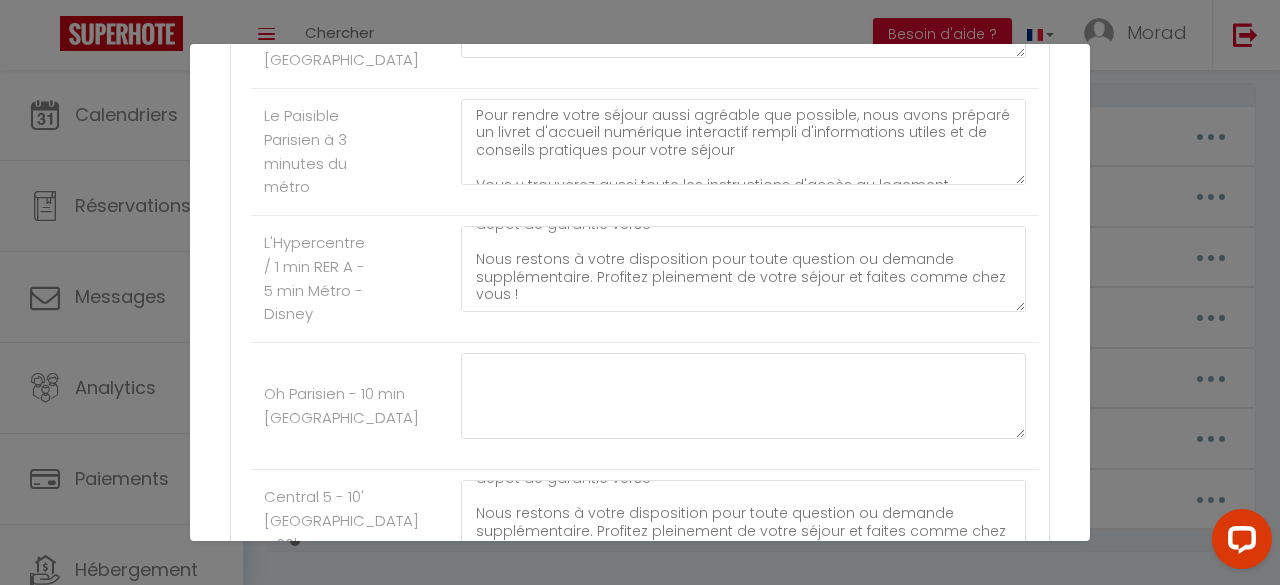 scroll, scrollTop: 2610, scrollLeft: 0, axis: vertical 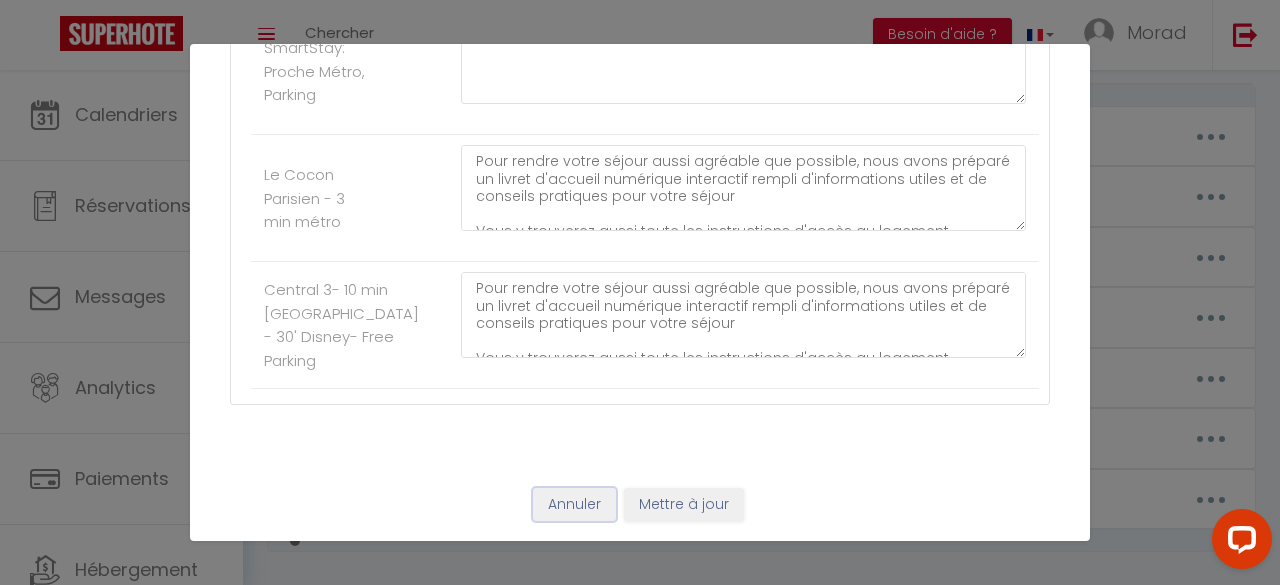 click on "Annuler" at bounding box center (574, 505) 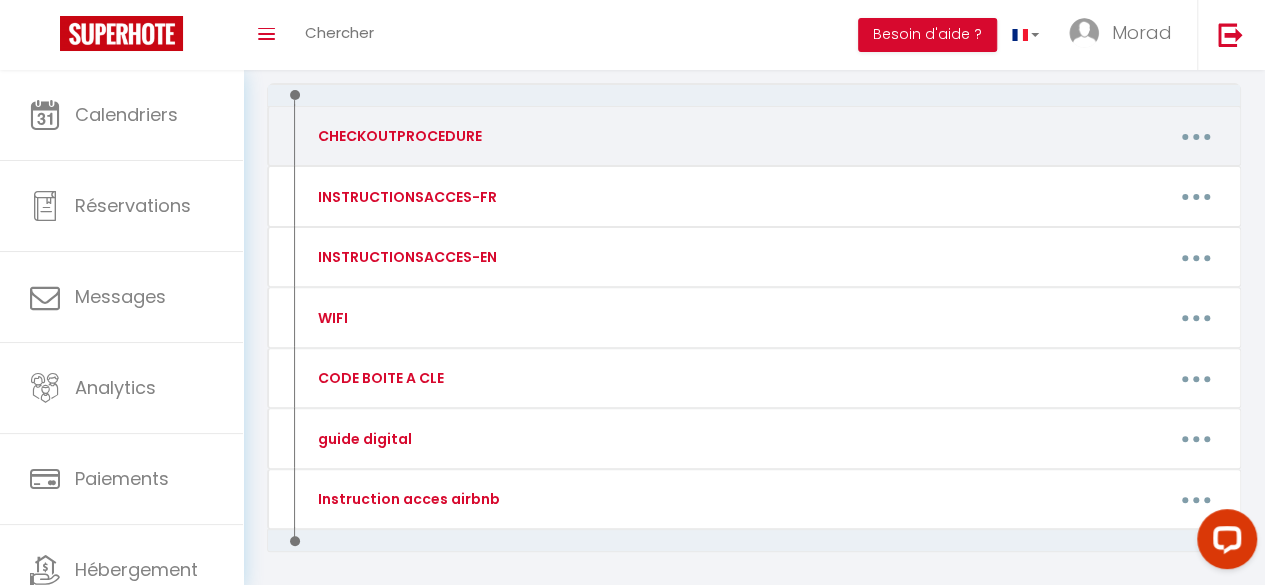 click at bounding box center [1196, 136] 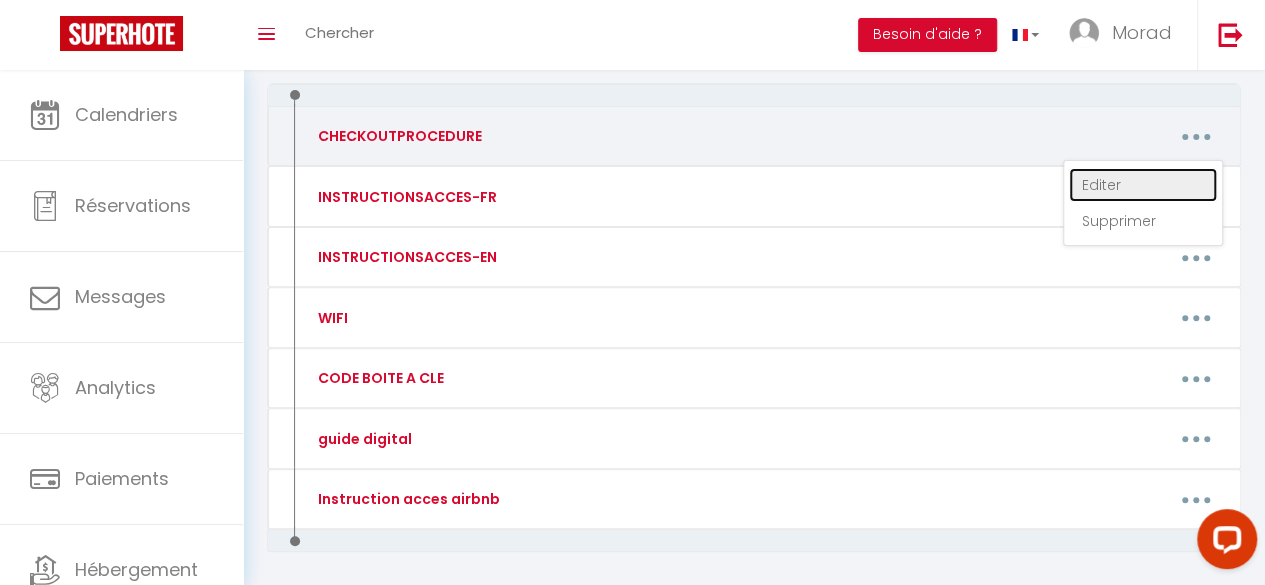 click on "Editer" at bounding box center [1143, 185] 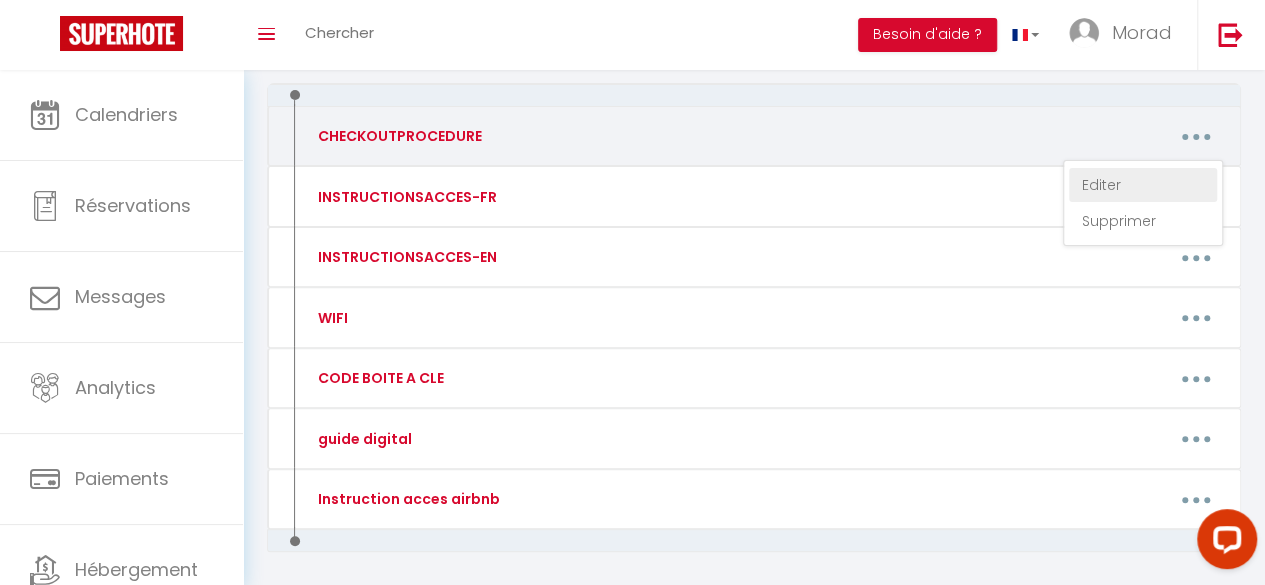 type on "CHECKOUTPROCEDURE" 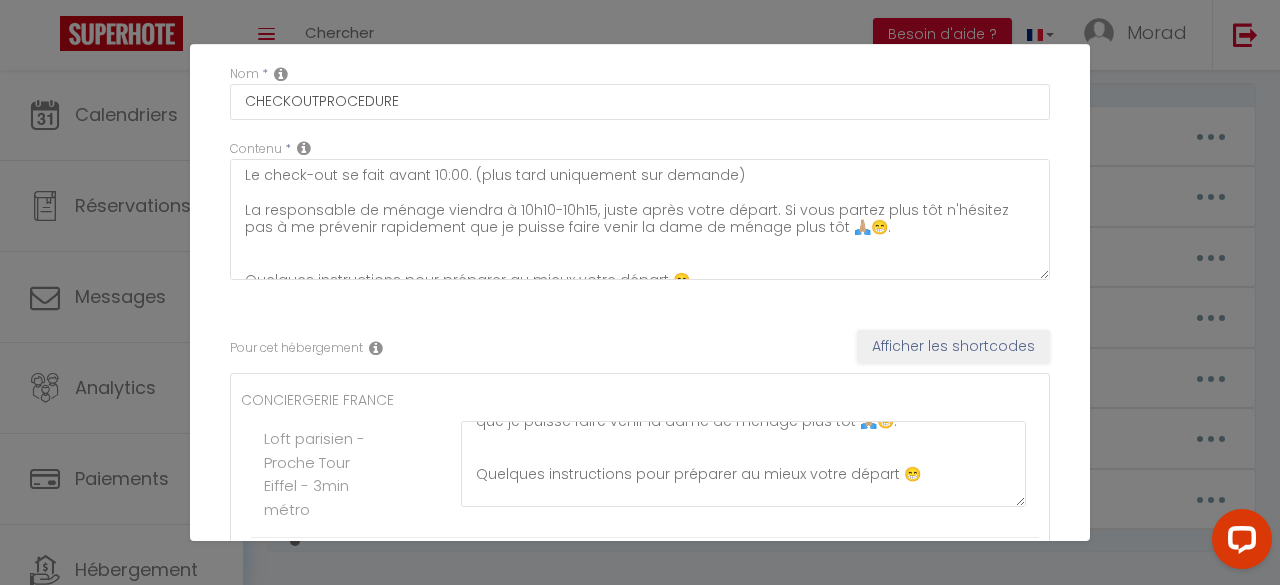 scroll, scrollTop: 0, scrollLeft: 0, axis: both 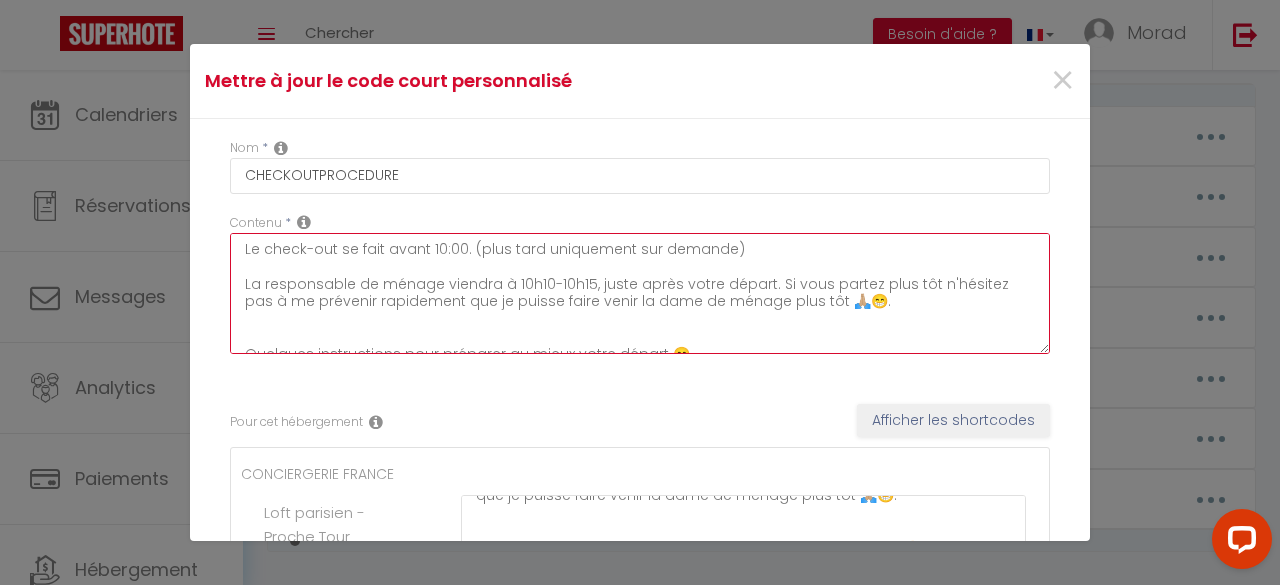 click on "Le check-out se fait avant 10:00. (plus tard uniquement sur demande)
La responsable de ménage viendra à 10h10-10h15, juste après votre départ. Si vous partez plus tôt n'hésitez pas à me prévenir rapidement que je puisse faire venir la dame de ménage plus tôt 🙏🏼😁.
Quelques instructions pour préparer au mieux votre départ 😁
- N'oubliez pas SVP de sortir les poubelles, et faire votre vaisselle avant de partir 😁🙏
- Laissez les serviettes utilisées dans le la salle de bain
- ⚠️N'oubliez pas de fermer la porte à clé lors de votre départ
- ⚠️⚠️⚠️Laissez les clés dans la boîte à clés avec le même code envoyé lors de votre arrivée en message automatique.
Veillez à ce qu'elle soit bien verrouillé et cacher le code.
- Surtout n'oubliez pas vos affaires personnelles dans l'appartement !!!" at bounding box center (640, 293) 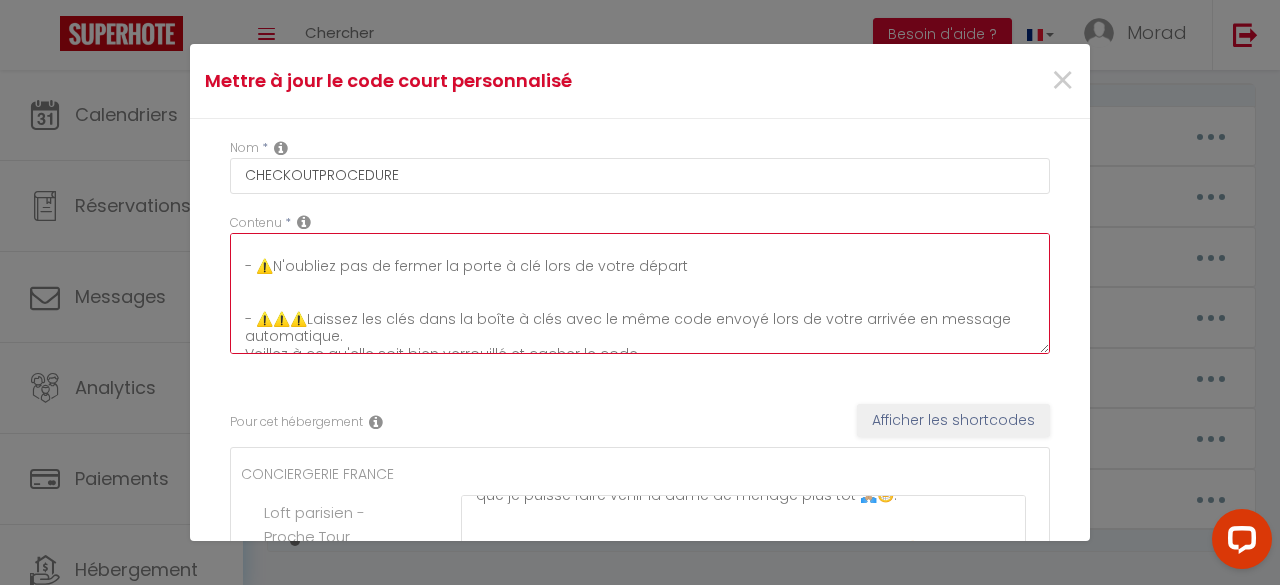 scroll, scrollTop: 297, scrollLeft: 0, axis: vertical 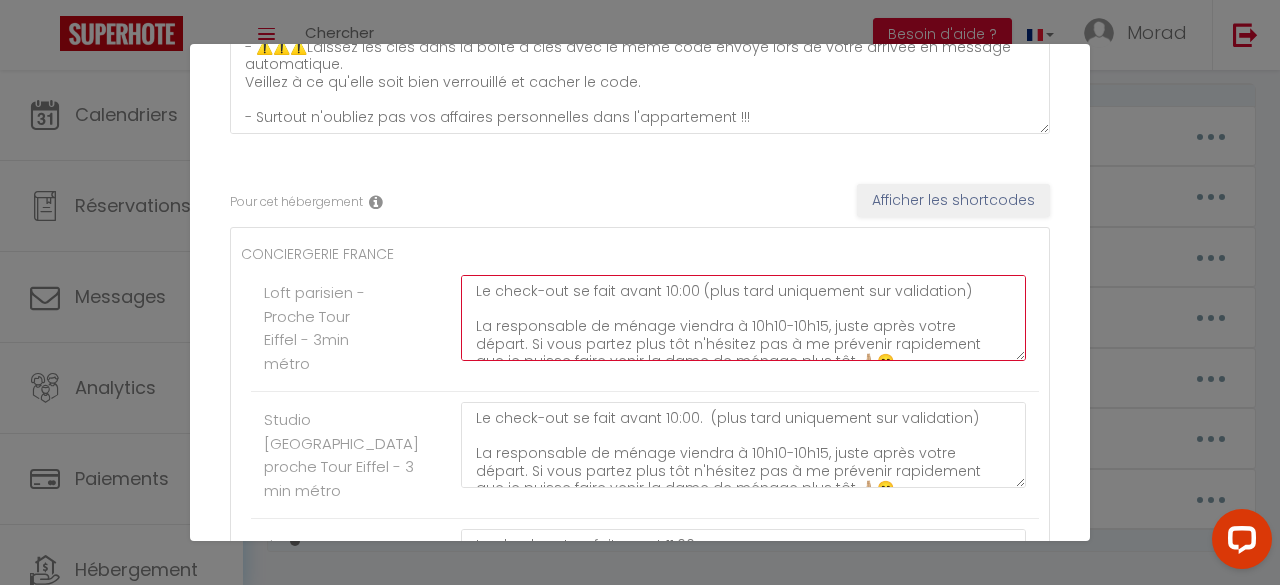 click on "Le check-out se fait avant 10:00 (plus tard uniquement sur validation)
La responsable de ménage viendra à 10h10-10h15, juste après votre départ. Si vous partez plus tôt n'hésitez pas à me prévenir rapidement que je puisse faire venir la dame de ménage plus tôt 🙏🏼😁.
Quelques instructions pour préparer au mieux votre départ 😁
- N'oubliez pas SVP de sortir les poubelles, et faire votre vaisselle avant de partir 😁🙏
- Laissez les serviettes utilisées dans le la salle de bain
- ⚠️N'oubliez pas de fermer la porte à clé lors de votre départ
- ⚠️⚠️⚠️Laissez les clés dans la boîte à clés avec le même code envoyé lors de votre arrivée 3858
Veillez à ce qu'elle soit bien verrouillé
- Surtout n'oubliez pas vos affaires personnelles dans l'appartement !!!" at bounding box center (743, 318) 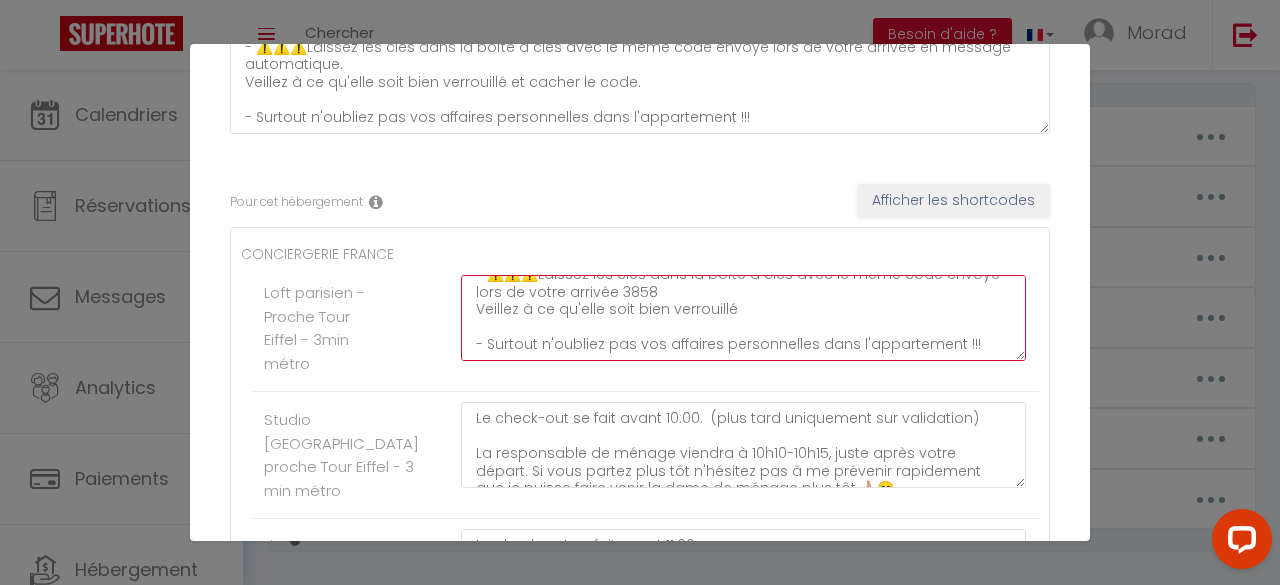 scroll, scrollTop: 0, scrollLeft: 0, axis: both 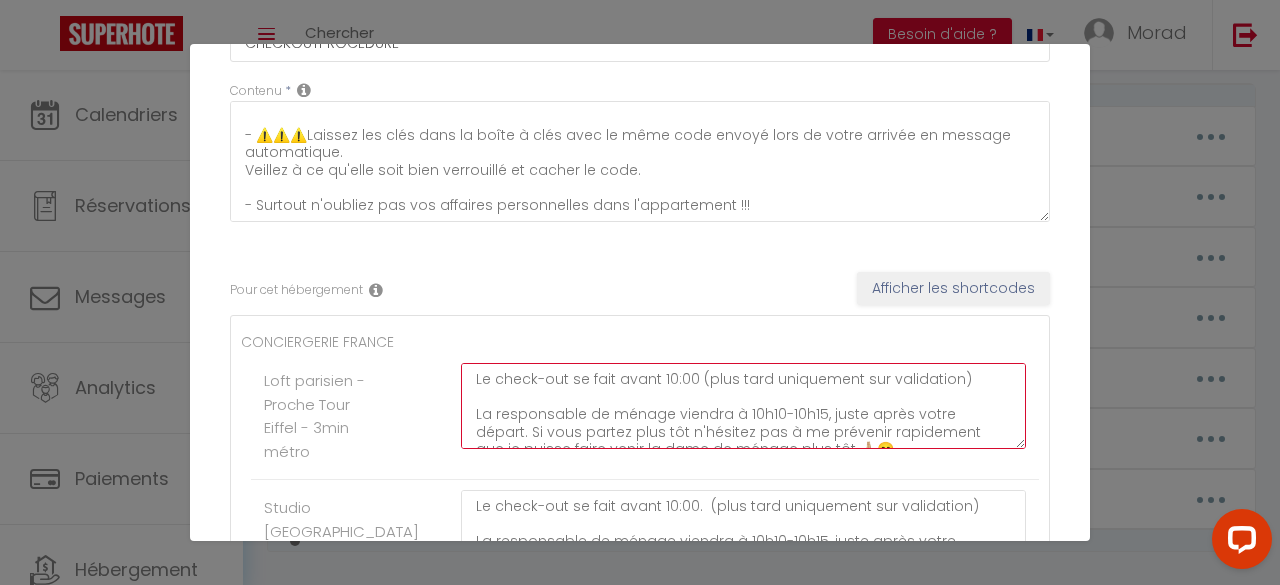 click on "Le check-out se fait avant 10:00 (plus tard uniquement sur validation)
La responsable de ménage viendra à 10h10-10h15, juste après votre départ. Si vous partez plus tôt n'hésitez pas à me prévenir rapidement que je puisse faire venir la dame de ménage plus tôt 🙏🏼😁.
Quelques instructions pour préparer au mieux votre départ 😁
- N'oubliez pas SVP de sortir les poubelles, et faire votre vaisselle avant de partir 😁🙏
- Laissez les serviettes utilisées dans le la salle de bain
- ⚠️N'oubliez pas de fermer la porte à clé lors de votre départ
- ⚠️⚠️⚠️Laissez les clés dans la boîte à clés avec le même code envoyé lors de votre arrivée 3858
Veillez à ce qu'elle soit bien verrouillé
- Surtout n'oubliez pas vos affaires personnelles dans l'appartement !!!" at bounding box center (743, 406) 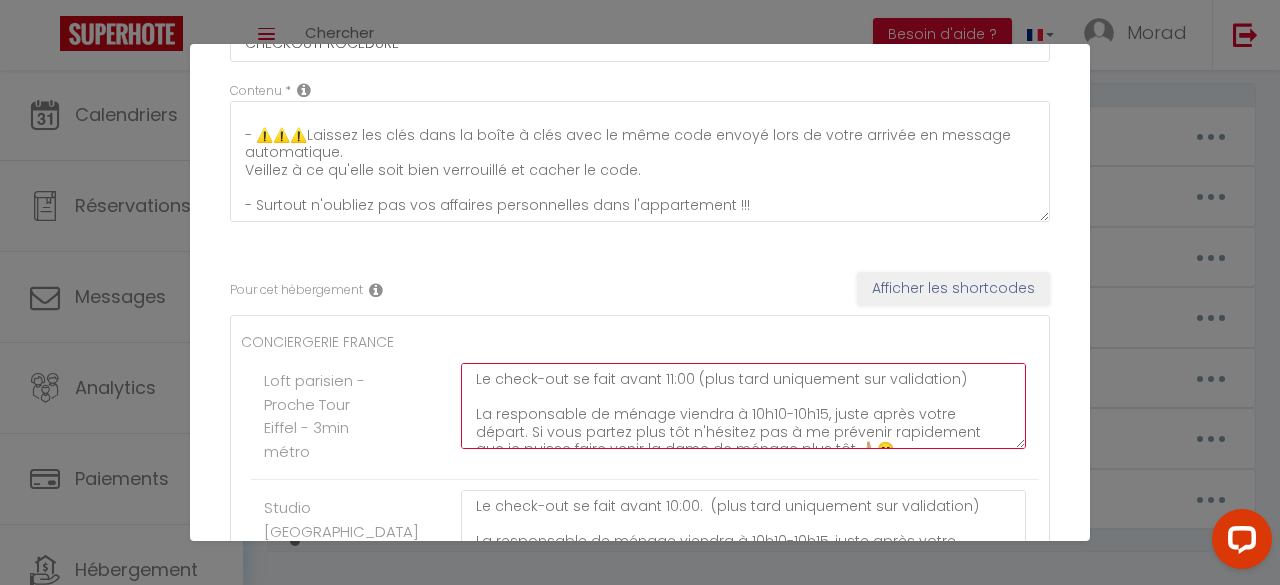 click on "Le check-out se fait avant 11:00 (plus tard uniquement sur validation)
La responsable de ménage viendra à 10h10-10h15, juste après votre départ. Si vous partez plus tôt n'hésitez pas à me prévenir rapidement que je puisse faire venir la dame de ménage plus tôt 🙏🏼😁.
Quelques instructions pour préparer au mieux votre départ 😁
- N'oubliez pas SVP de sortir les poubelles, et faire votre vaisselle avant de partir 😁🙏
- Laissez les serviettes utilisées dans le la salle de bain
- ⚠️N'oubliez pas de fermer la porte à clé lors de votre départ
- ⚠️⚠️⚠️Laissez les clés dans la boîte à clés avec le même code envoyé lors de votre arrivée 3858
Veillez à ce qu'elle soit bien verrouillé
- Surtout n'oubliez pas vos affaires personnelles dans l'appartement !!!" at bounding box center [743, 406] 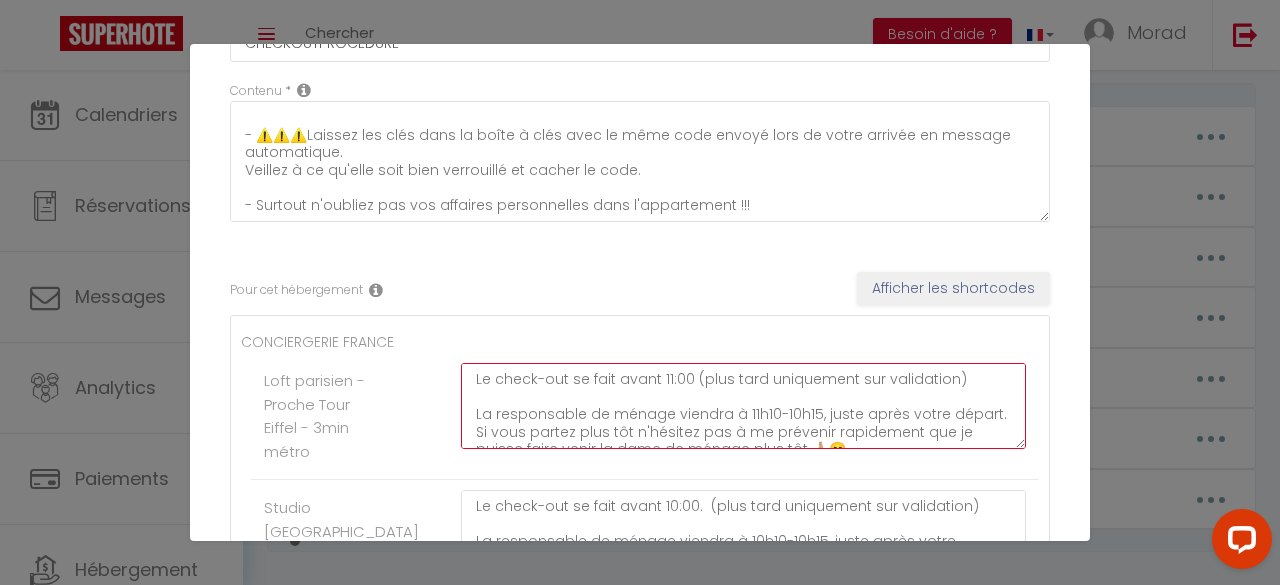 click on "Le check-out se fait avant 11:00 (plus tard uniquement sur validation)
La responsable de ménage viendra à 11h10-10h15, juste après votre départ. Si vous partez plus tôt n'hésitez pas à me prévenir rapidement que je puisse faire venir la dame de ménage plus tôt 🙏🏼😁.
Quelques instructions pour préparer au mieux votre départ 😁
- N'oubliez pas SVP de sortir les poubelles, et faire votre vaisselle avant de partir 😁🙏
- Laissez les serviettes utilisées dans le la salle de bain
- ⚠️N'oubliez pas de fermer la porte à clé lors de votre départ
- ⚠️⚠️⚠️Laissez les clés dans la boîte à clés avec le même code envoyé lors de votre arrivée 3858
Veillez à ce qu'elle soit bien verrouillé
- Surtout n'oubliez pas vos affaires personnelles dans l'appartement !!!" at bounding box center (743, 406) 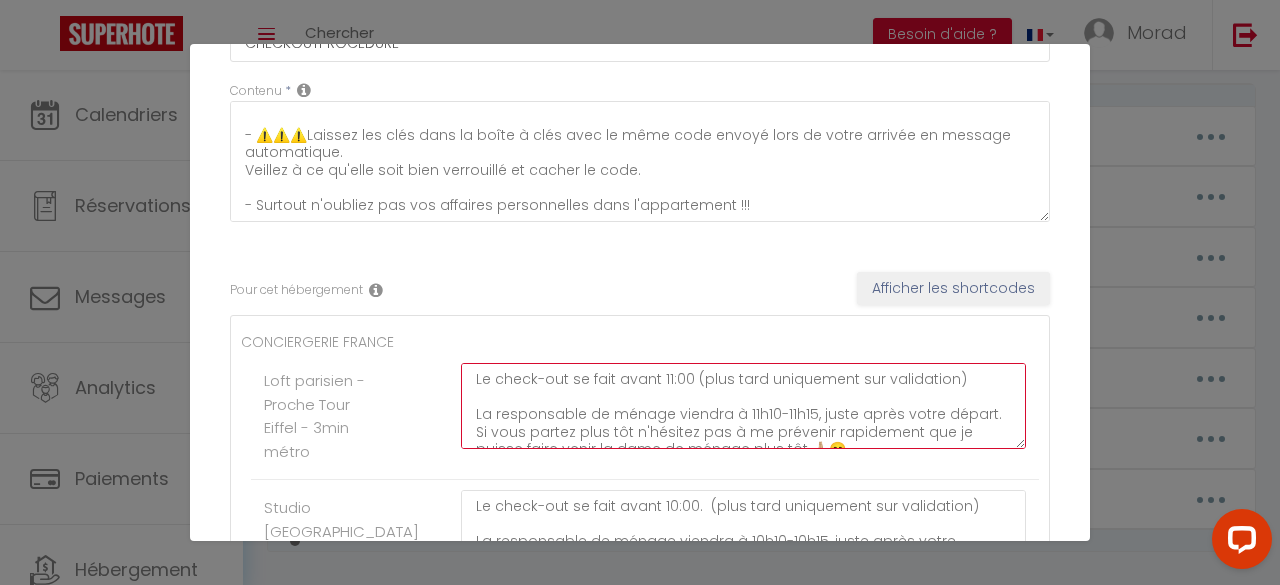 scroll, scrollTop: 96, scrollLeft: 0, axis: vertical 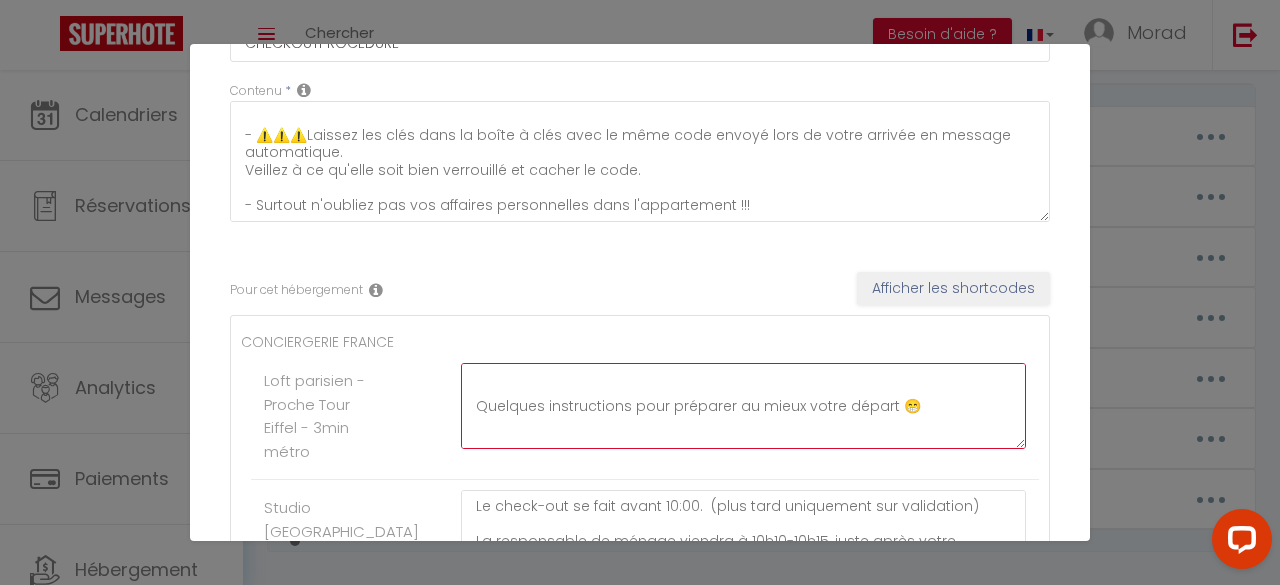 type on "Le check-out se fait avant 11:00 (plus tard uniquement sur validation)
La responsable de ménage viendra à 11h10-11h15, juste après votre départ. Si vous partez plus tôt n'hésitez pas à me prévenir rapidement que je puisse faire venir la dame de ménage plus tôt 🙏🏼😁.
Quelques instructions pour préparer au mieux votre départ 😁
- N'oubliez pas SVP de sortir les poubelles, et faire votre vaisselle avant de partir 😁🙏
- Laissez les serviettes utilisées dans le la salle de bain
- ⚠️N'oubliez pas de fermer la porte à clé lors de votre départ
- ⚠️⚠️⚠️Laissez les clés dans la boîte à clés avec le même code envoyé lors de votre arrivée 3858
Veillez à ce qu'elle soit bien verrouillé
- Surtout n'oubliez pas vos affaires personnelles dans l'appartement !!!" 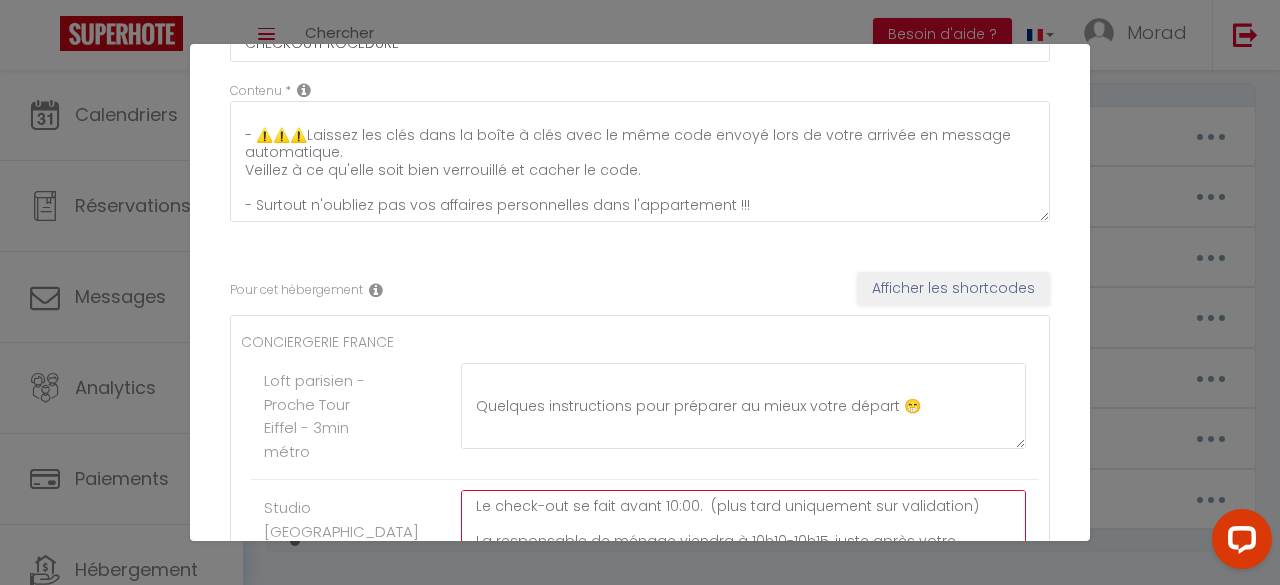click on "Le check-out se fait avant 10:00.  (plus tard uniquement sur validation)
La responsable de ménage viendra à 10h10-10h15, juste après votre départ. Si vous partez plus tôt n'hésitez pas à me prévenir rapidement que je puisse faire venir la dame de ménage plus tôt 🙏🏼😁.
Quelques instructions pour préparer au mieux votre départ 😁
- N'oubliez pas SVP de sortir les poubelles, et faire votre vaisselle avant de partir 😁🙏
- Laissez les serviettes utilisées dans le la salle de bain
- ⚠️N'oubliez pas de fermer la porte à clé lors de votre départ
- ⚠️⚠️⚠️Laissez les clés dans la boîte à clés avec le même code envoyé lors de votre arrivée : 1262
Veillez à ce qu'elle soit bien verrouillé
- Surtout n'oubliez pas vos affaires personnelles dans l'appartement !!!" at bounding box center (743, 533) 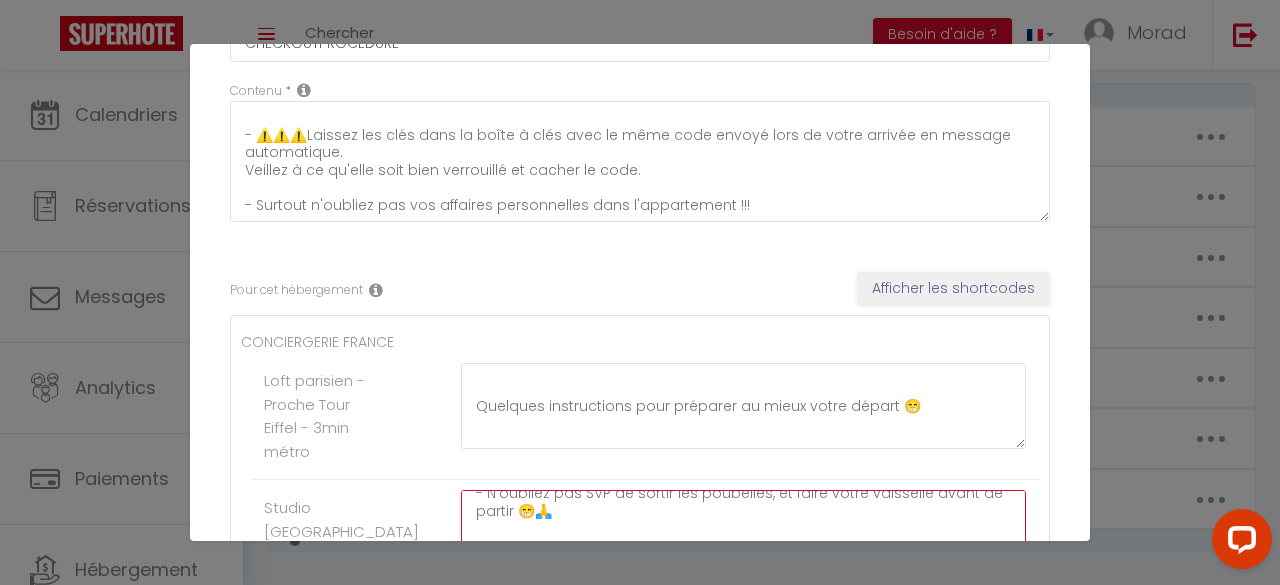 scroll, scrollTop: 190, scrollLeft: 0, axis: vertical 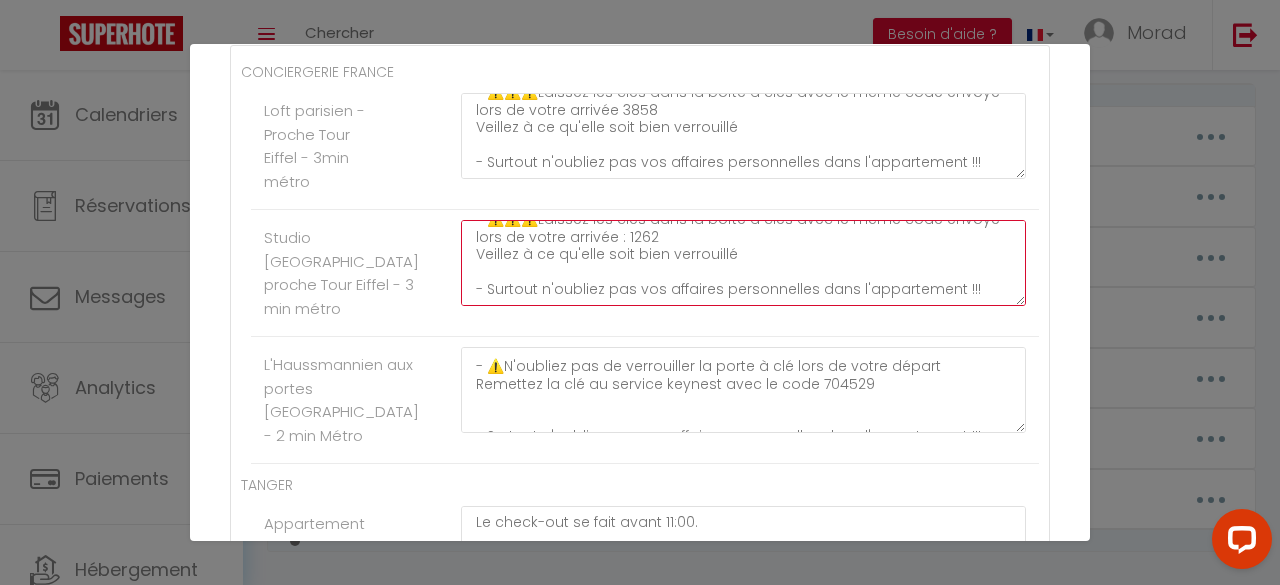 click on "Le check-out se fait avant 11:00.  (plus tard uniquement sur validation)
La responsable de ménage viendra à 10h10-10h15, juste après votre départ. Si vous partez plus tôt n'hésitez pas à me prévenir rapidement que je puisse faire venir la dame de ménage plus tôt 🙏🏼😁.
Quelques instructions pour préparer au mieux votre départ 😁
- N'oubliez pas SVP de sortir les poubelles, et faire votre vaisselle avant de partir 😁🙏
- Laissez les serviettes utilisées dans le la salle de bain
- ⚠️N'oubliez pas de fermer la porte à clé lors de votre départ
- ⚠️⚠️⚠️Laissez les clés dans la boîte à clés avec le même code envoyé lors de votre arrivée : 1262
Veillez à ce qu'elle soit bien verrouillé
- Surtout n'oubliez pas vos affaires personnelles dans l'appartement !!!" at bounding box center (743, 263) 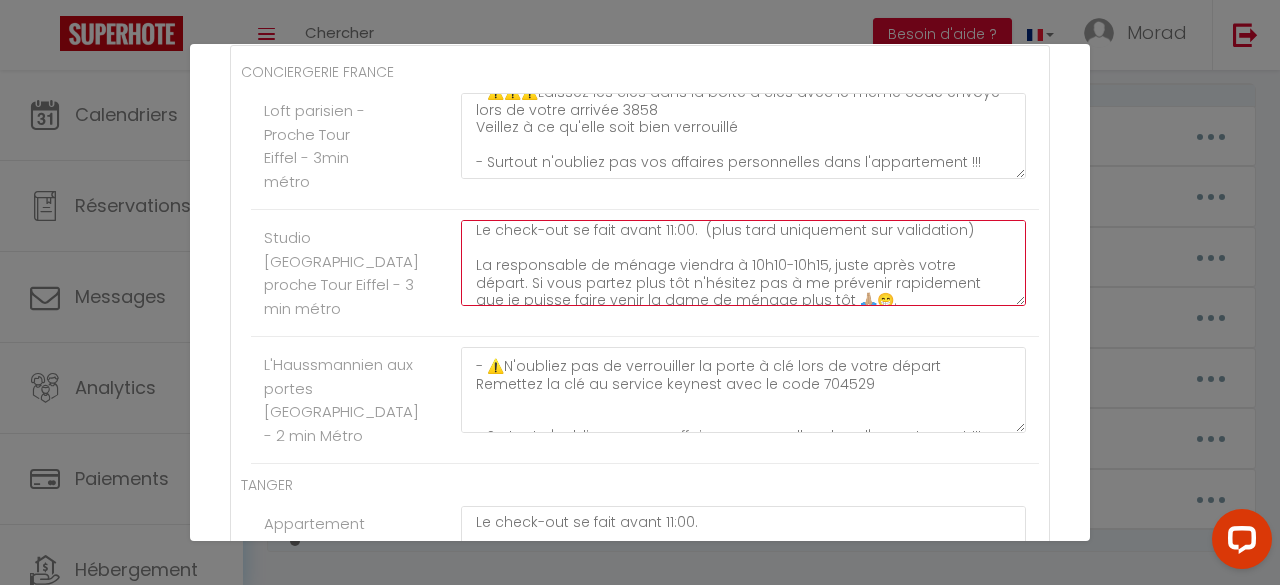 scroll, scrollTop: 0, scrollLeft: 0, axis: both 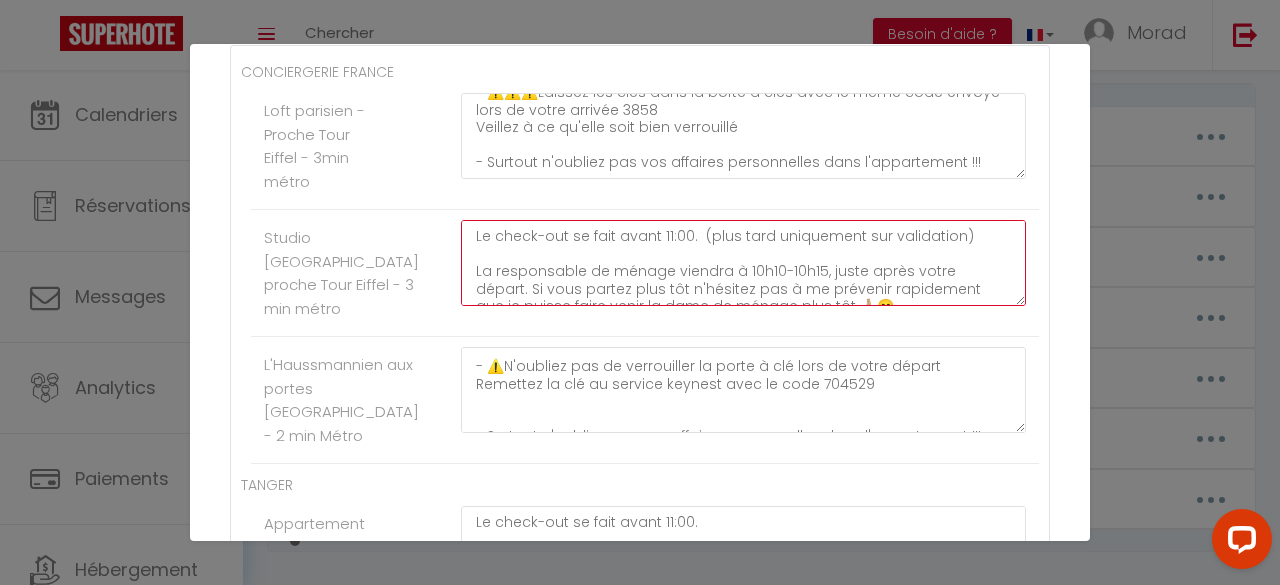 click on "Le check-out se fait avant 11:00.  (plus tard uniquement sur validation)
La responsable de ménage viendra à 10h10-10h15, juste après votre départ. Si vous partez plus tôt n'hésitez pas à me prévenir rapidement que je puisse faire venir la dame de ménage plus tôt 🙏🏼😁.
Quelques instructions pour préparer au mieux votre départ 😁
- N'oubliez pas SVP de sortir les poubelles, et faire votre vaisselle avant de partir 😁🙏
- Laissez les serviettes utilisées dans le la salle de bain
- ⚠️N'oubliez pas de fermer la porte à clé lors de votre départ
- ⚠️⚠️⚠️Laissez les clés dans la boîte à clés avec le même code envoyé lors de votre arrivée : 7170
Veillez à ce qu'elle soit bien verrouillé
- Surtout n'oubliez pas vos affaires personnelles dans l'appartement !!!" at bounding box center (743, 263) 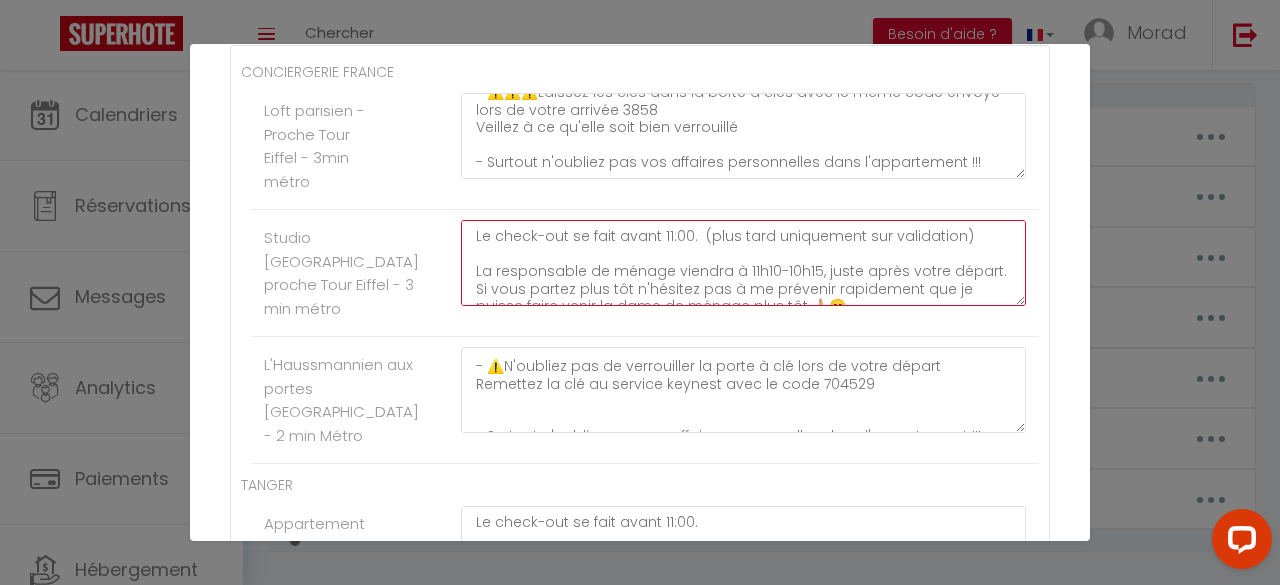 click on "Le check-out se fait avant 11:00.  (plus tard uniquement sur validation)
La responsable de ménage viendra à 11h10-10h15, juste après votre départ. Si vous partez plus tôt n'hésitez pas à me prévenir rapidement que je puisse faire venir la dame de ménage plus tôt 🙏🏼😁.
Quelques instructions pour préparer au mieux votre départ 😁
- N'oubliez pas SVP de sortir les poubelles, et faire votre vaisselle avant de partir 😁🙏
- Laissez les serviettes utilisées dans le la salle de bain
- ⚠️N'oubliez pas de fermer la porte à clé lors de votre départ
- ⚠️⚠️⚠️Laissez les clés dans la boîte à clés avec le même code envoyé lors de votre arrivée : 7170
Veillez à ce qu'elle soit bien verrouillé
- Surtout n'oubliez pas vos affaires personnelles dans l'appartement !!!" at bounding box center (743, 263) 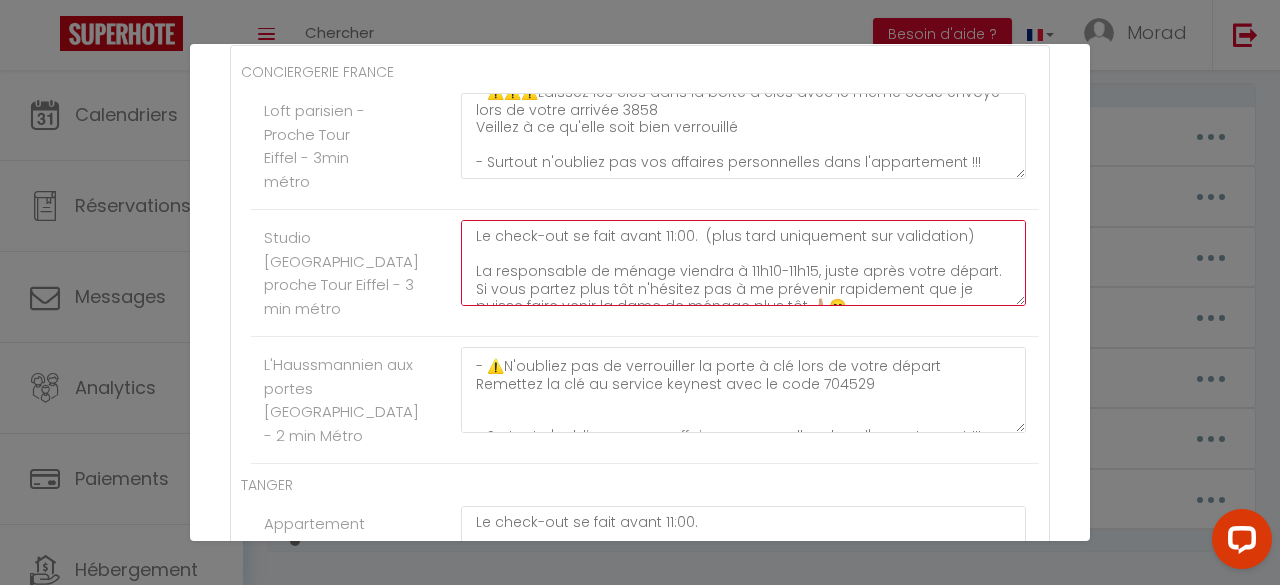 drag, startPoint x: 695, startPoint y: 245, endPoint x: 968, endPoint y: 227, distance: 273.59277 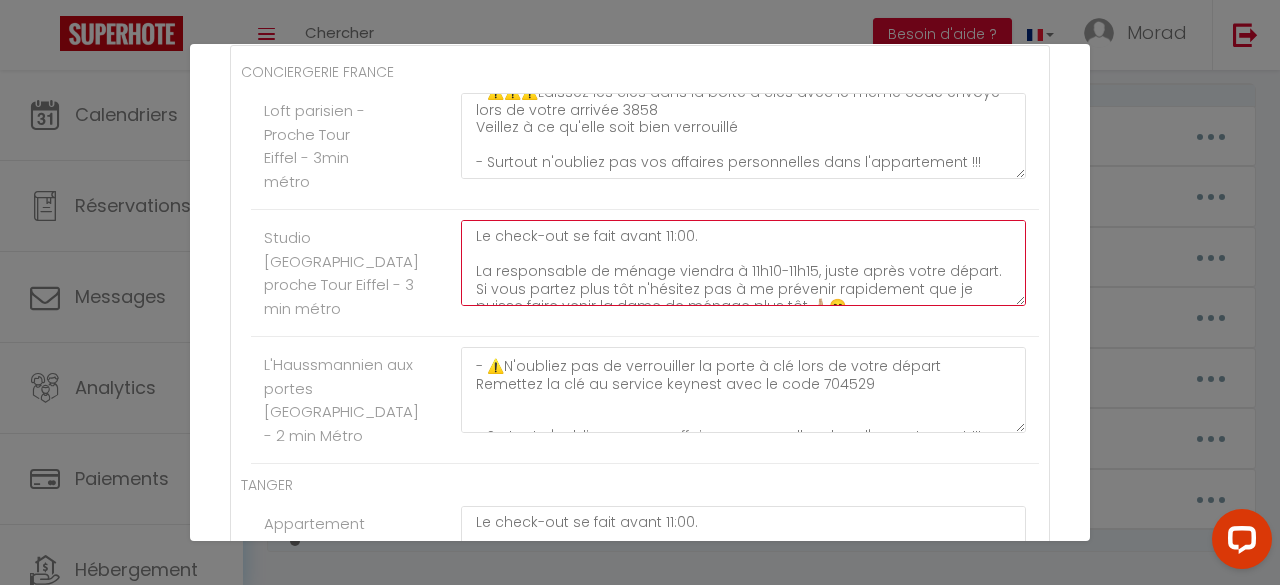type on "Le check-out se fait avant 11:00.
La responsable de ménage viendra à 11h10-11h15, juste après votre départ. Si vous partez plus tôt n'hésitez pas à me prévenir rapidement que je puisse faire venir la dame de ménage plus tôt 🙏🏼😁.
Quelques instructions pour préparer au mieux votre départ 😁
- N'oubliez pas SVP de sortir les poubelles, et faire votre vaisselle avant de partir 😁🙏
- Laissez les serviettes utilisées dans le la salle de bain
- ⚠️N'oubliez pas de fermer la porte à clé lors de votre départ
- ⚠️⚠️⚠️Laissez les clés dans la boîte à clés avec le même code envoyé lors de votre arrivée : 7170
Veillez à ce qu'elle soit bien verrouillé
- Surtout n'oubliez pas vos affaires personnelles dans l'appartement !!!" 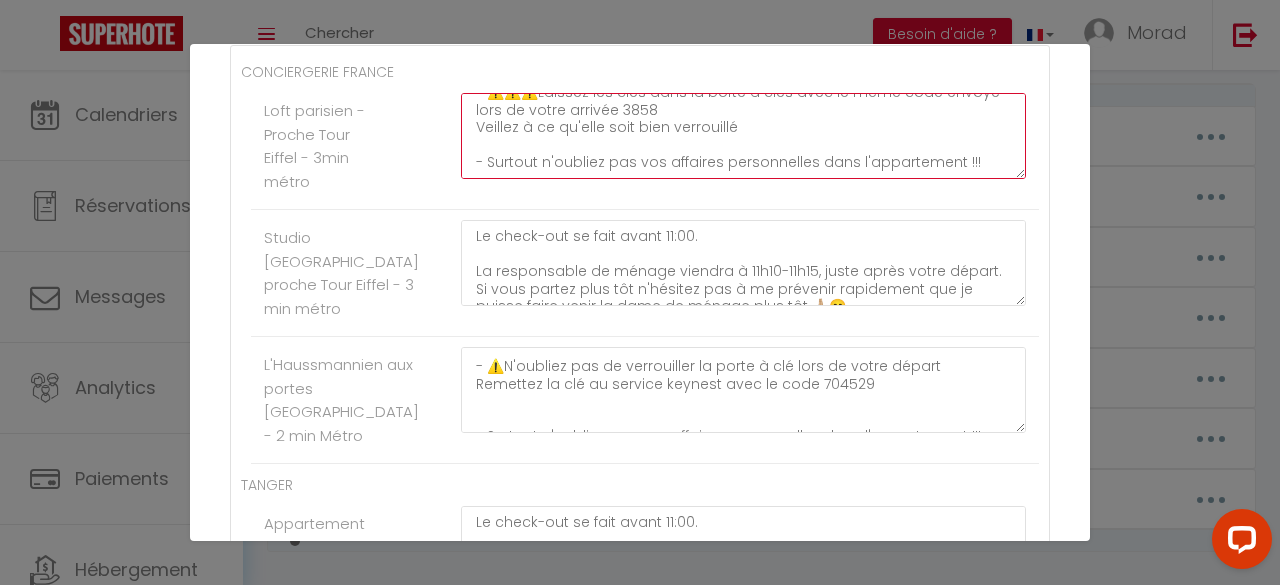 click on "Le check-out se fait avant 11:00 (plus tard uniquement sur validation)
La responsable de ménage viendra à 11h10-11h15, juste après votre départ. Si vous partez plus tôt n'hésitez pas à me prévenir rapidement que je puisse faire venir la dame de ménage plus tôt 🙏🏼😁.
Quelques instructions pour préparer au mieux votre départ 😁
- N'oubliez pas SVP de sortir les poubelles, et faire votre vaisselle avant de partir 😁🙏
- Laissez les serviettes utilisées dans le la salle de bain
- ⚠️N'oubliez pas de fermer la porte à clé lors de votre départ
- ⚠️⚠️⚠️Laissez les clés dans la boîte à clés avec le même code envoyé lors de votre arrivée 3858
Veillez à ce qu'elle soit bien verrouillé
- Surtout n'oubliez pas vos affaires personnelles dans l'appartement !!!" at bounding box center [743, 136] 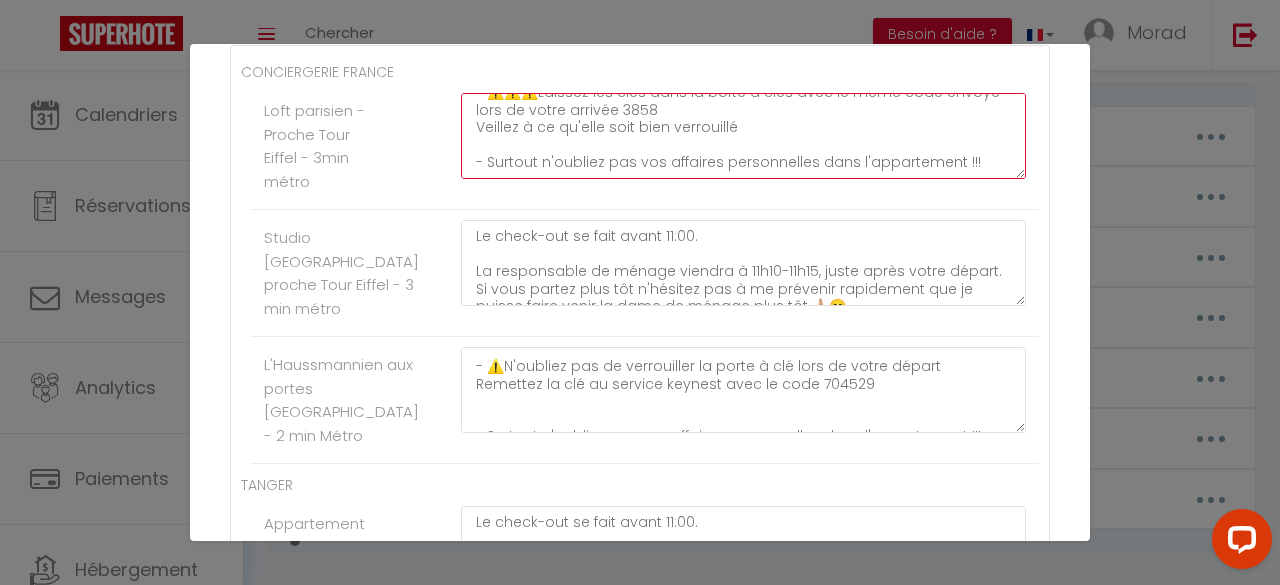 scroll, scrollTop: 0, scrollLeft: 0, axis: both 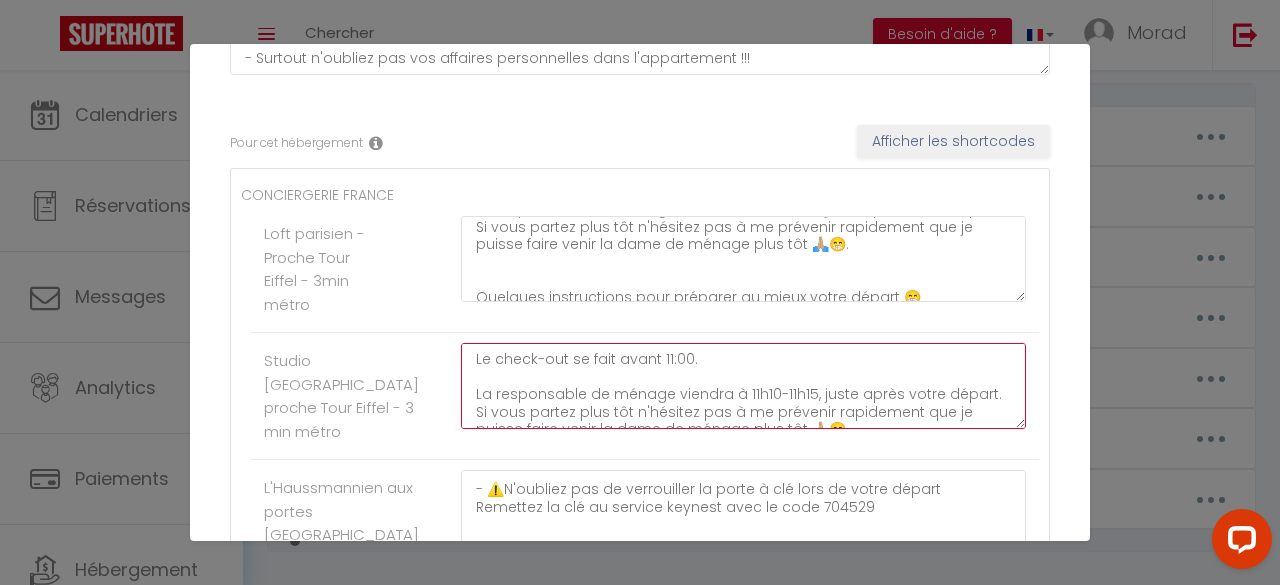 click on "Le check-out se fait avant 11:00.
La responsable de ménage viendra à 11h10-11h15, juste après votre départ. Si vous partez plus tôt n'hésitez pas à me prévenir rapidement que je puisse faire venir la dame de ménage plus tôt 🙏🏼😁.
Quelques instructions pour préparer au mieux votre départ 😁
- N'oubliez pas SVP de sortir les poubelles, et faire votre vaisselle avant de partir 😁🙏
- Laissez les serviettes utilisées dans le la salle de bain
- ⚠️N'oubliez pas de fermer la porte à clé lors de votre départ
- ⚠️⚠️⚠️Laissez les clés dans la boîte à clés avec le même code envoyé lors de votre arrivée : 7170
Veillez à ce qu'elle soit bien verrouillé
- Surtout n'oubliez pas vos affaires personnelles dans l'appartement !!!" at bounding box center [743, 386] 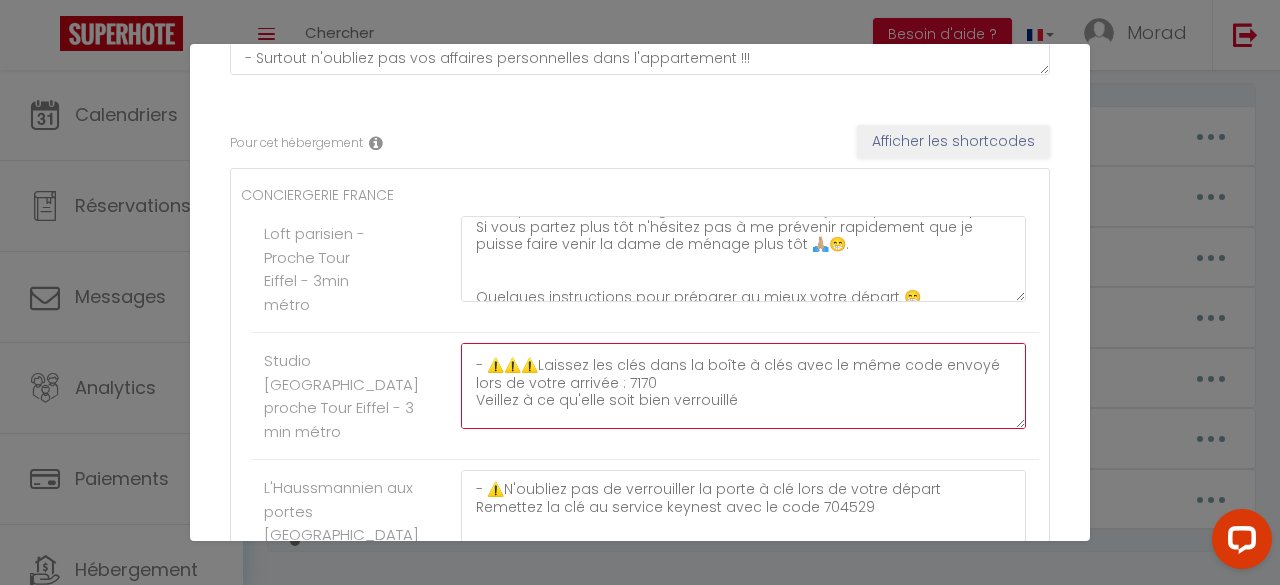 scroll, scrollTop: 0, scrollLeft: 0, axis: both 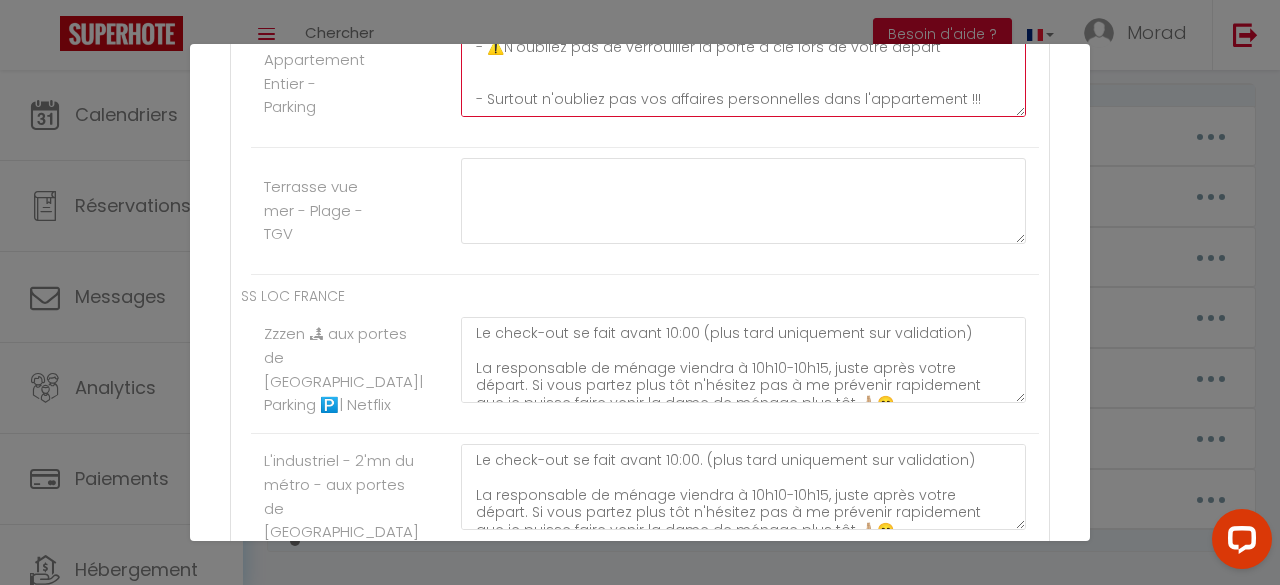 click on "Le check-out se fait avant 11:00.
La responsable de ménage viendra à 11h10-11h15, juste après votre départ. Si vous partez plus tôt n'hésitez pas à me prévenir rapidement que je puisse faire venir la dame de ménage plus tôt 🙏🏼😁.
Quelques instructions pour préparer au mieux votre départ 😁
- N'oubliez pas SVP de faire votre vaisselle avant de partir 😁🙏
- Laissez les serviettes utilisées dans le la salle de bain
- ⚠️N'oubliez pas de verrouiller la porte à clé lors de votre départ
- Surtout n'oubliez pas vos affaires personnelles dans l'appartement !!!" at bounding box center [743, 74] 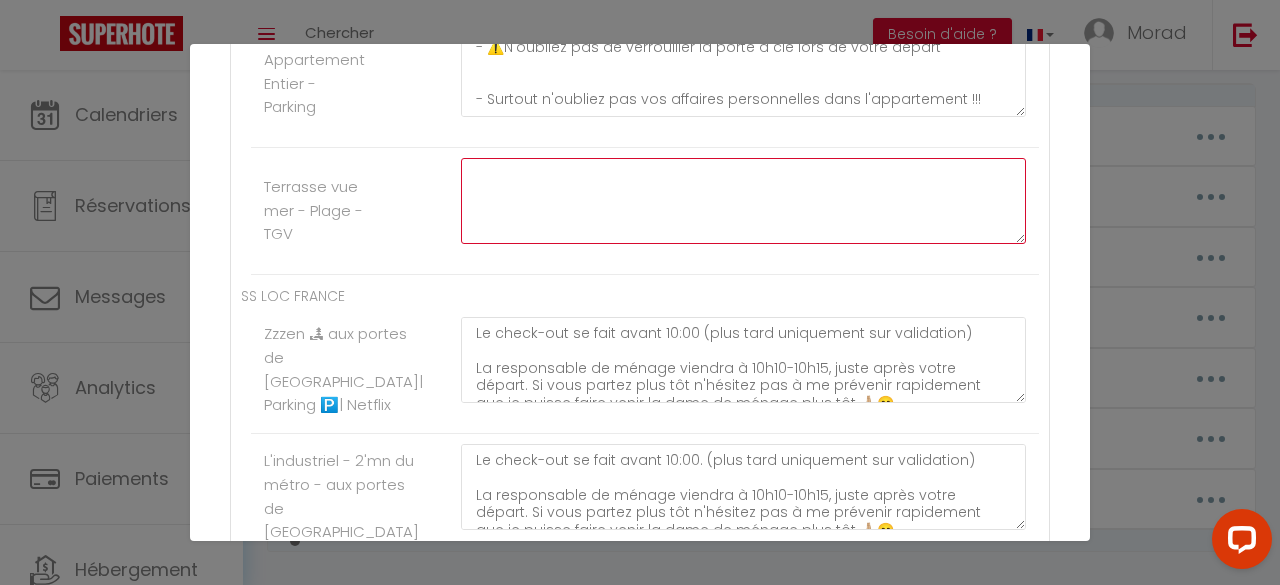 click at bounding box center [743, 201] 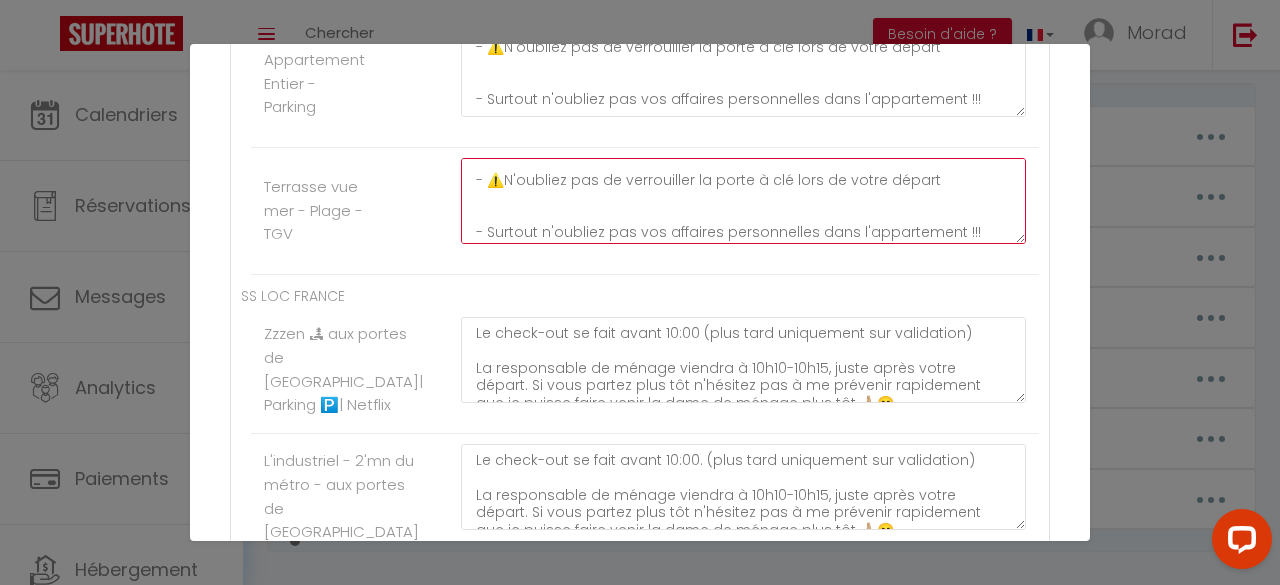 scroll, scrollTop: 280, scrollLeft: 0, axis: vertical 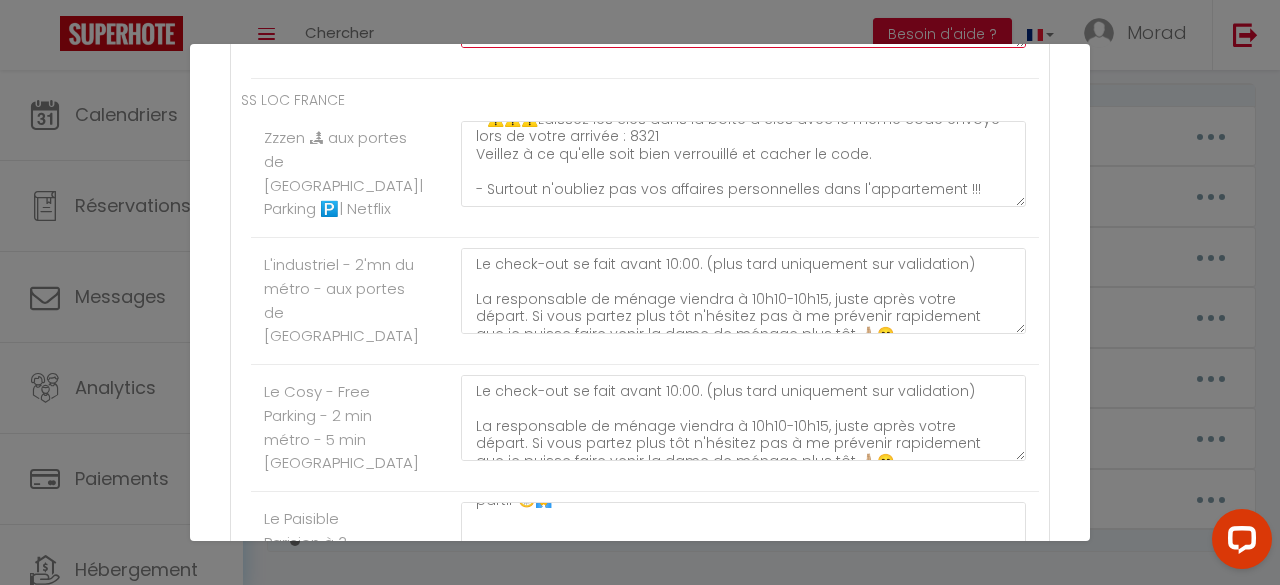 type on "Le check-out se fait avant 11:00.
La responsable de ménage viendra à 11h10-11h15, juste après votre départ. Si vous partez plus tôt n'hésitez pas à me prévenir rapidement que je puisse faire venir la dame de ménage plus tôt 🙏🏼😁.
Quelques instructions pour préparer au mieux votre départ 😁
- N'oubliez pas SVP de faire votre vaisselle avant de partir 😁🙏
- Laissez les serviettes utilisées dans le la salle de bain
- ⚠️N'oubliez pas de verrouiller la porte à clé lors de votre départ
- Surtout n'oubliez pas vos affaires personnelles dans l'appartement !!!" 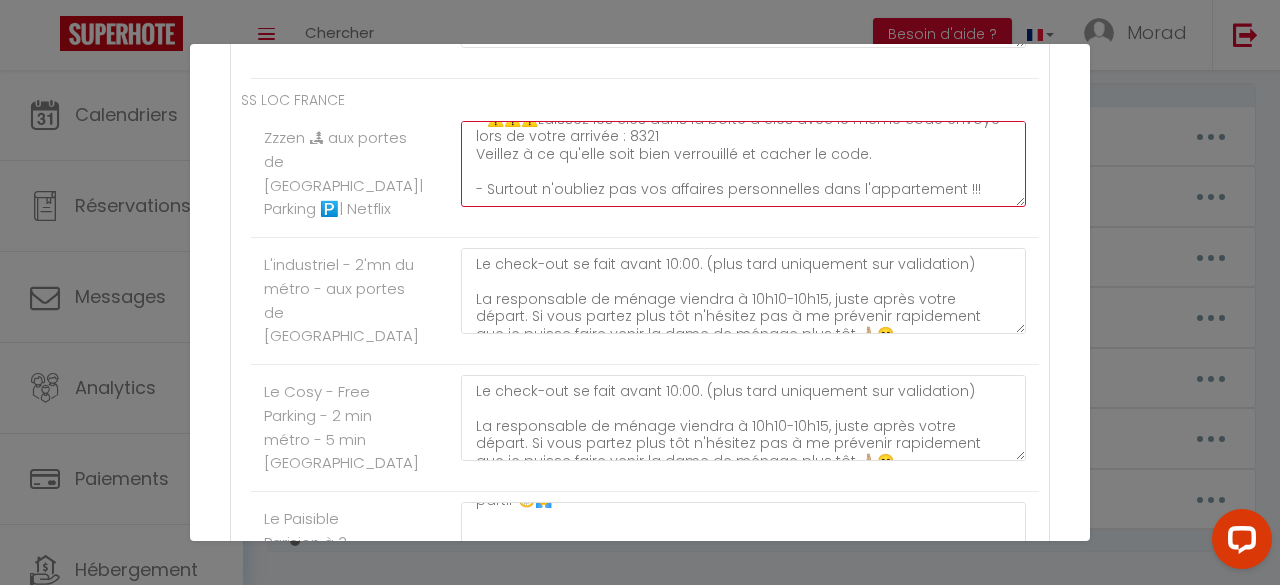 click on "Le check-out se fait avant 10:00 (plus tard uniquement sur validation)
La responsable de ménage viendra à 10h10-10h15, juste après votre départ. Si vous partez plus tôt n'hésitez pas à me prévenir rapidement que je puisse faire venir la dame de ménage plus tôt 🙏🏼😁.
Quelques instructions pour préparer au mieux votre départ 😁
- N'oubliez pas SVP de sortir les poubelles (étage -1 à gauche en sortant de l'ascenseur porte de droite), et faire votre vaisselle avant de partir 😁🙏
- Laissez les serviettes utilisées dans le la salle de bain
- ⚠️N'oubliez pas de fermer la porte à clé lors de votre départ
- ⚠️⚠️⚠️Laissez les clés dans la boîte à clés avec le même code envoyé lors de votre arrivée : 8321
Veillez à ce qu'elle soit bien verrouillé et cacher le code.
- Surtout n'oubliez pas vos affaires personnelles dans l'appartement !!!" at bounding box center (743, -1619) 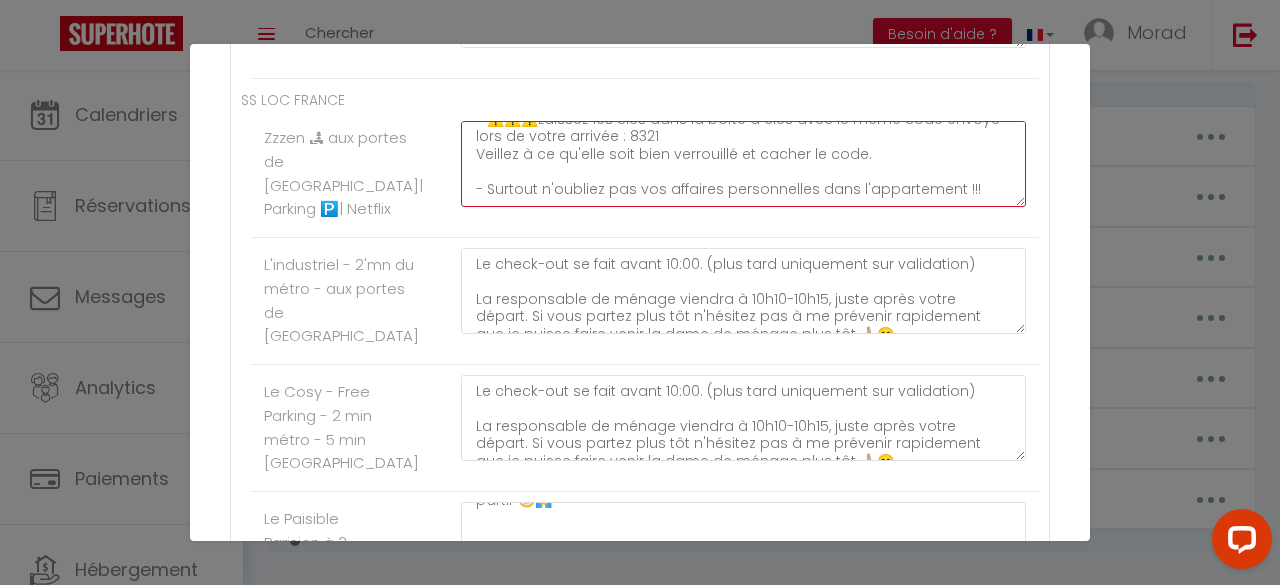 scroll, scrollTop: 385, scrollLeft: 0, axis: vertical 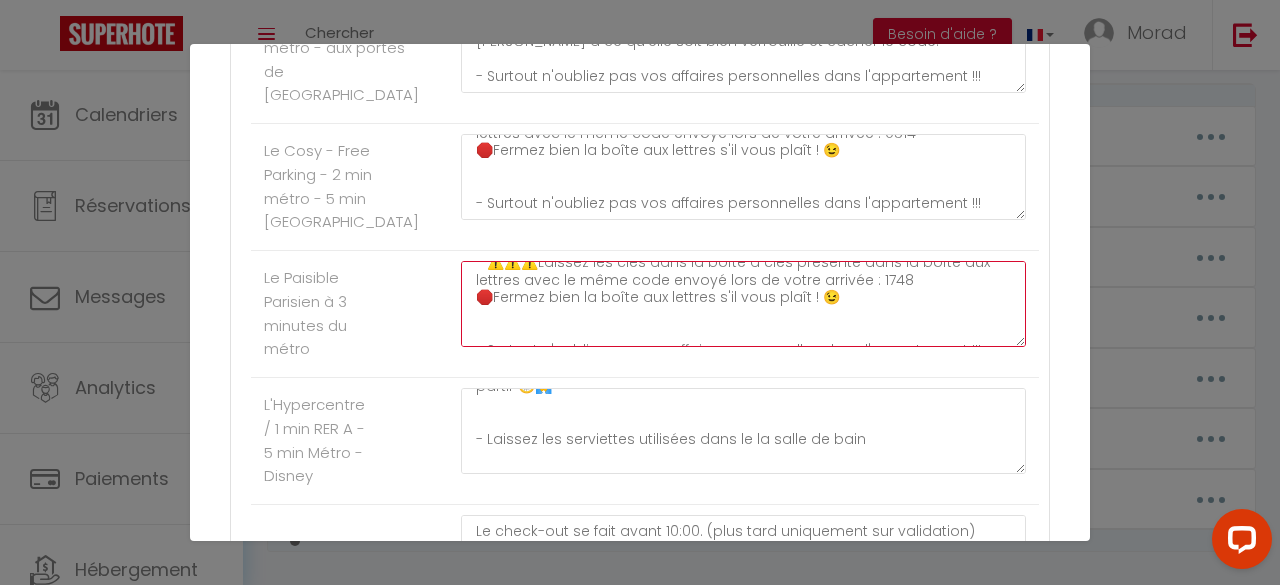click on "Le check-out se fait avant 10:00. (plus tard uniquement sur validation)
La responsable de ménage viendra à 10h10-10h15, juste après votre départ. Si vous partez plus tôt n'hésitez pas à me prévenir rapidement que je puisse faire venir la dame de ménage plus tôt 🙏🏼😁.
Quelques instructions pour préparer au mieux votre départ 😁
- N'oubliez pas SVP de sortir les poubelles, et faire votre vaisselle avant de partir 😁🙏
- Laissez les serviettes utilisées dans le la salle de bain
- ⚠️N'oubliez pas de fermer la porte à clé lors de votre départ ! c'est déjà arrivé plusieurs fois ...
- ⚠️⚠️⚠️Laissez les clés dans la boîte à clés présente dans la boîte aux lettres avec le même code envoyé lors de votre arrivée : 1748
🛑Fermez bien la boîte aux lettres s'il vous plaît ! 😉
- Surtout n'oubliez pas vos affaires personnelles dans l'appartement !!!" at bounding box center (743, -895) 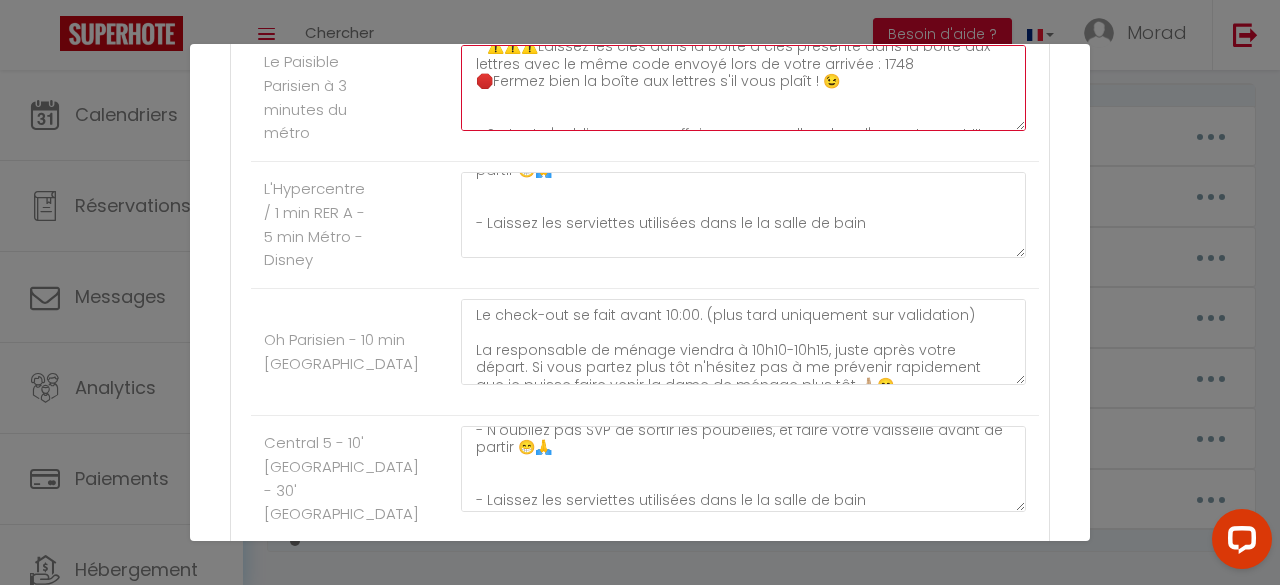 scroll, scrollTop: 2616, scrollLeft: 0, axis: vertical 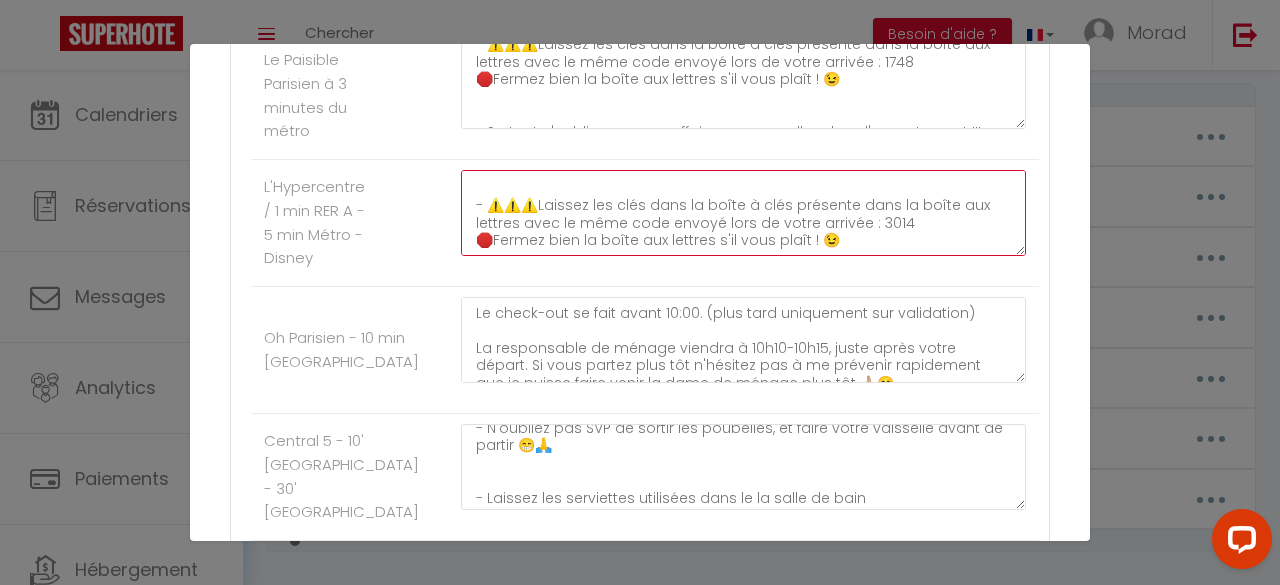 click on "Le check-out se fait avant 10:00. (plus tard uniquement sur validation)
La responsable de ménage viendra à 10h10-10h15, juste après votre départ. Si vous partez plus tôt n'hésitez pas à me prévenir rapidement que je puisse faire venir la dame de ménage plus tôt 🙏🏼😁.
Quelques instructions pour préparer au mieux votre départ 😁
- N'oubliez pas SVP de sortir les poubelles, et faire votre vaisselle avant de partir 😁🙏
- Laissez les serviettes utilisées dans le la salle de bain
- ⚠️N'oubliez pas de fermer la porte à clé lors de votre départ ! c'est déjà arrivé plusieurs fois ...
- ⚠️⚠️⚠️Laissez les clés dans la boîte à clés présente dans la boîte aux lettres avec le même code envoyé lors de votre arrivée : 3014
🛑Fermez bien la boîte aux lettres s'il vous plaît ! 😉
- Surtout n'oubliez pas vos affaires personnelles dans l'appartement !!!" at bounding box center (743, -980) 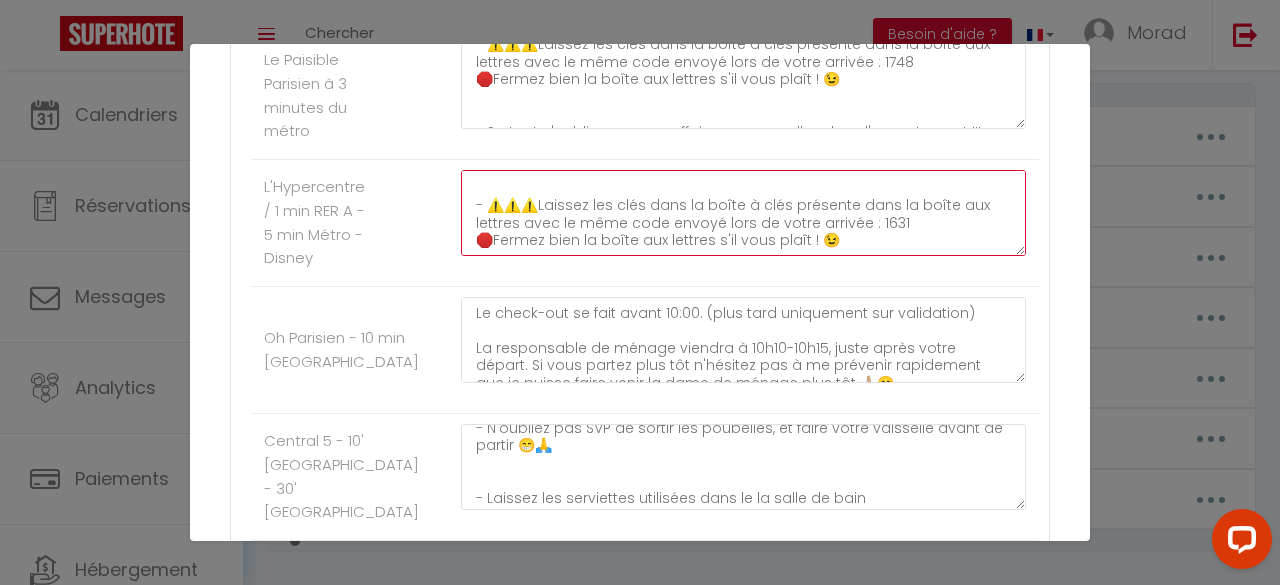 type on "Le check-out se fait avant 10:00. (plus tard uniquement sur validation)
La responsable de ménage viendra à 10h10-10h15, juste après votre départ. Si vous partez plus tôt n'hésitez pas à me prévenir rapidement que je puisse faire venir la dame de ménage plus tôt 🙏🏼😁.
Quelques instructions pour préparer au mieux votre départ 😁
- N'oubliez pas SVP de sortir les poubelles, et faire votre vaisselle avant de partir 😁🙏
- Laissez les serviettes utilisées dans le la salle de bain
- ⚠️N'oubliez pas de fermer la porte à clé lors de votre départ ! c'est déjà arrivé plusieurs fois ...
- ⚠️⚠️⚠️Laissez les clés dans la boîte à clés présente dans la boîte aux lettres avec le même code envoyé lors de votre arrivée : 1631
🛑Fermez bien la boîte aux lettres s'il vous plaît ! 😉
- Surtout n'oubliez pas vos affaires personnelles dans l'appartement !!!" 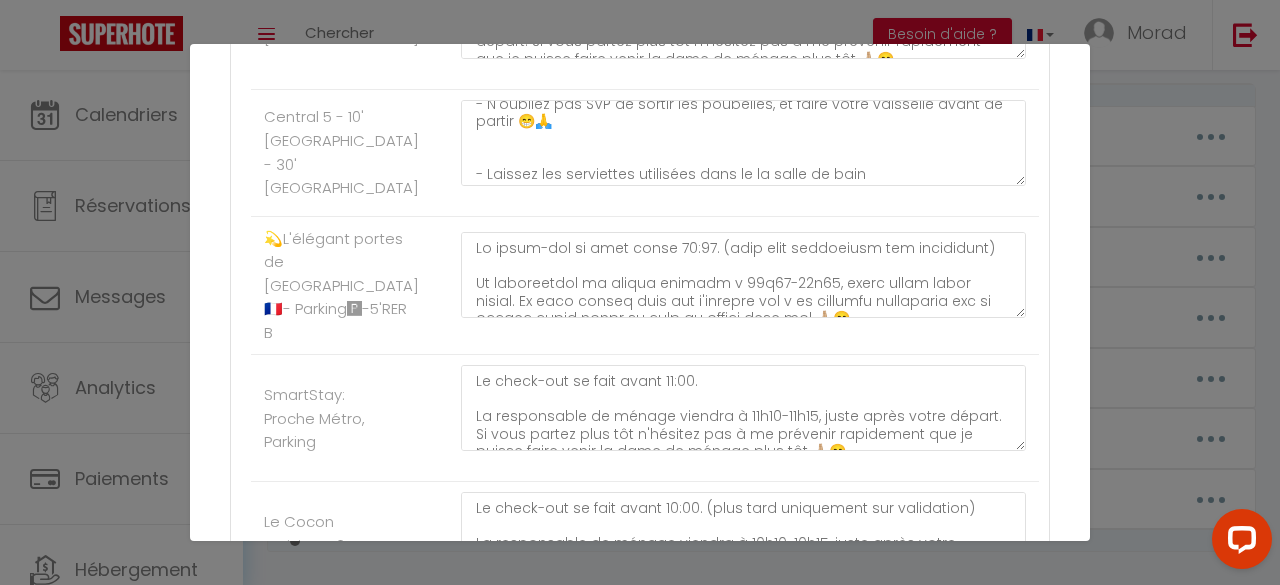scroll, scrollTop: 2947, scrollLeft: 0, axis: vertical 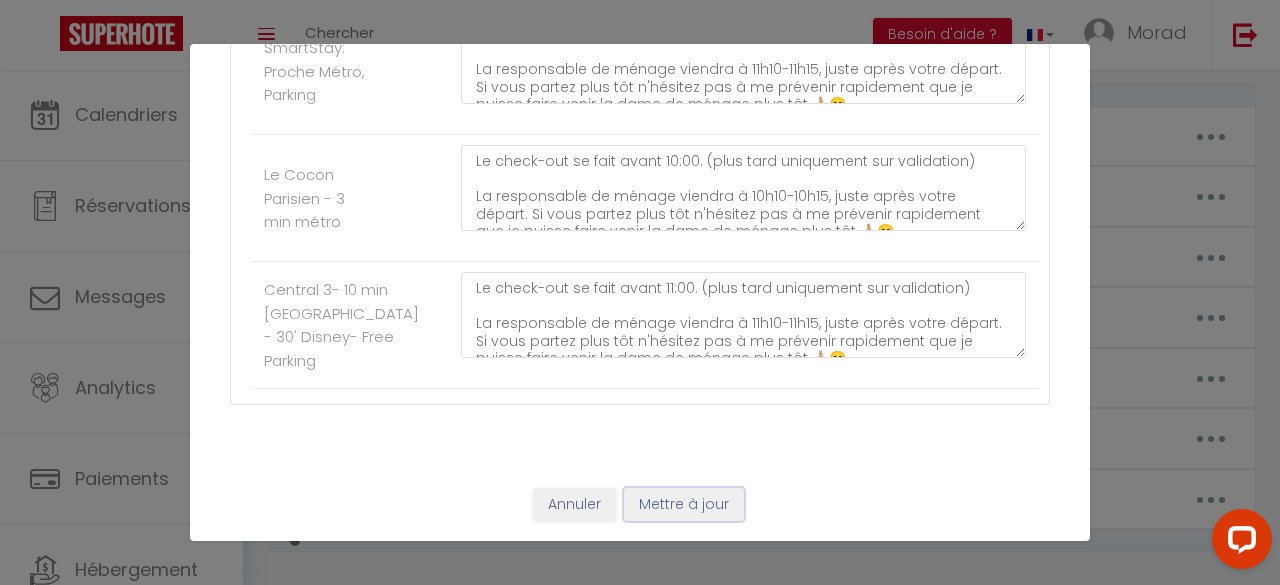 click on "Mettre à jour" at bounding box center (684, 505) 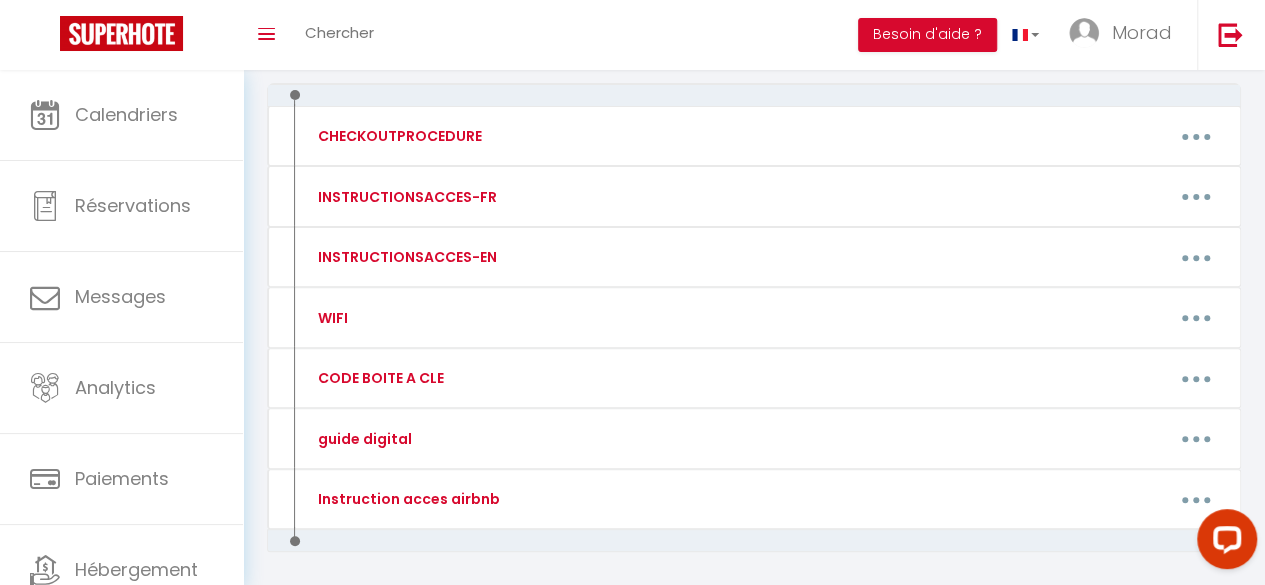 scroll, scrollTop: 0, scrollLeft: 0, axis: both 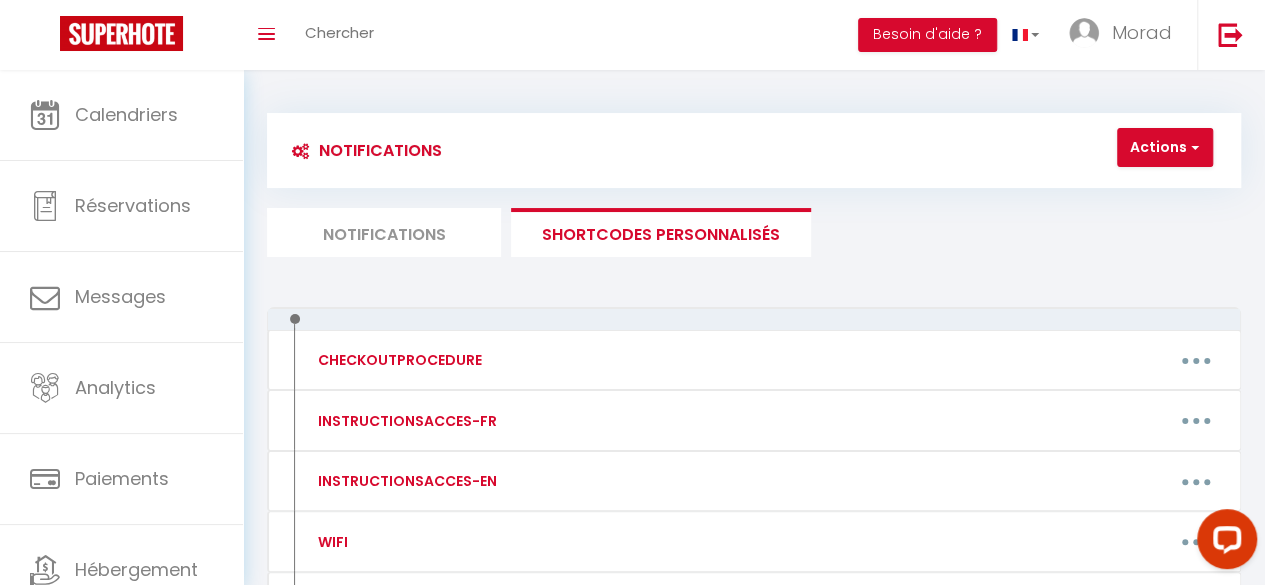click on "Notifications" at bounding box center [384, 232] 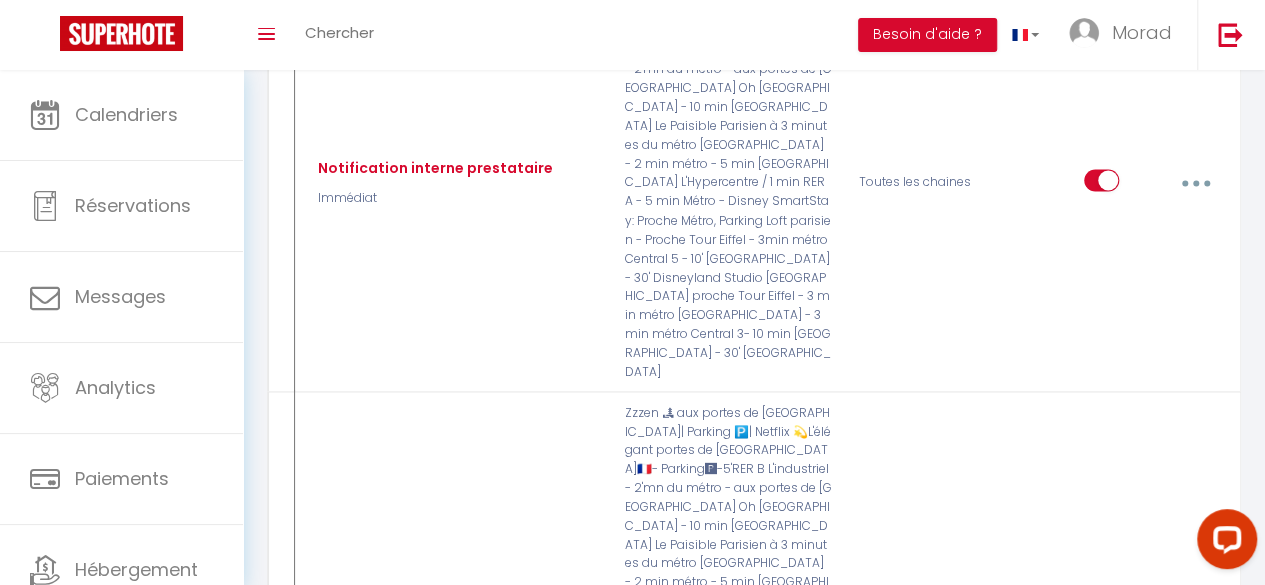 scroll, scrollTop: 1678, scrollLeft: 0, axis: vertical 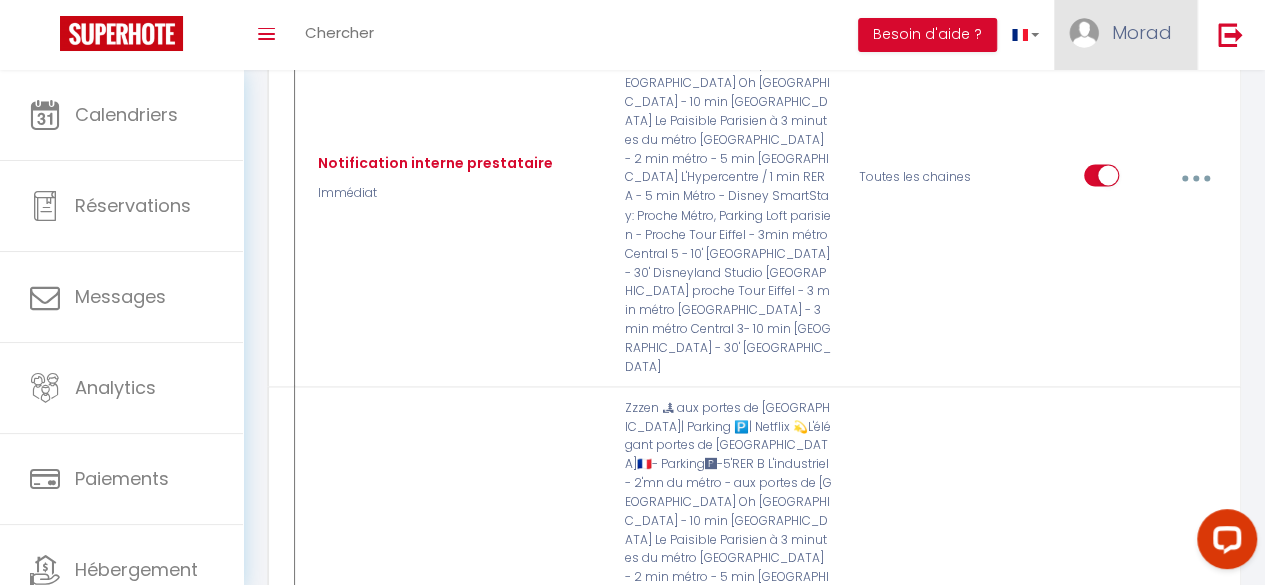 click on "Morad" at bounding box center [1125, 35] 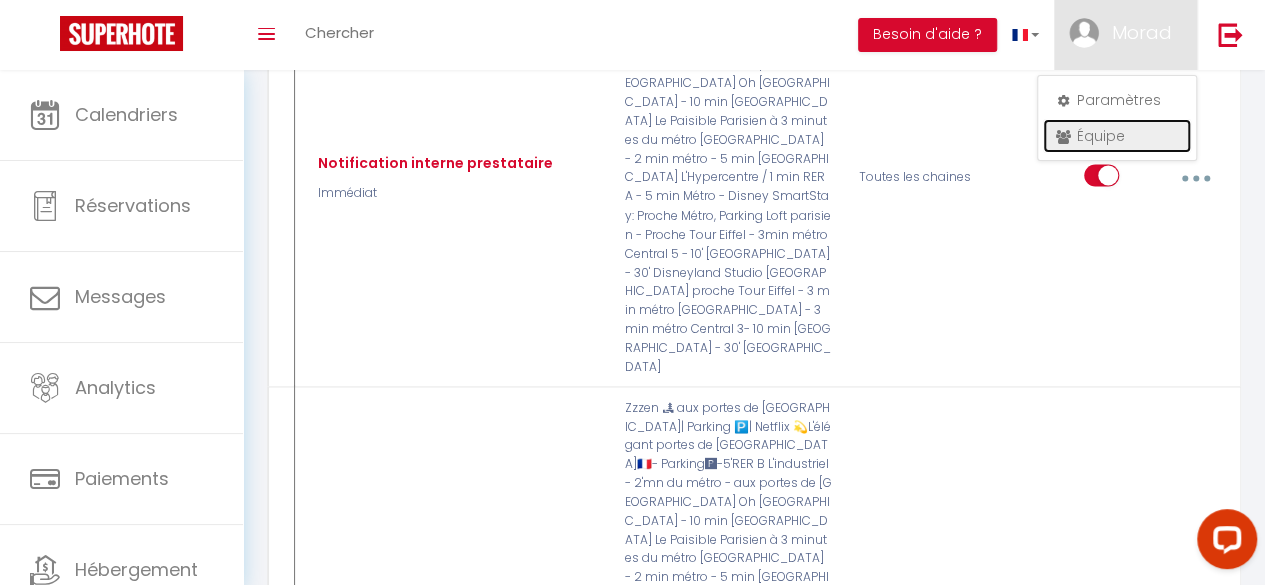 click on "Équipe" at bounding box center (1117, 136) 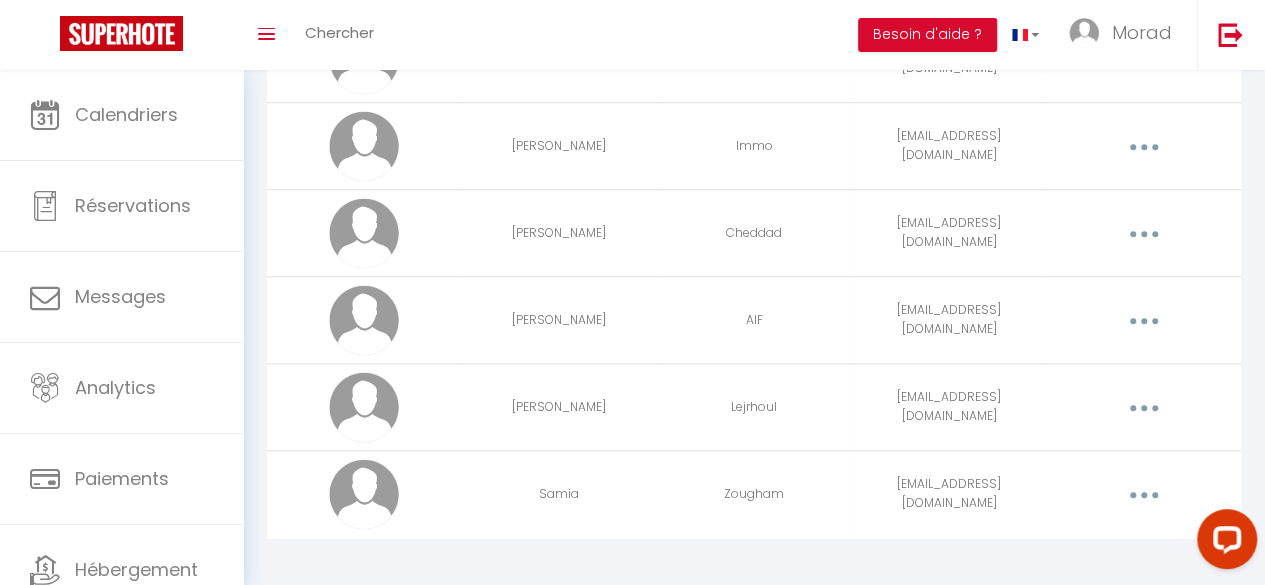 scroll, scrollTop: 837, scrollLeft: 0, axis: vertical 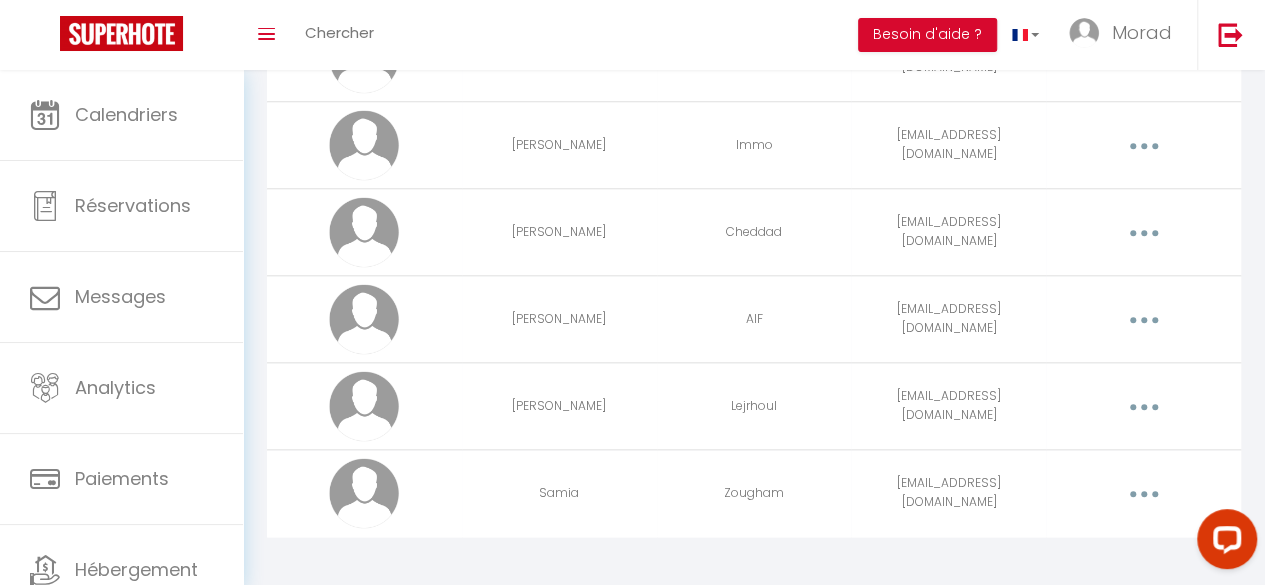 click at bounding box center (1143, 319) 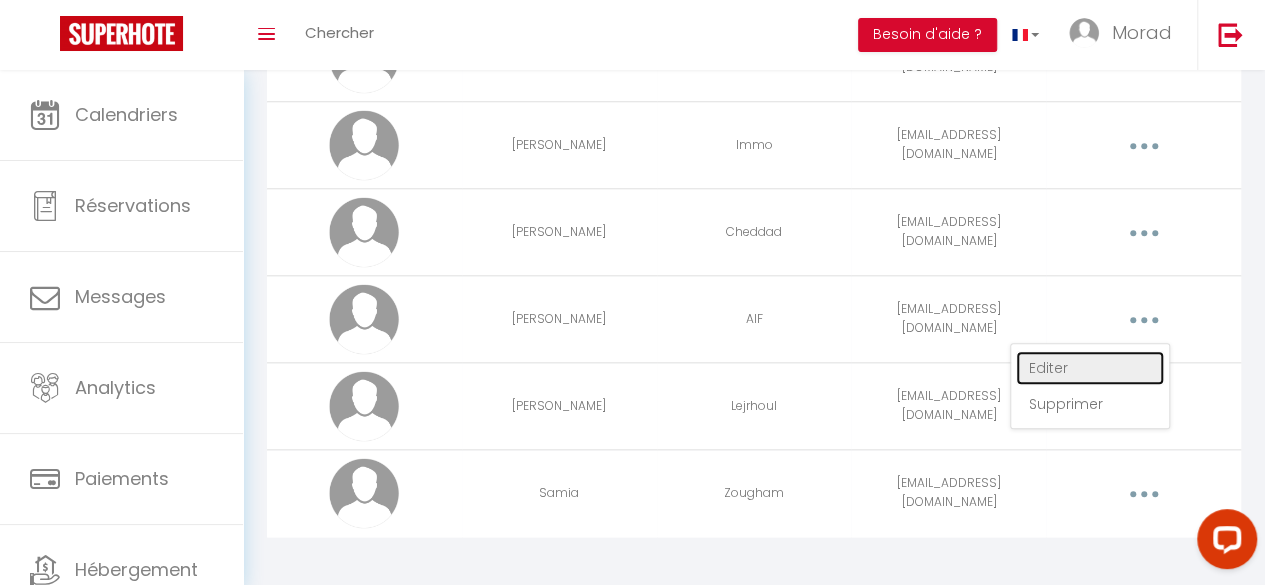 click on "Editer" at bounding box center [1090, 368] 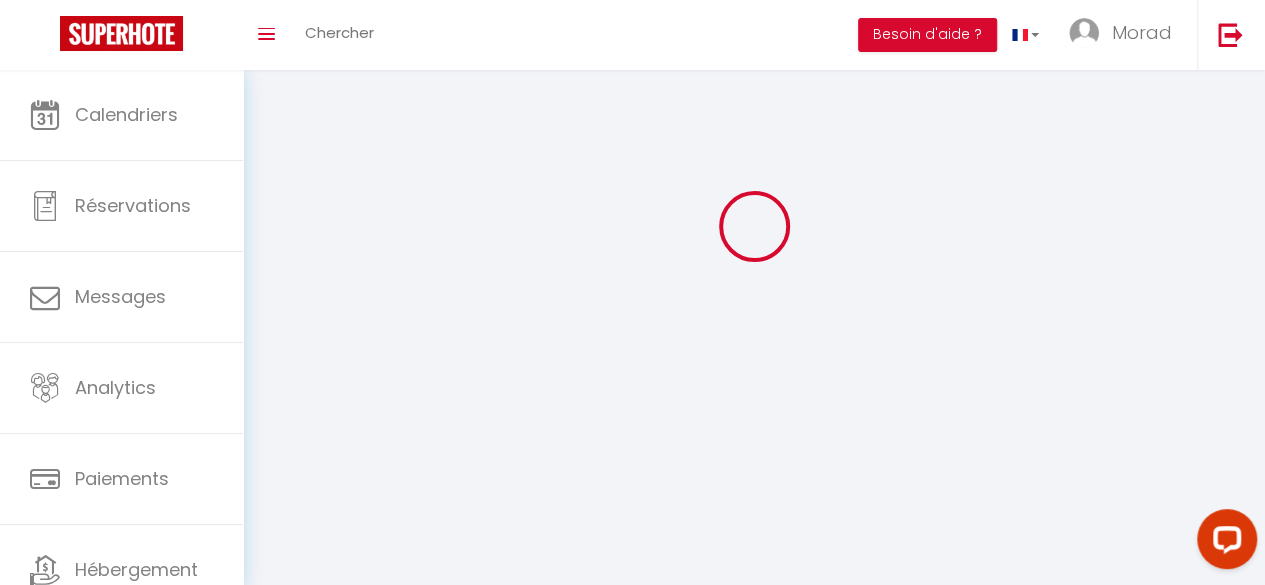 type on "Frederic" 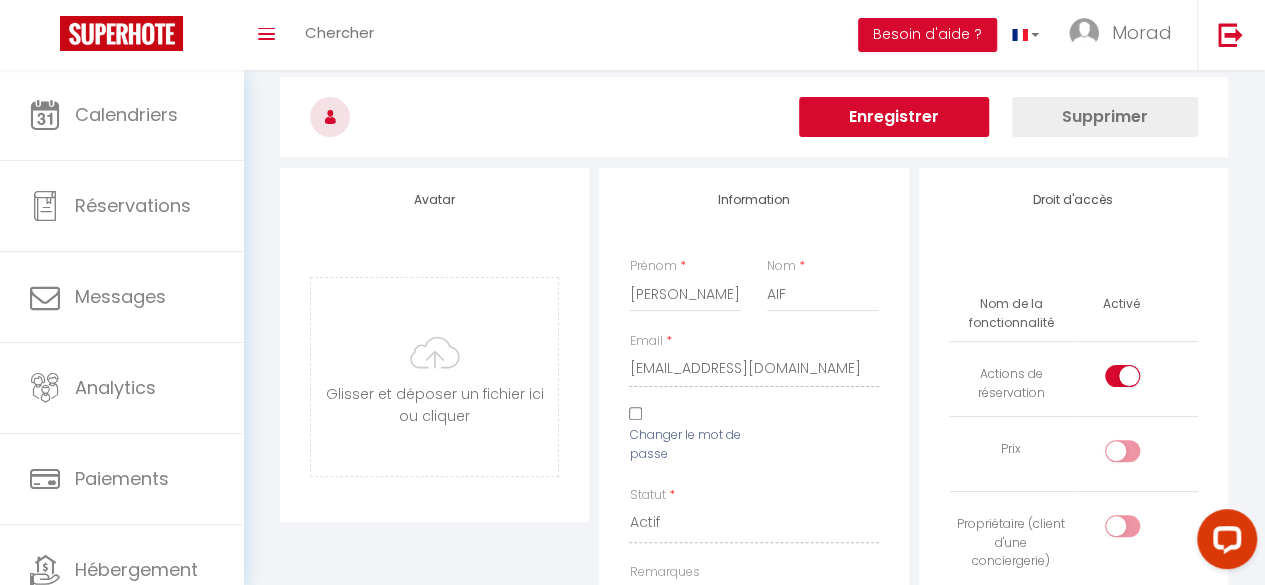 scroll, scrollTop: 2561, scrollLeft: 0, axis: vertical 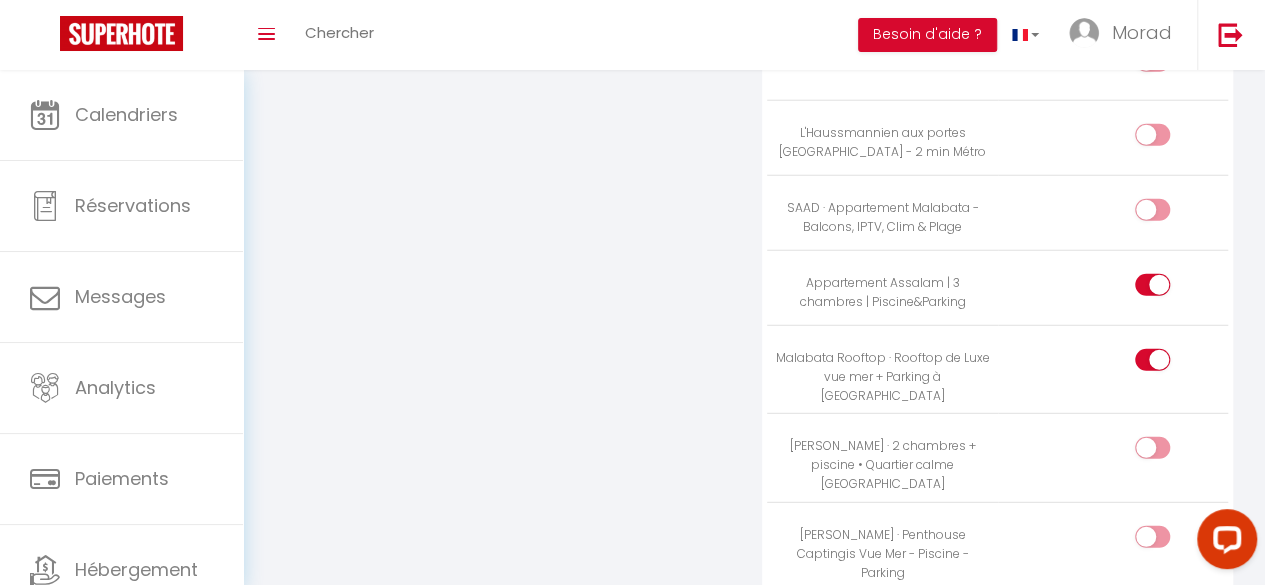 click at bounding box center (1169, 452) 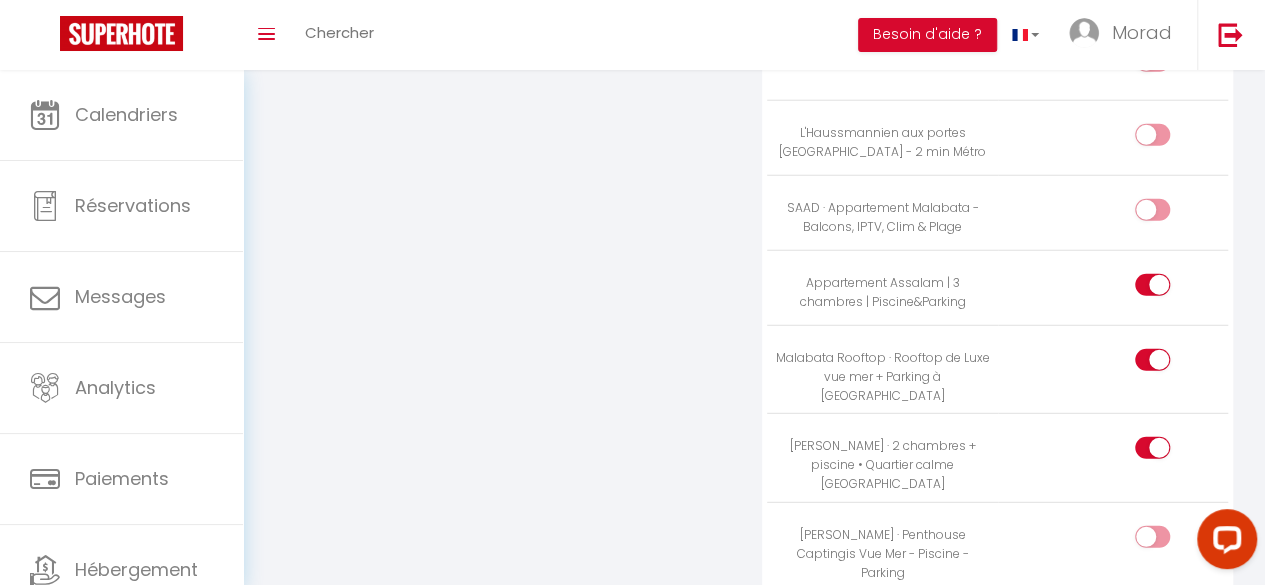 click at bounding box center (1152, 537) 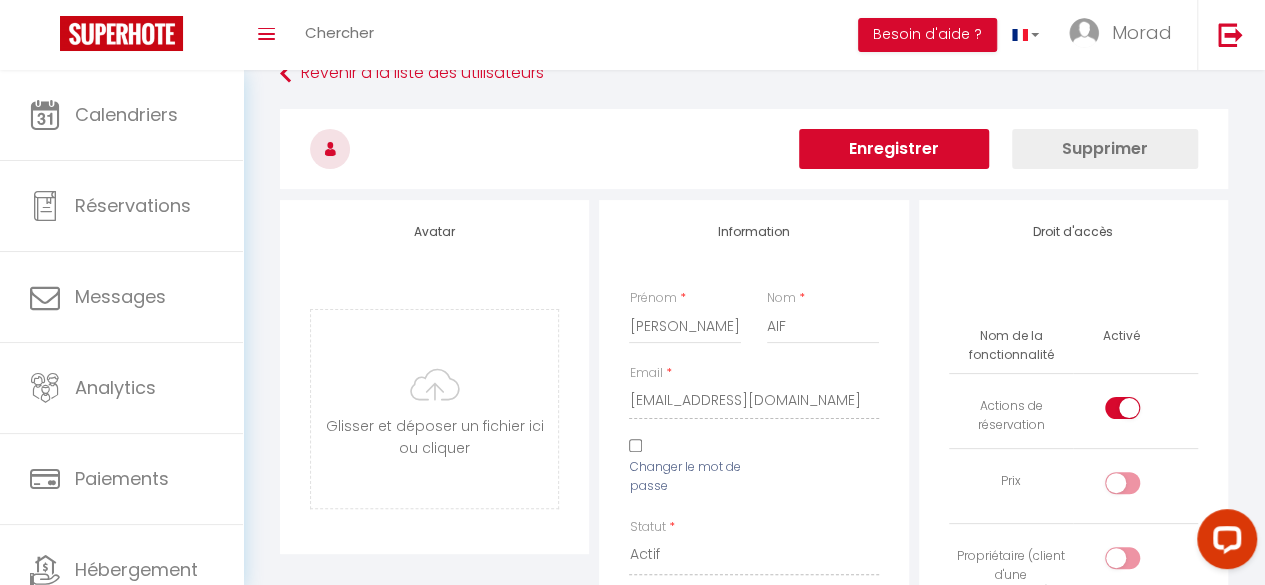 scroll, scrollTop: 33, scrollLeft: 0, axis: vertical 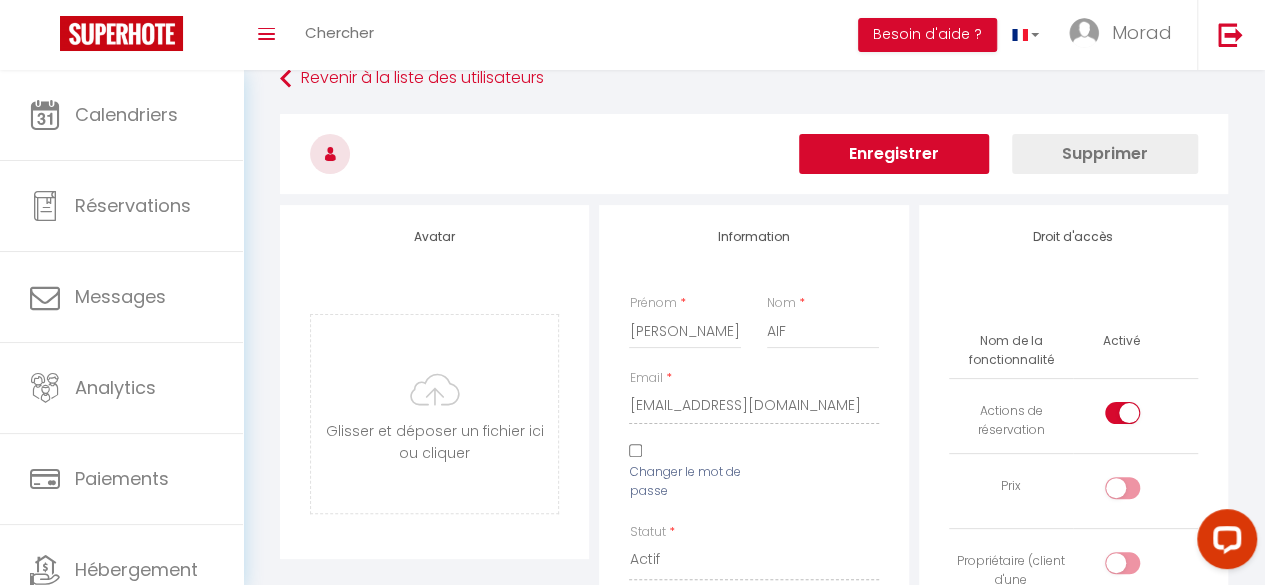 click on "Enregistrer" at bounding box center (894, 154) 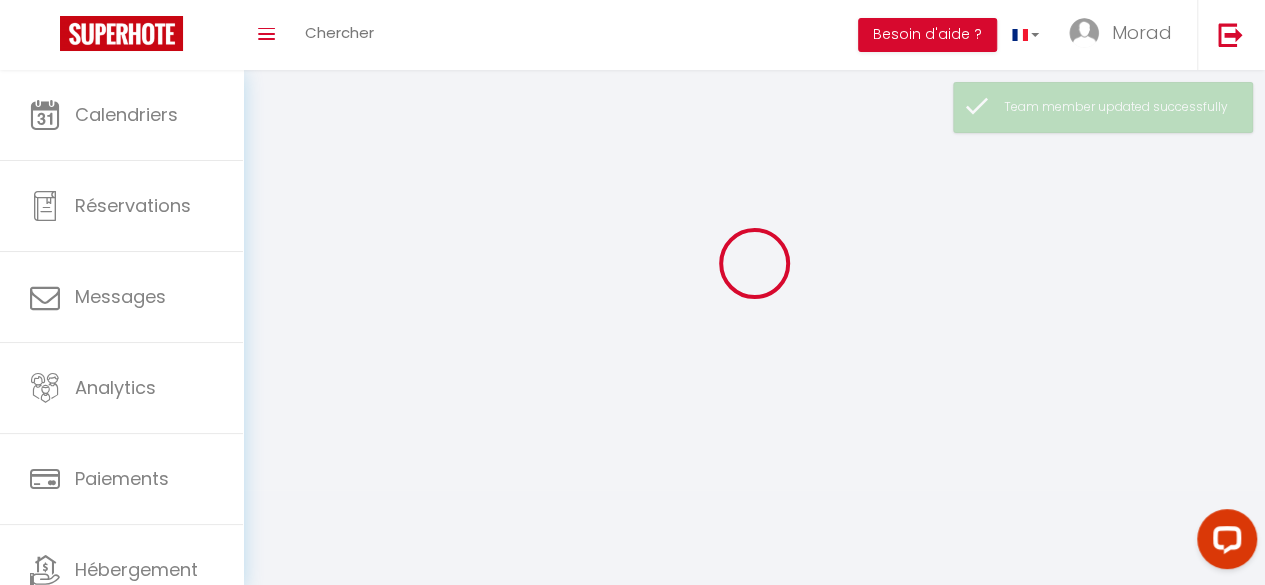 scroll, scrollTop: 0, scrollLeft: 0, axis: both 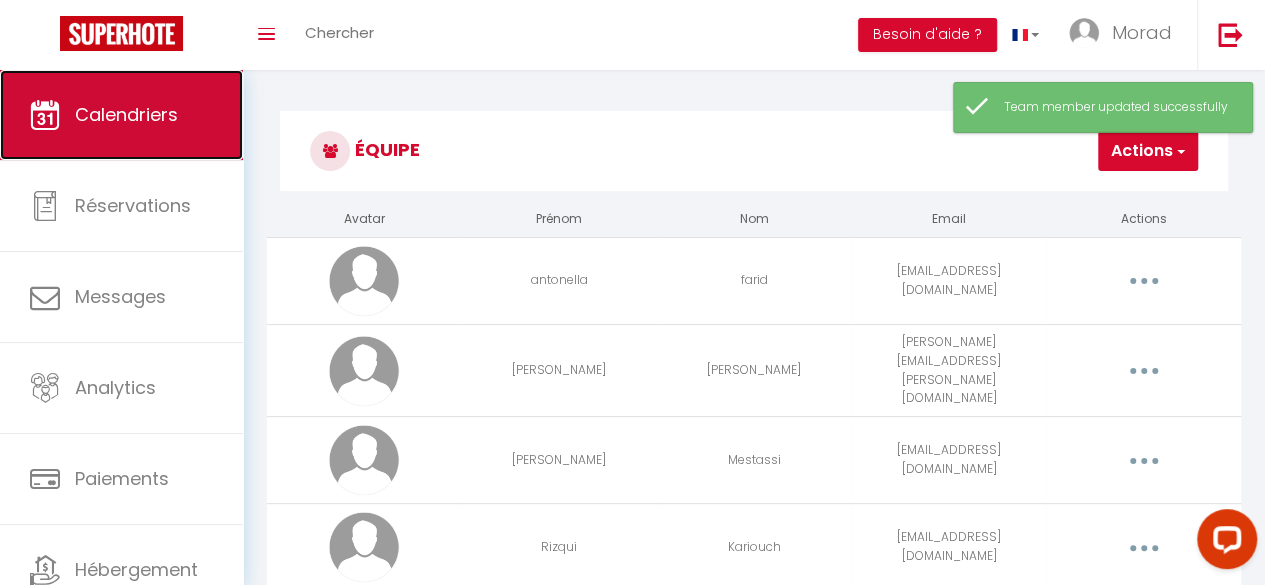 click on "Calendriers" at bounding box center (126, 114) 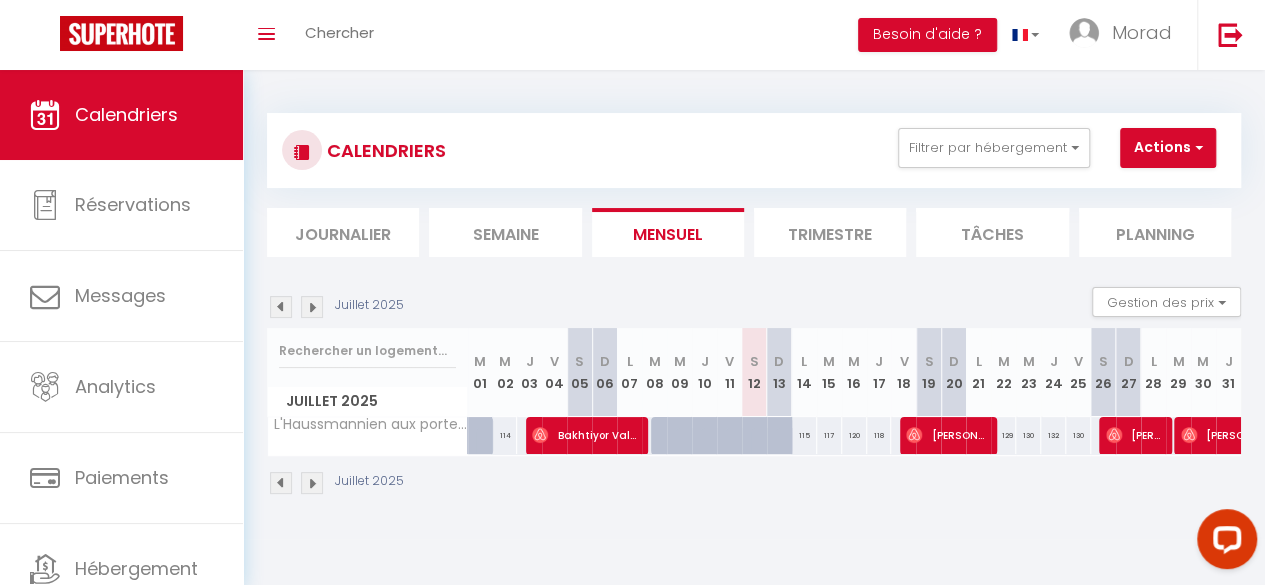 click on "Journalier" at bounding box center (343, 232) 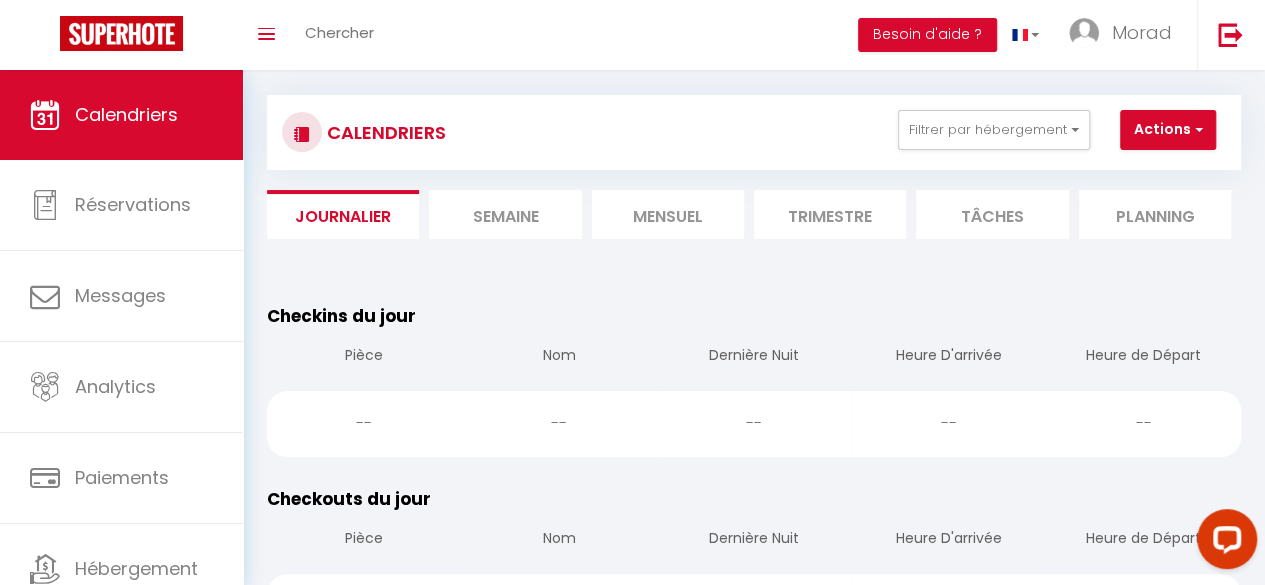 scroll, scrollTop: 0, scrollLeft: 0, axis: both 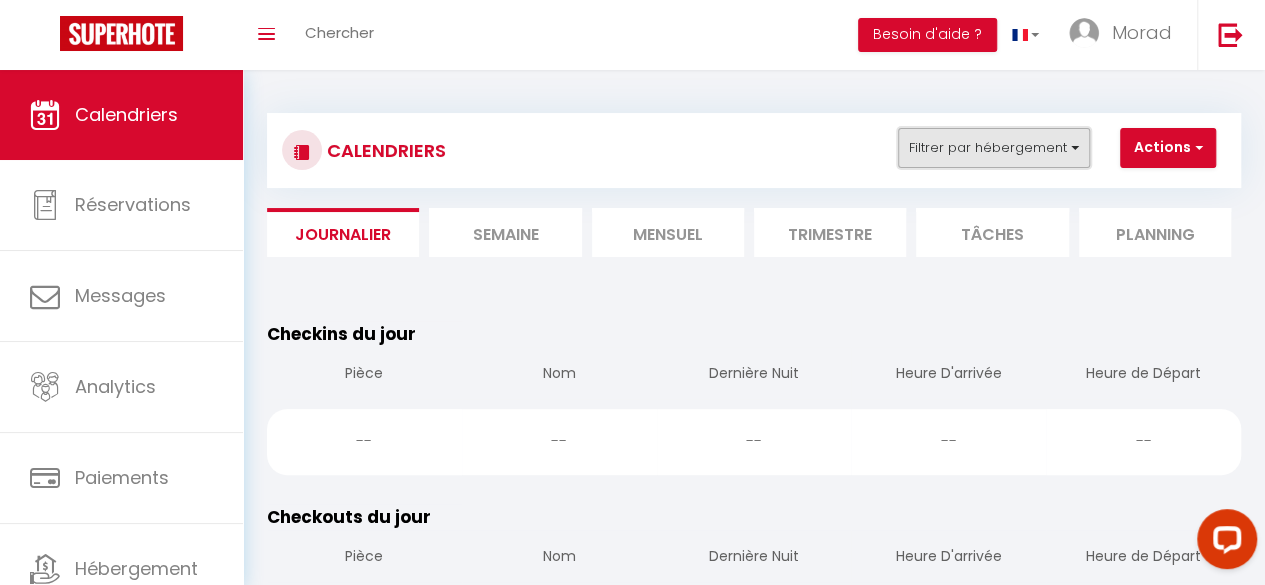 click on "Filtrer par hébergement" at bounding box center (994, 148) 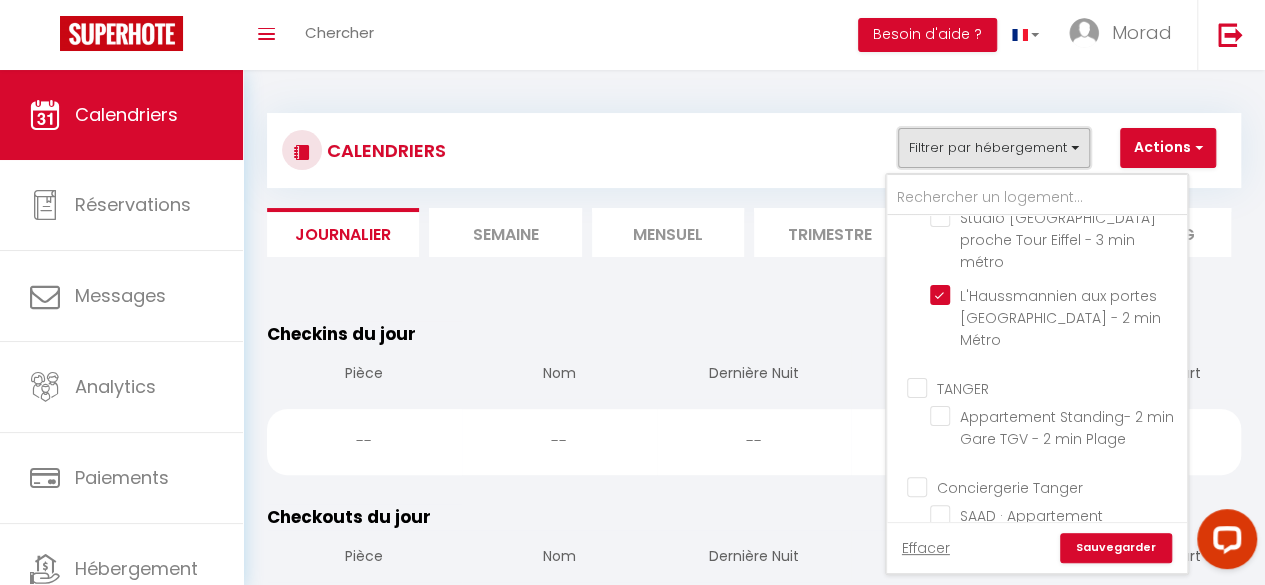 scroll, scrollTop: 105, scrollLeft: 0, axis: vertical 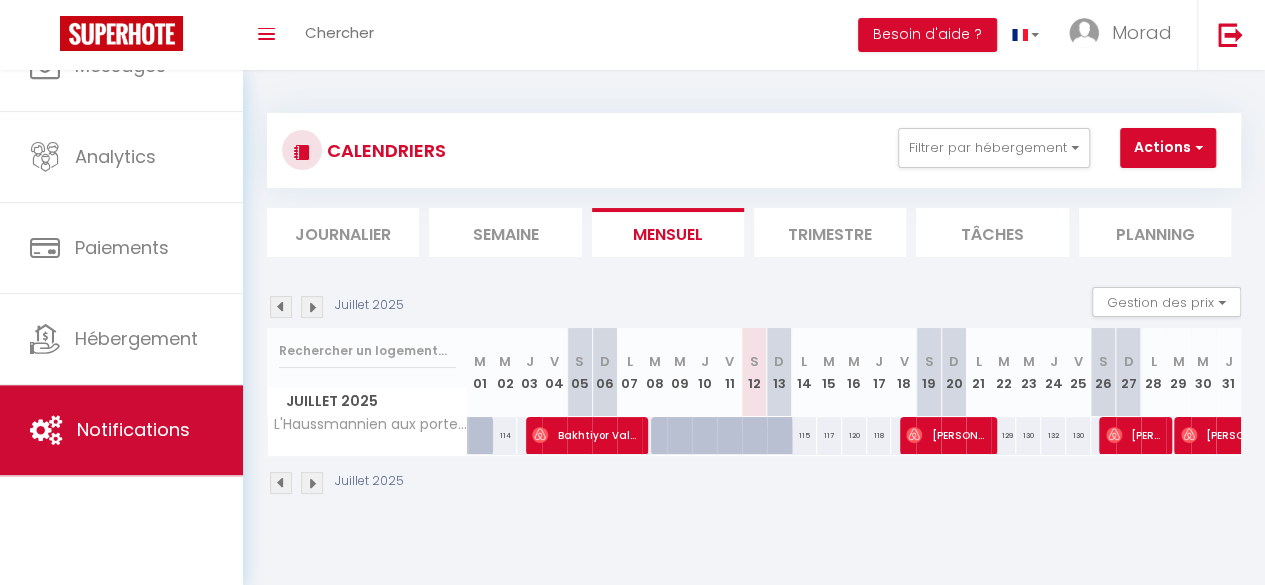 click on "Notifications" at bounding box center (133, 429) 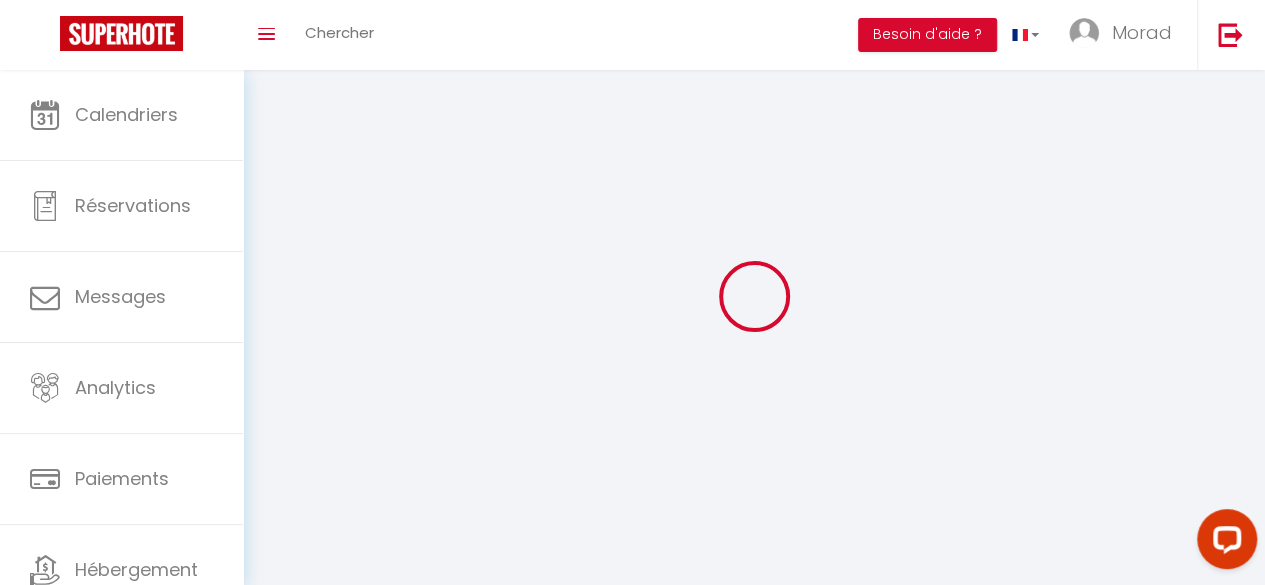 scroll, scrollTop: 0, scrollLeft: 0, axis: both 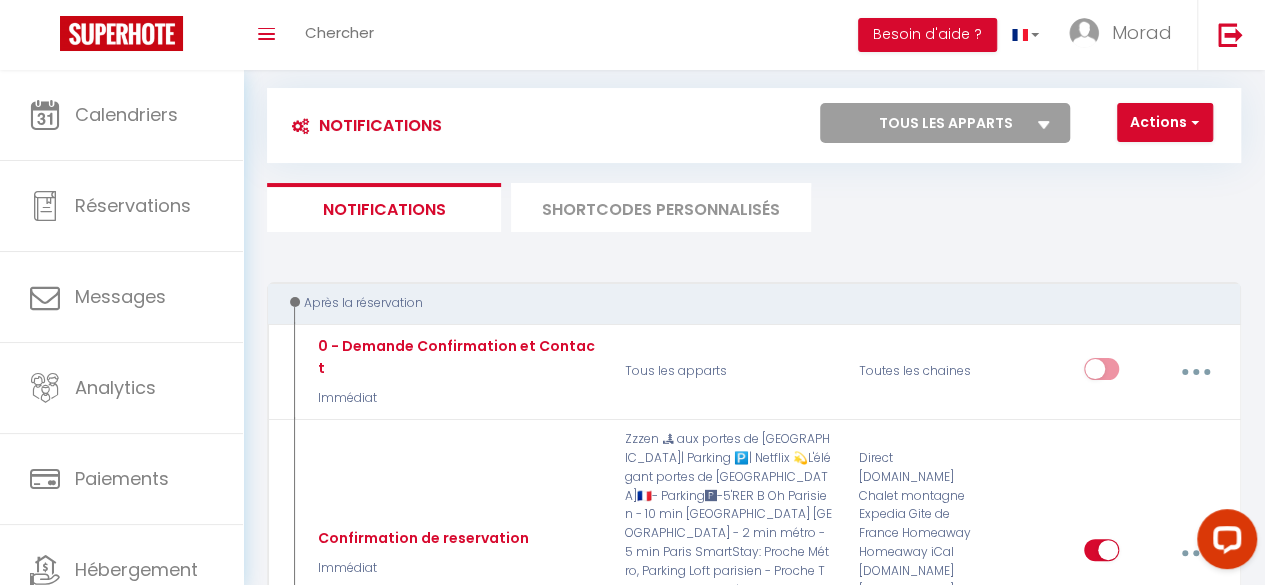 click on "SHORTCODES PERSONNALISÉS" at bounding box center [661, 207] 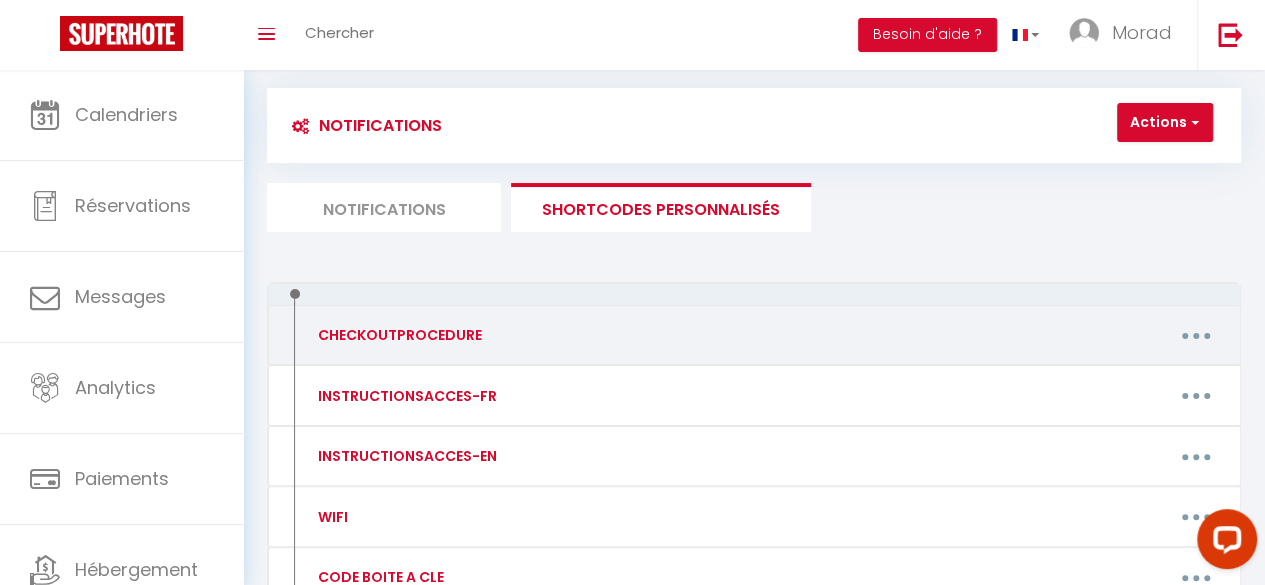 click on "Editer   Supprimer" at bounding box center (885, 335) 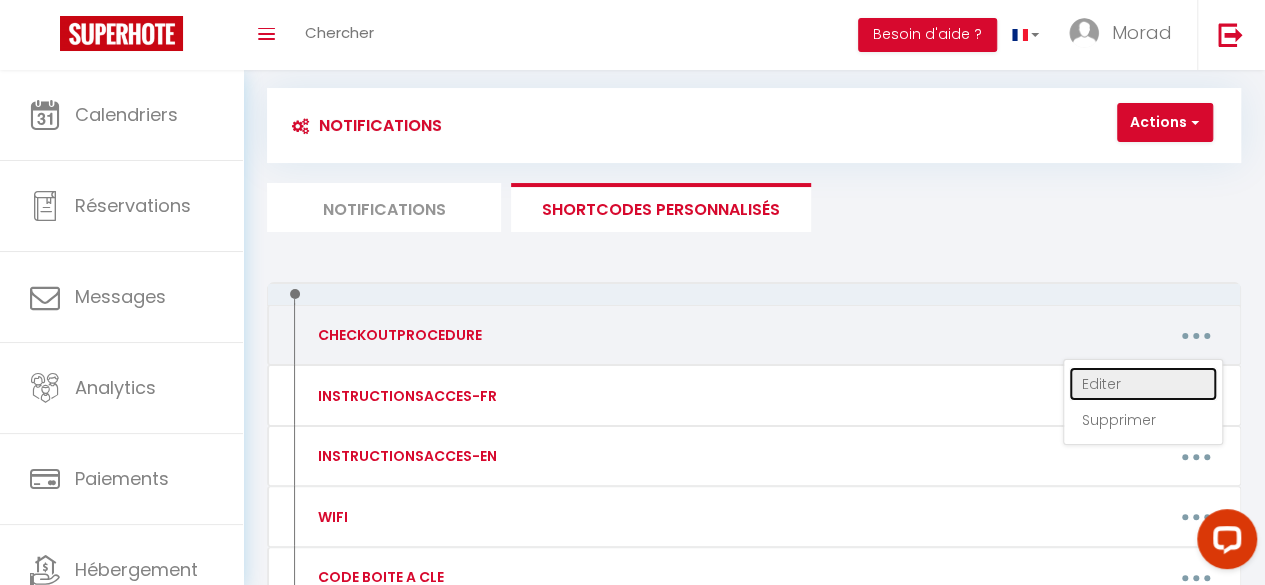 click on "Editer" at bounding box center (1143, 384) 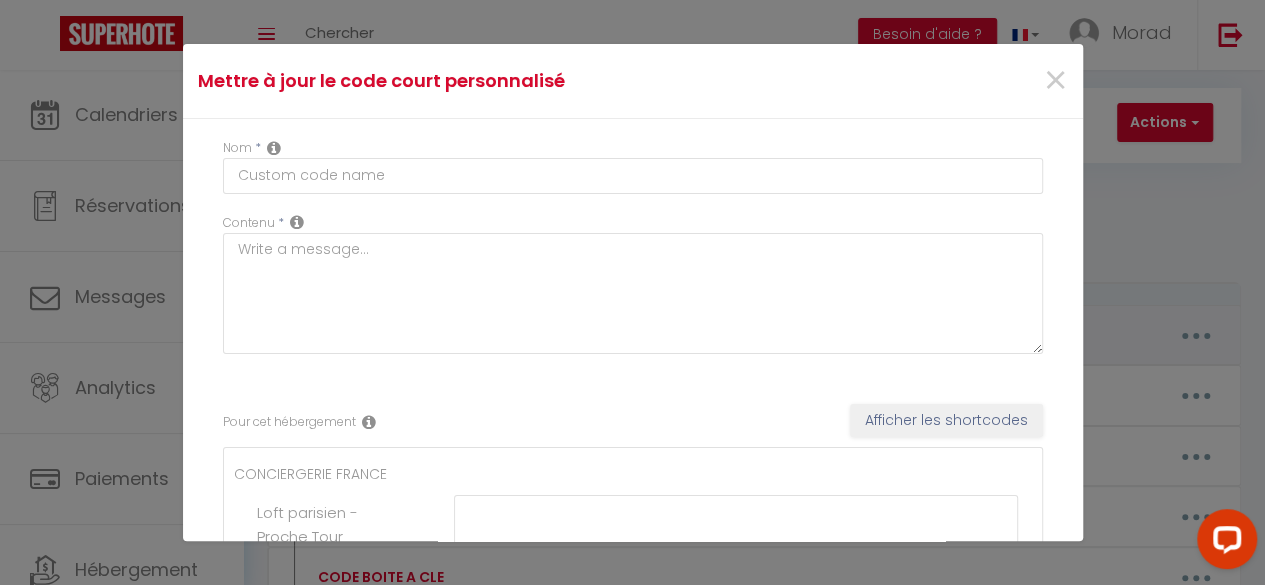 type on "CHECKOUTPROCEDURE" 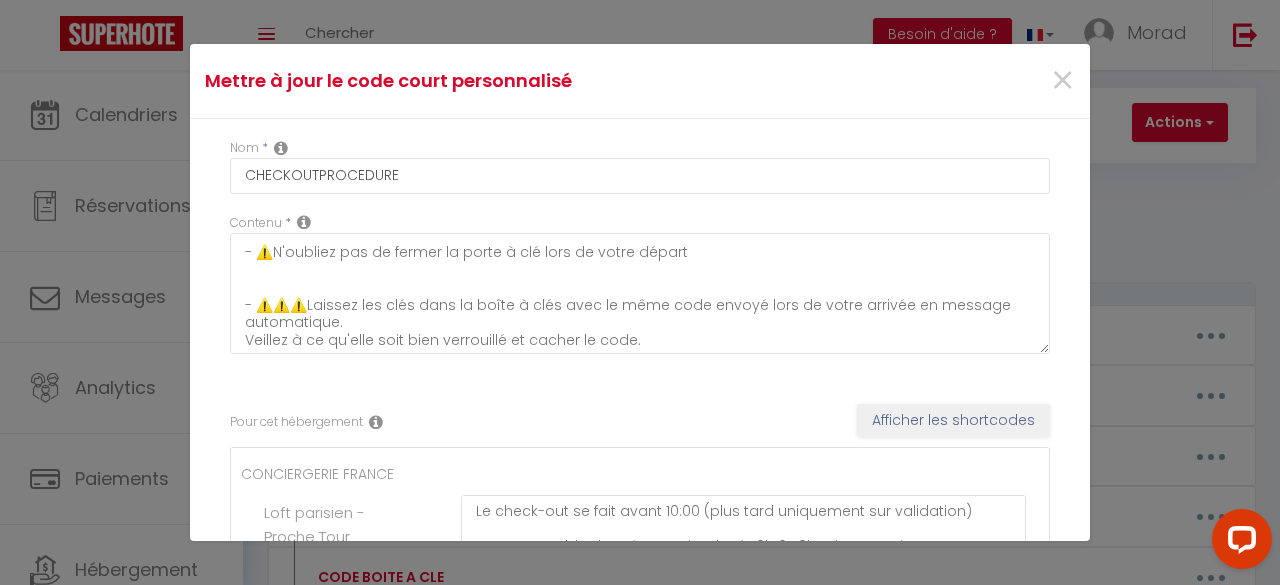scroll, scrollTop: 260, scrollLeft: 0, axis: vertical 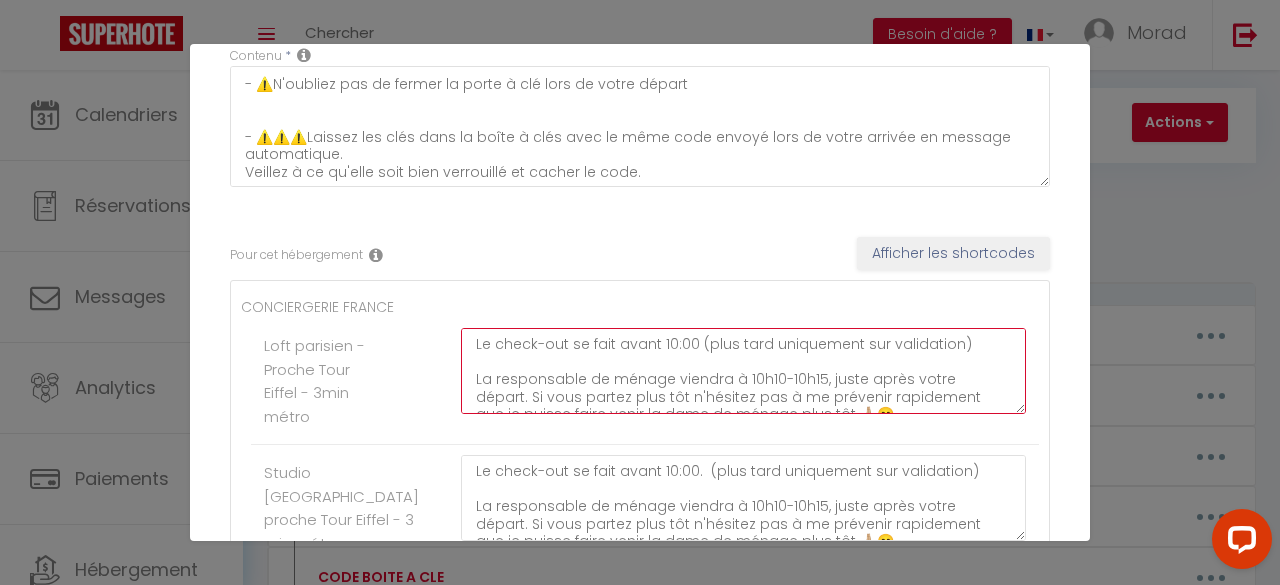 drag, startPoint x: 664, startPoint y: 341, endPoint x: 953, endPoint y: 335, distance: 289.0623 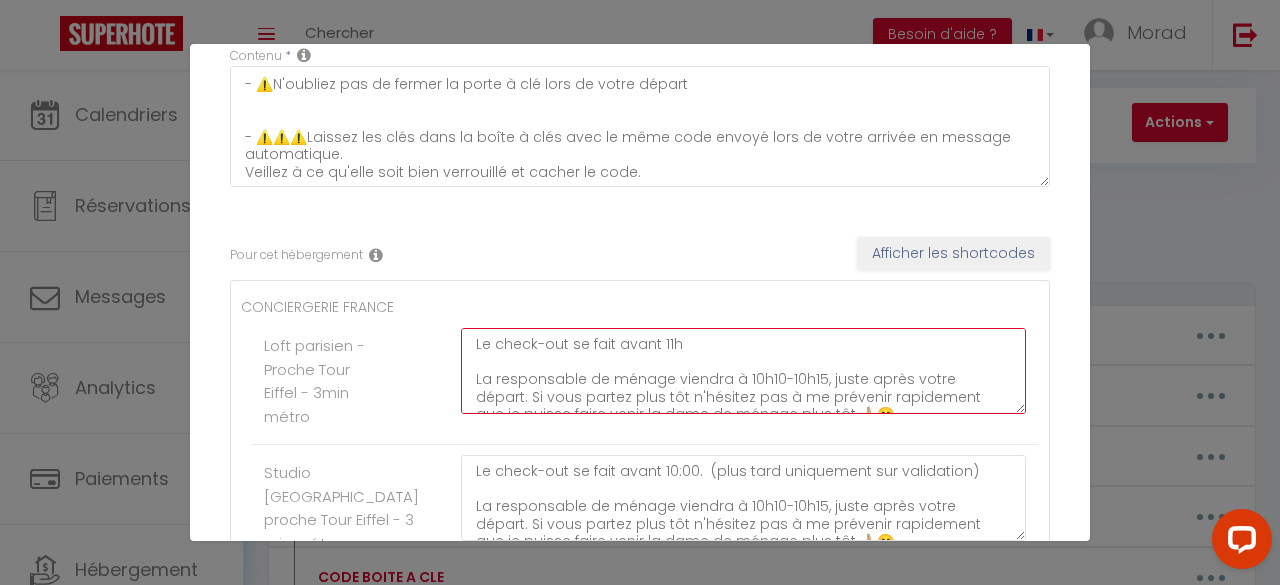 click on "Le check-out se fait avant 11h
La responsable de ménage viendra à 10h10-10h15, juste après votre départ. Si vous partez plus tôt n'hésitez pas à me prévenir rapidement que je puisse faire venir la dame de ménage plus tôt 🙏🏼😁.
Quelques instructions pour préparer au mieux votre départ 😁
- N'oubliez pas SVP de sortir les poubelles, et faire votre vaisselle avant de partir 😁🙏
- Laissez les serviettes utilisées dans le la salle de bain
- ⚠️N'oubliez pas de fermer la porte à clé lors de votre départ
- ⚠️⚠️⚠️Laissez les clés dans la boîte à clés avec le même code envoyé lors de votre arrivée 3858
Veillez à ce qu'elle soit bien verrouillé
- Surtout n'oubliez pas vos affaires personnelles dans l'appartement !!!" at bounding box center [743, 371] 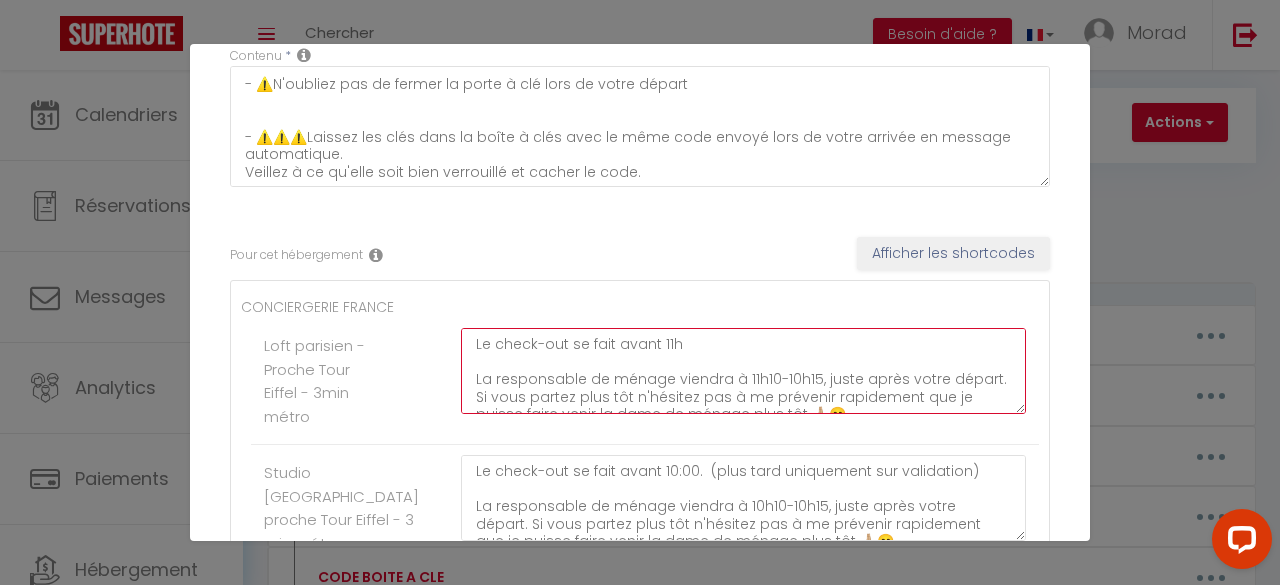 click on "Le check-out se fait avant 11h
La responsable de ménage viendra à 11h10-10h15, juste après votre départ. Si vous partez plus tôt n'hésitez pas à me prévenir rapidement que je puisse faire venir la dame de ménage plus tôt 🙏🏼😁.
Quelques instructions pour préparer au mieux votre départ 😁
- N'oubliez pas SVP de sortir les poubelles, et faire votre vaisselle avant de partir 😁🙏
- Laissez les serviettes utilisées dans le la salle de bain
- ⚠️N'oubliez pas de fermer la porte à clé lors de votre départ
- ⚠️⚠️⚠️Laissez les clés dans la boîte à clés avec le même code envoyé lors de votre arrivée 3858
Veillez à ce qu'elle soit bien verrouillé
- Surtout n'oubliez pas vos affaires personnelles dans l'appartement !!!" at bounding box center [743, 371] 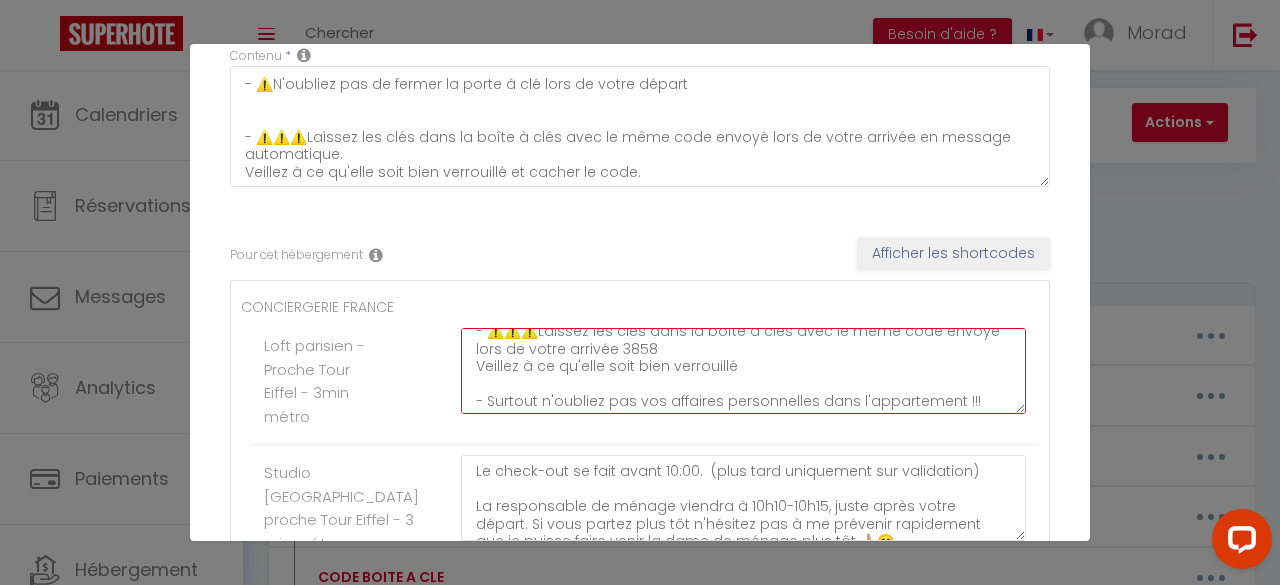 scroll, scrollTop: 366, scrollLeft: 0, axis: vertical 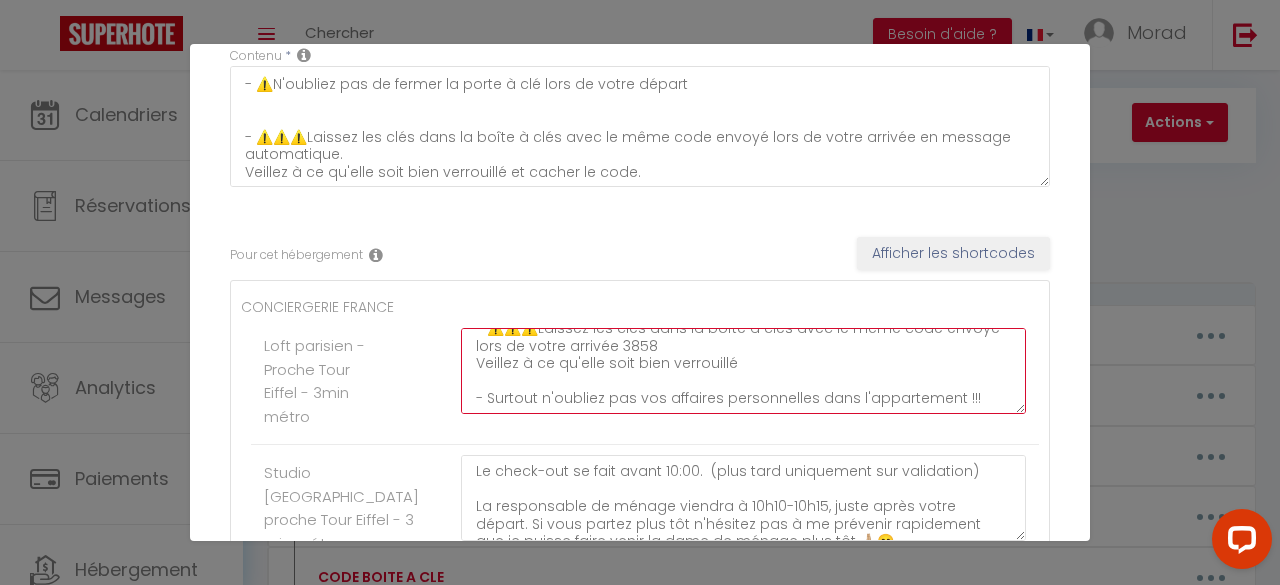 click on "Le check-out se fait avant 11h
La responsable de ménage viendra à 11h10-11h15, juste après votre départ. Si vous partez plus tôt n'hésitez pas à me prévenir rapidement que je puisse faire venir la dame de ménage plus tôt 🙏🏼😁.
Quelques instructions pour préparer au mieux votre départ 😁
- N'oubliez pas SVP de sortir les poubelles, et faire votre vaisselle avant de partir 😁🙏
- Laissez les serviettes utilisées dans le la salle de bain
- ⚠️N'oubliez pas de fermer la porte à clé lors de votre départ
- ⚠️⚠️⚠️Laissez les clés dans la boîte à clés avec le même code envoyé lors de votre arrivée 3858
Veillez à ce qu'elle soit bien verrouillé
- Surtout n'oubliez pas vos affaires personnelles dans l'appartement !!!" at bounding box center [743, 371] 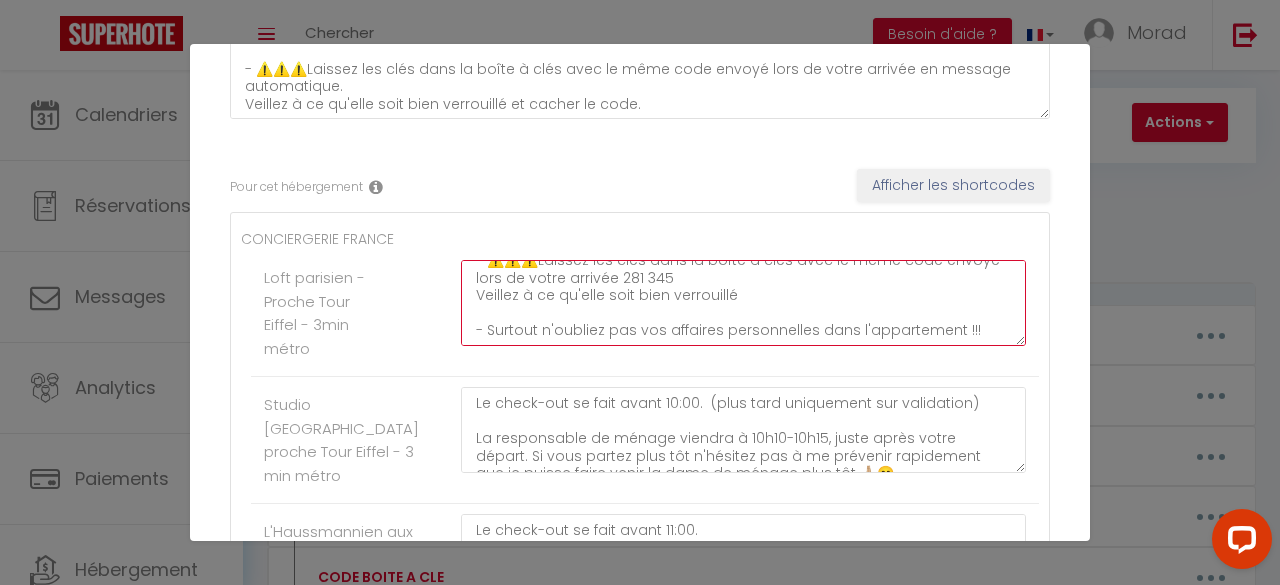 scroll, scrollTop: 241, scrollLeft: 0, axis: vertical 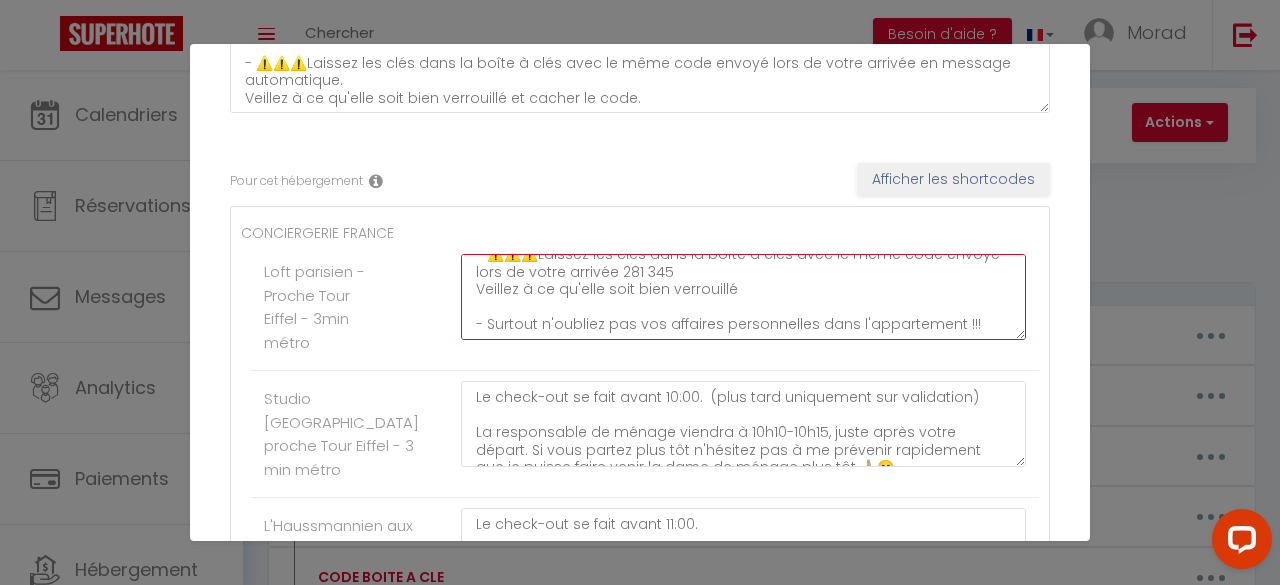 type on "Le check-out se fait avant 11h
La responsable de ménage viendra à 11h10-11h15, juste après votre départ. Si vous partez plus tôt n'hésitez pas à me prévenir rapidement que je puisse faire venir la dame de ménage plus tôt 🙏🏼😁.
Quelques instructions pour préparer au mieux votre départ 😁
- N'oubliez pas SVP de sortir les poubelles, et faire votre vaisselle avant de partir 😁🙏
- Laissez les serviettes utilisées dans le la salle de bain
- ⚠️N'oubliez pas de fermer la porte à clé lors de votre départ
- ⚠️⚠️⚠️Laissez les clés dans la boîte à clés avec le même code envoyé lors de votre arrivée 281 345
Veillez à ce qu'elle soit bien verrouillé
- Surtout n'oubliez pas vos affaires personnelles dans l'appartement !!!" 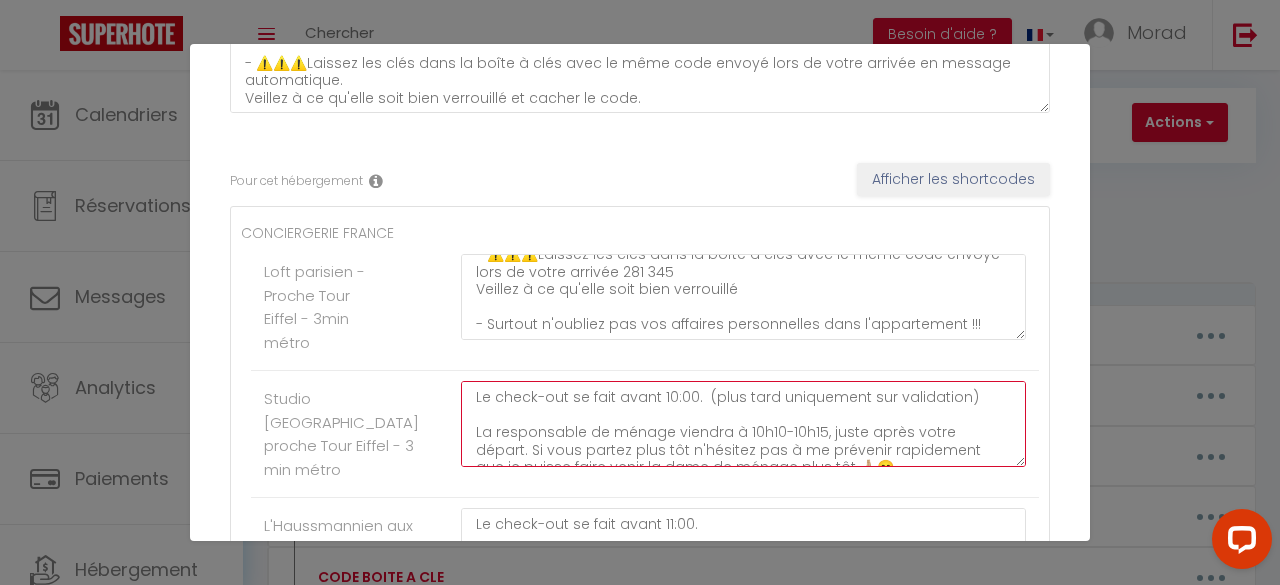 click on "Le check-out se fait avant 10:00.  (plus tard uniquement sur validation)
La responsable de ménage viendra à 10h10-10h15, juste après votre départ. Si vous partez plus tôt n'hésitez pas à me prévenir rapidement que je puisse faire venir la dame de ménage plus tôt 🙏🏼😁.
Quelques instructions pour préparer au mieux votre départ 😁
- N'oubliez pas SVP de sortir les poubelles, et faire votre vaisselle avant de partir 😁🙏
- Laissez les serviettes utilisées dans le la salle de bain
- ⚠️N'oubliez pas de fermer la porte à clé lors de votre départ
- ⚠️⚠️⚠️Laissez les clés dans la boîte à clés avec le même code envoyé lors de votre arrivée : 1262
Veillez à ce qu'elle soit bien verrouillé
- Surtout n'oubliez pas vos affaires personnelles dans l'appartement !!!" at bounding box center [743, 424] 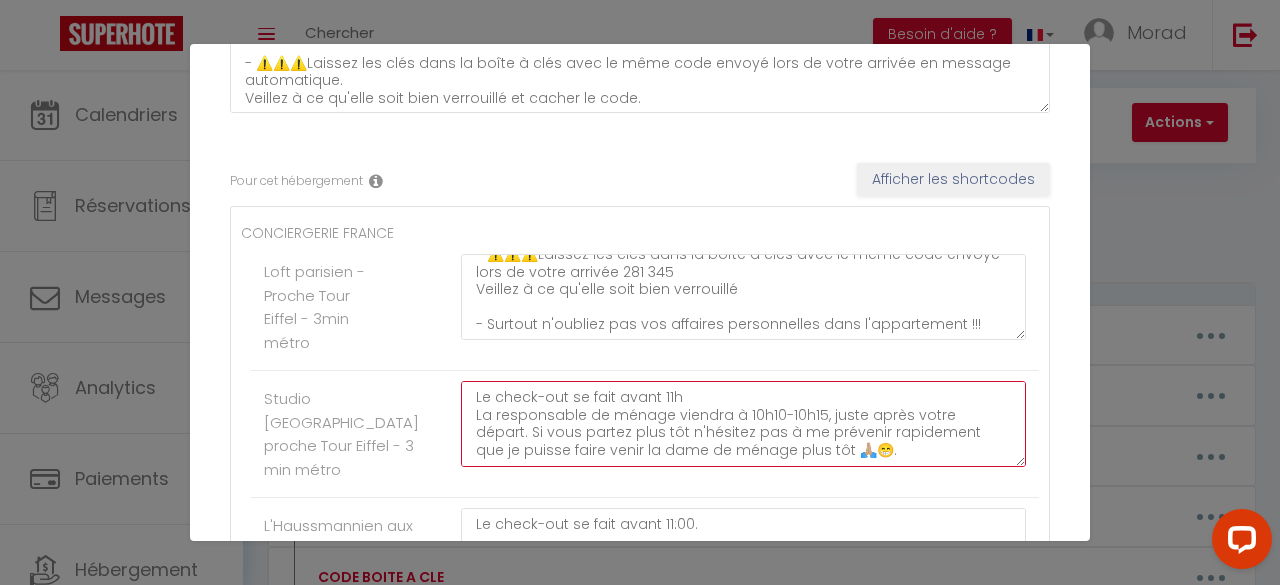 click on "Le check-out se fait avant 11h
La responsable de ménage viendra à 10h10-10h15, juste après votre départ. Si vous partez plus tôt n'hésitez pas à me prévenir rapidement que je puisse faire venir la dame de ménage plus tôt 🙏🏼😁.
Quelques instructions pour préparer au mieux votre départ 😁
- N'oubliez pas SVP de sortir les poubelles, et faire votre vaisselle avant de partir 😁🙏
- Laissez les serviettes utilisées dans le la salle de bain
- ⚠️N'oubliez pas de fermer la porte à clé lors de votre départ
- ⚠️⚠️⚠️Laissez les clés dans la boîte à clés avec le même code envoyé lors de votre arrivée : 1262
Veillez à ce qu'elle soit bien verrouillé
- Surtout n'oubliez pas vos affaires personnelles dans l'appartement !!!" at bounding box center (743, 424) 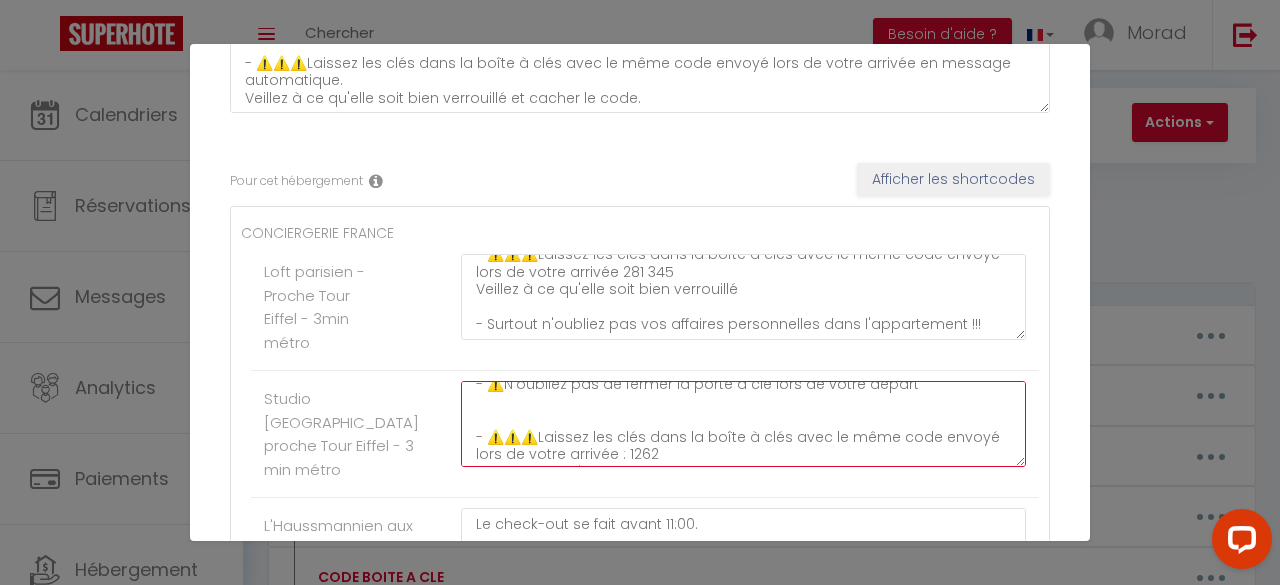 scroll, scrollTop: 312, scrollLeft: 0, axis: vertical 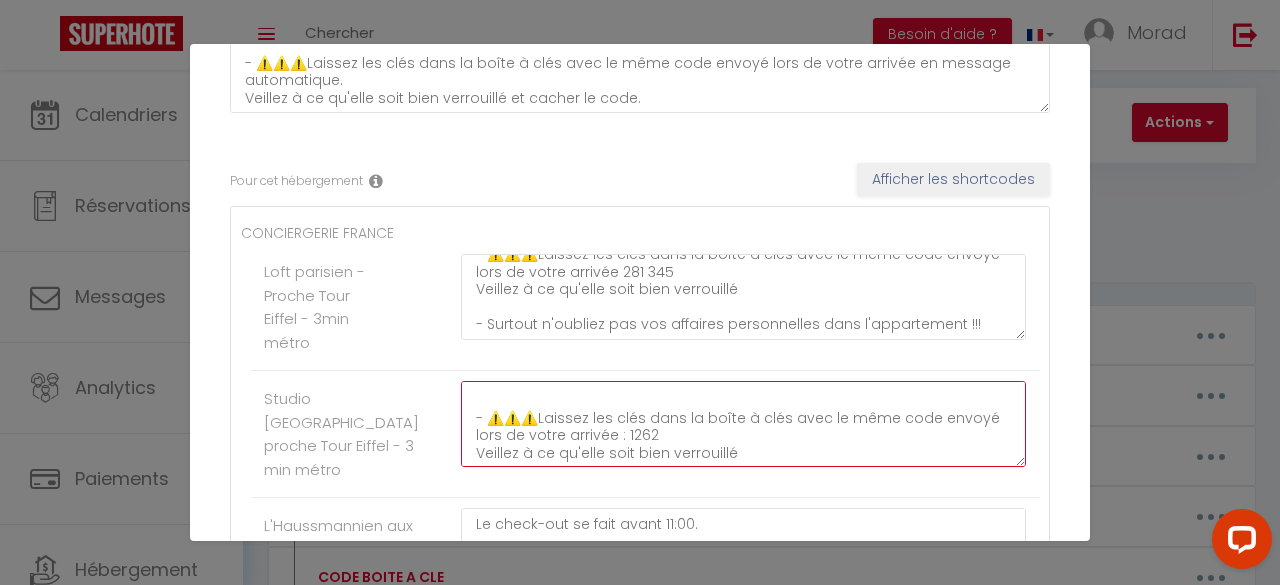 click on "Le check-out se fait avant 11h
La responsable de ménage viendra à 11h10-11h15, juste après votre départ. Si vous partez plus tôt n'hésitez pas à me prévenir rapidement que je puisse faire venir la dame de ménage plus tôt 🙏🏼😁.
Quelques instructions pour préparer au mieux votre départ 😁
- N'oubliez pas SVP de sortir les poubelles, et faire votre vaisselle avant de partir 😁🙏
- Laissez les serviettes utilisées dans le la salle de bain
- ⚠️N'oubliez pas de fermer la porte à clé lors de votre départ
- ⚠️⚠️⚠️Laissez les clés dans la boîte à clés avec le même code envoyé lors de votre arrivée : 1262
Veillez à ce qu'elle soit bien verrouillé
- Surtout n'oubliez pas vos affaires personnelles dans l'appartement !!!" at bounding box center [743, 424] 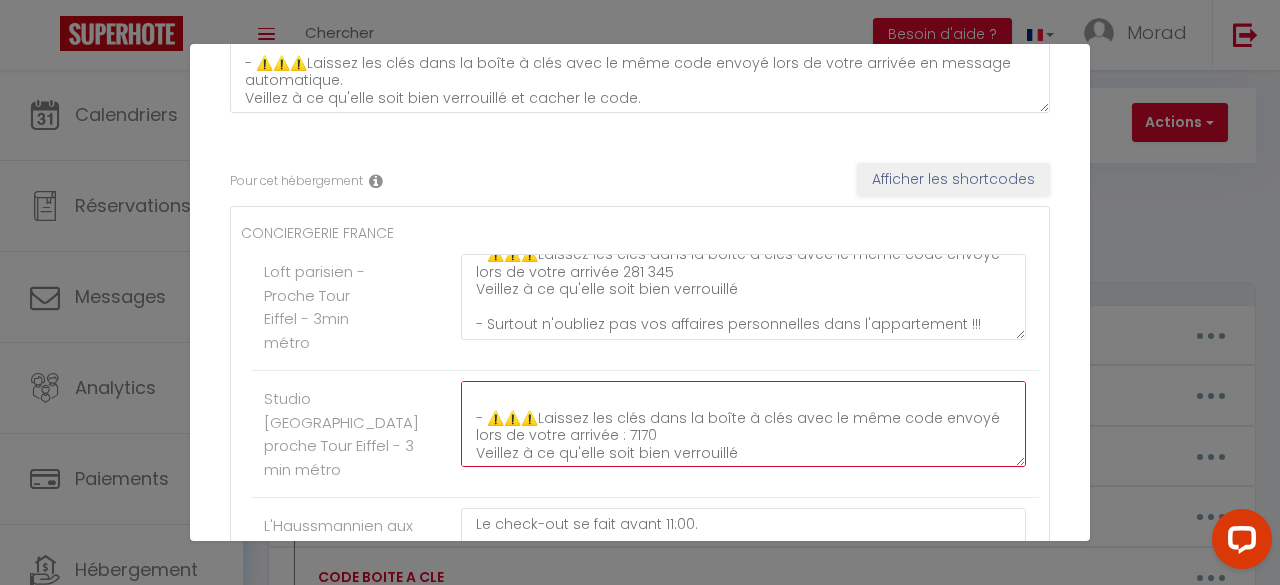 scroll, scrollTop: 350, scrollLeft: 0, axis: vertical 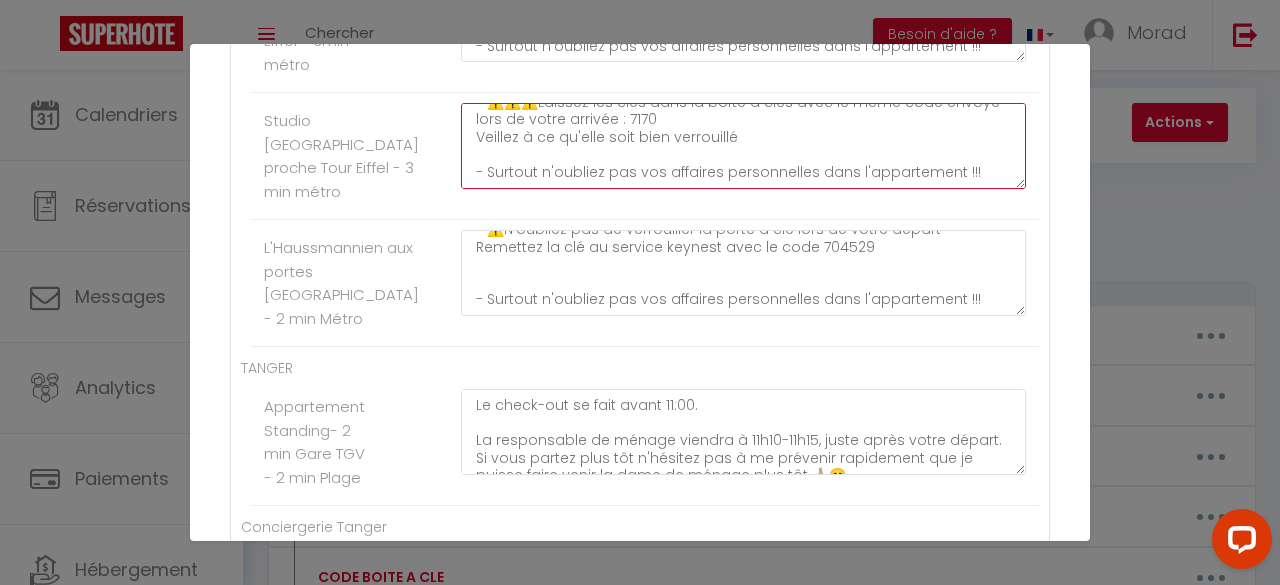 type on "Le check-out se fait avant 11h
La responsable de ménage viendra à 11h10-11h15, juste après votre départ. Si vous partez plus tôt n'hésitez pas à me prévenir rapidement que je puisse faire venir la dame de ménage plus tôt 🙏🏼😁.
Quelques instructions pour préparer au mieux votre départ 😁
- N'oubliez pas SVP de sortir les poubelles, et faire votre vaisselle avant de partir 😁🙏
- Laissez les serviettes utilisées dans le la salle de bain
- ⚠️N'oubliez pas de fermer la porte à clé lors de votre départ
- ⚠️⚠️⚠️Laissez les clés dans la boîte à clés avec le même code envoyé lors de votre arrivée : 7170
Veillez à ce qu'elle soit bien verrouillé
- Surtout n'oubliez pas vos affaires personnelles dans l'appartement !!!" 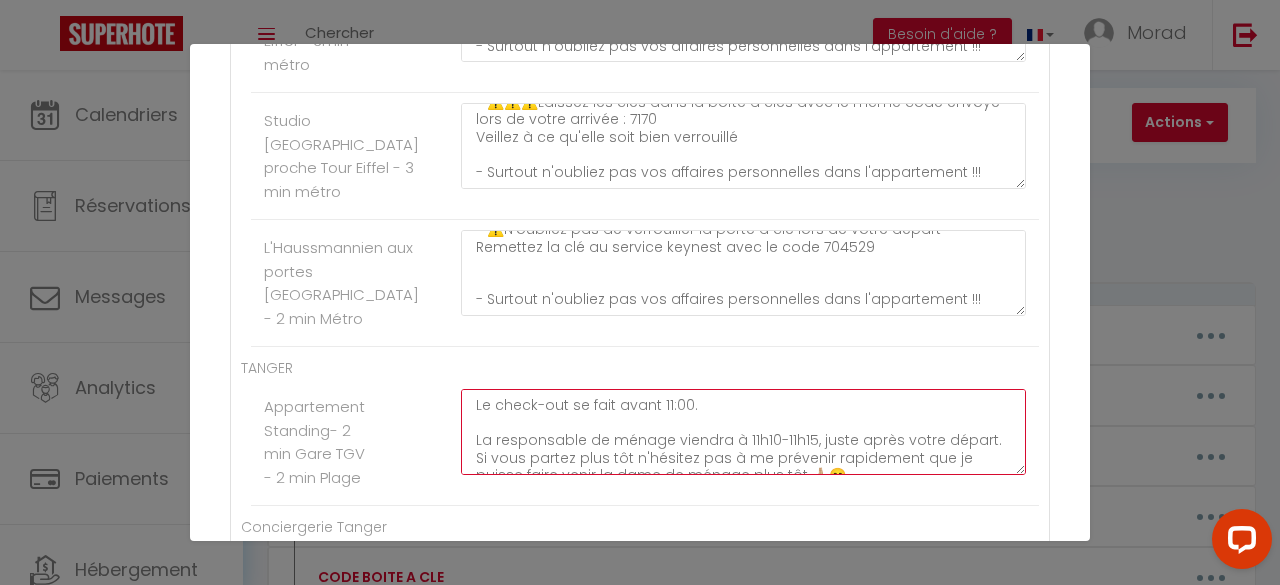 click on "Le check-out se fait avant 11:00.
La responsable de ménage viendra à 11h10-11h15, juste après votre départ. Si vous partez plus tôt n'hésitez pas à me prévenir rapidement que je puisse faire venir la dame de ménage plus tôt 🙏🏼😁.
Quelques instructions pour préparer au mieux votre départ 😁
- N'oubliez pas SVP de faire votre vaisselle avant de partir 😁🙏
- Laissez les serviettes utilisées dans le la salle de bain
- ⚠️N'oubliez pas de verrouiller la porte à clé lors de votre départ
- Surtout n'oubliez pas vos affaires personnelles dans l'appartement !!!" at bounding box center (743, 19) 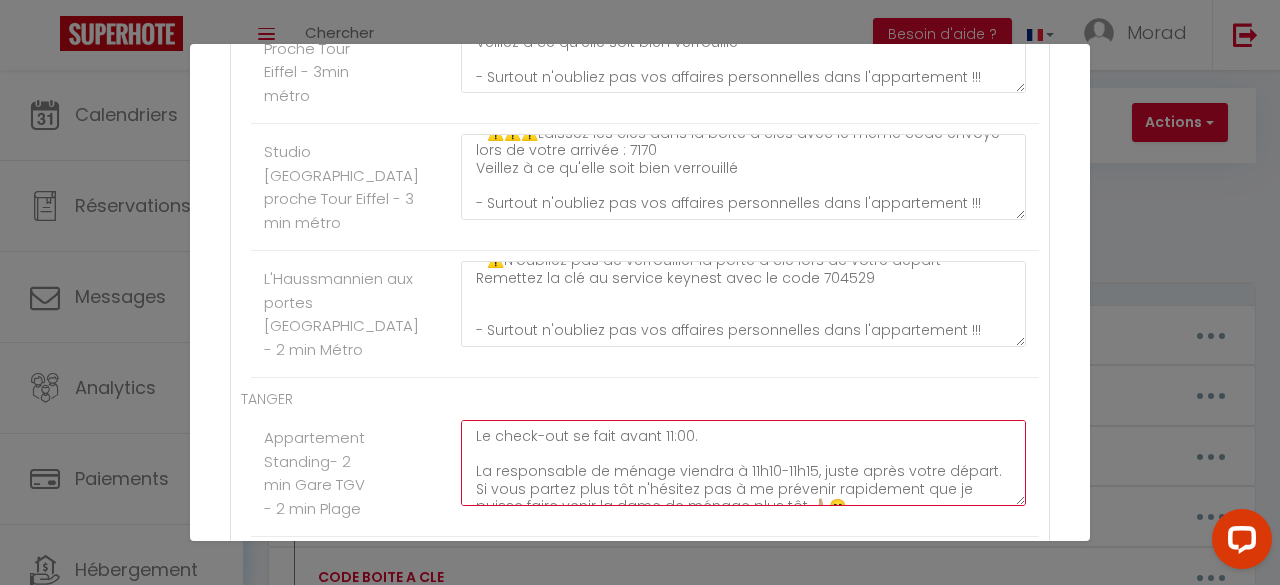 scroll, scrollTop: 487, scrollLeft: 0, axis: vertical 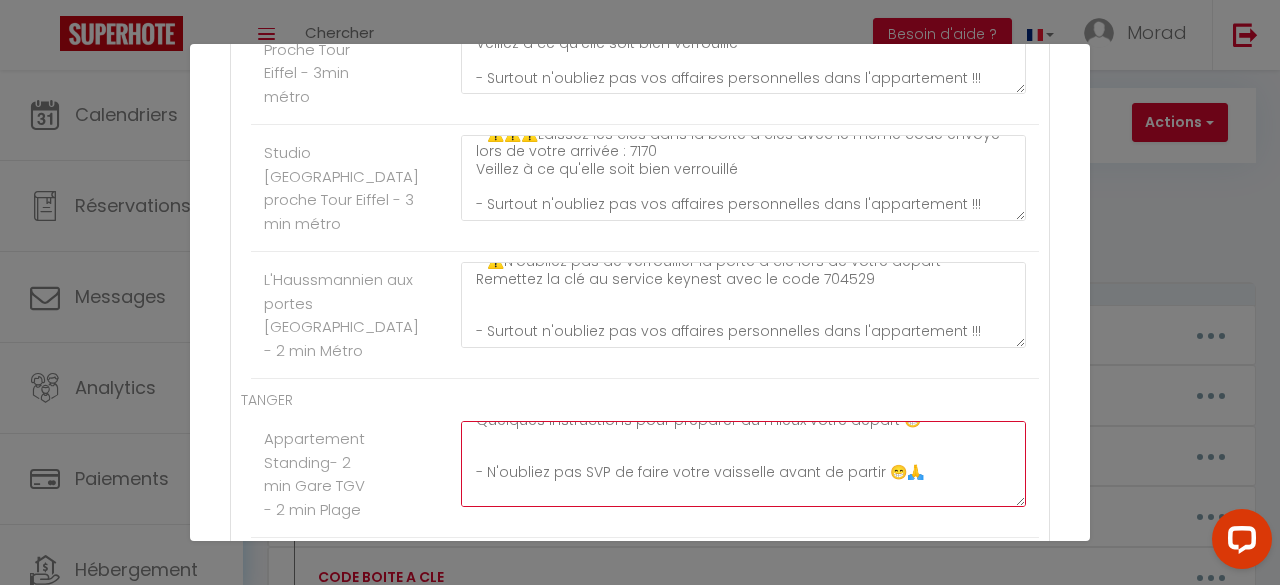 drag, startPoint x: 471, startPoint y: 450, endPoint x: 662, endPoint y: 483, distance: 193.82982 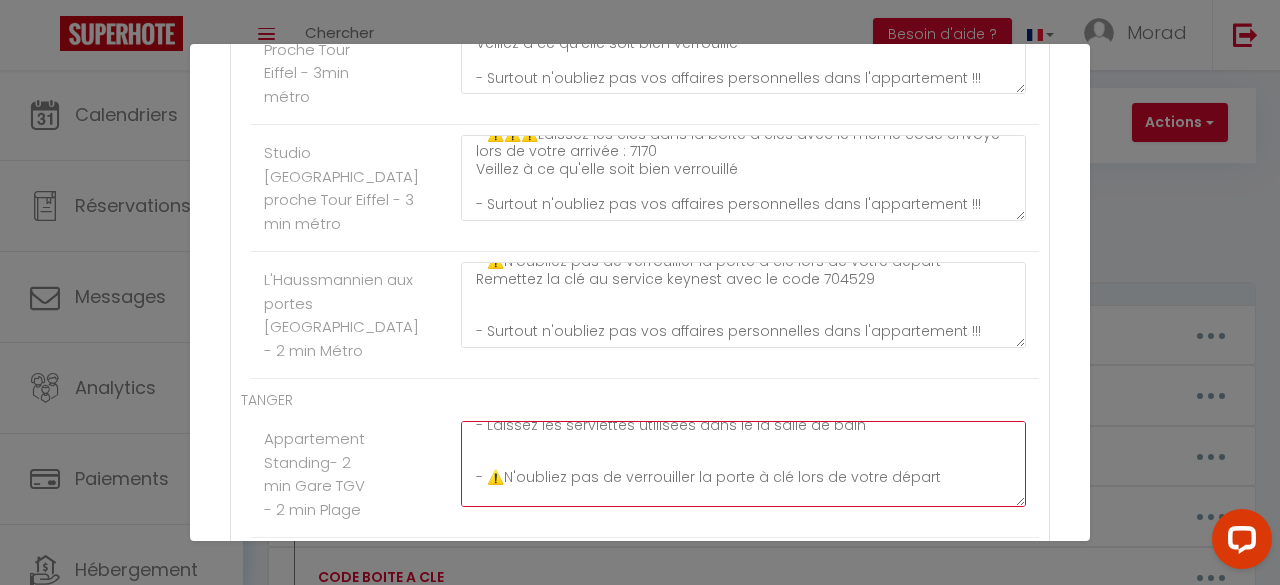 scroll, scrollTop: 280, scrollLeft: 0, axis: vertical 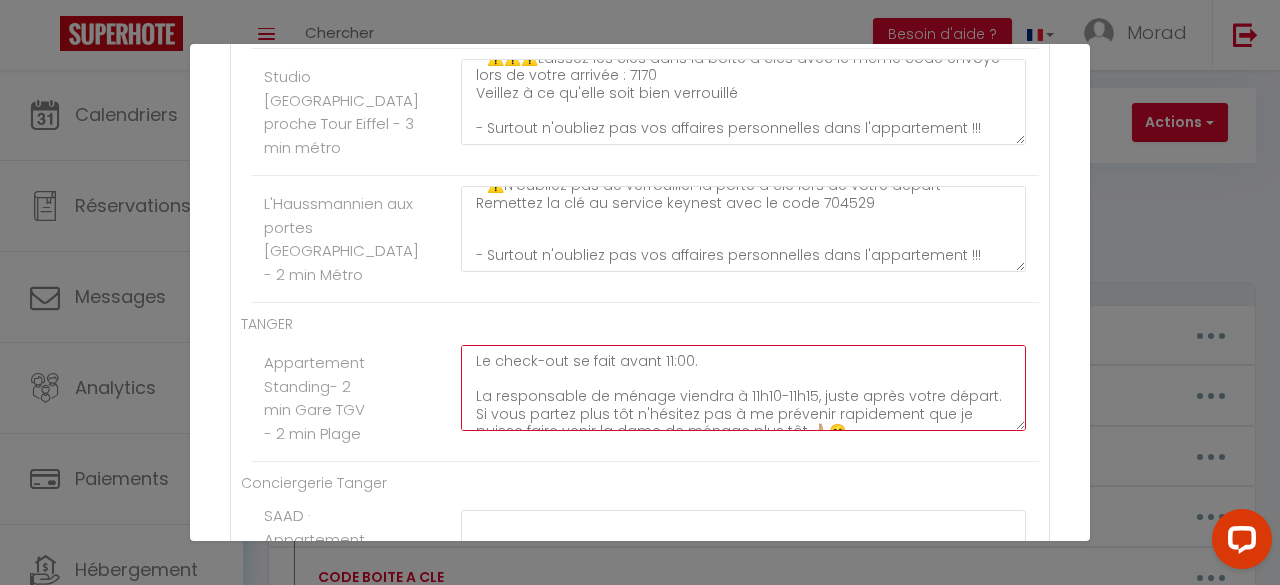click on "Le check-out se fait avant 11:00.
La responsable de ménage viendra à 11h10-11h15, juste après votre départ. Si vous partez plus tôt n'hésitez pas à me prévenir rapidement que je puisse faire venir la dame de ménage plus tôt 🙏🏼😁.
Quelques instructions pour préparer au mieux votre départ 😁
- N'oubliez pas SVP de faire votre vaisselle avant de partir 😁🙏
- Laissez les serviettes utilisées dans le la salle de bain
- ⚠️N'oubliez pas de verrouiller la porte à clé lors de votre départ
- Surtout n'oubliez pas vos affaires personnelles dans l'appartement !!!" at bounding box center (743, -25) 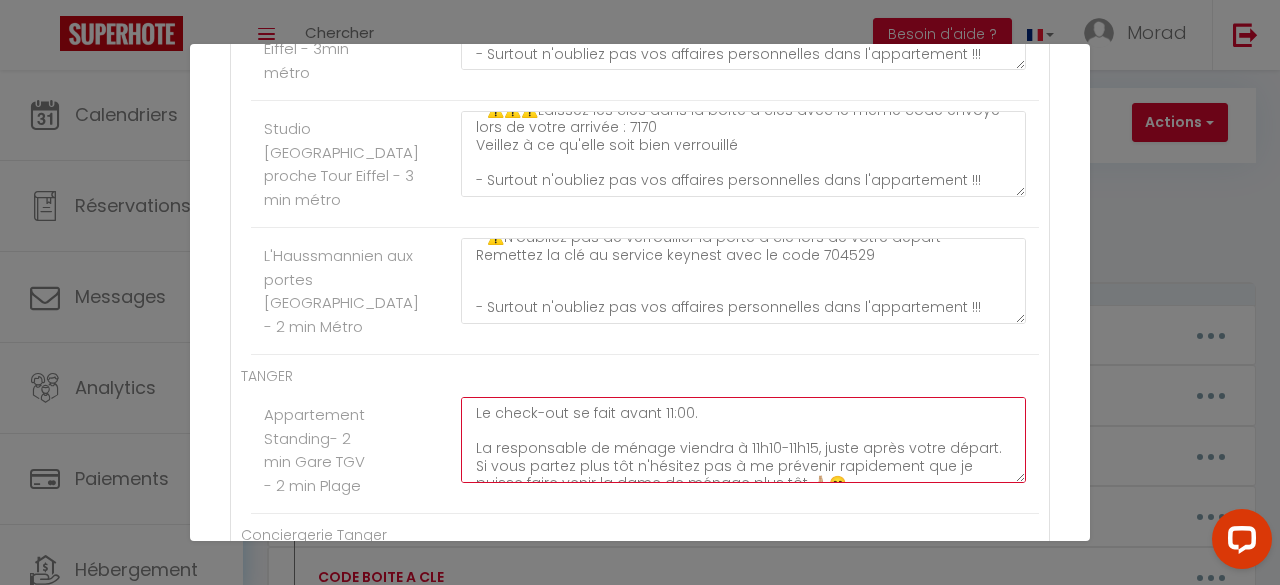 click on "Le check-out se fait avant 11:00.
La responsable de ménage viendra à 11h10-11h15, juste après votre départ. Si vous partez plus tôt n'hésitez pas à me prévenir rapidement que je puisse faire venir la dame de ménage plus tôt 🙏🏼😁.
Quelques instructions pour préparer au mieux votre départ 😁
- N'oubliez pas SVP de faire votre vaisselle avant de partir 😁🙏
- Laissez les serviettes utilisées dans le la salle de bain
- ⚠️N'oubliez pas de verrouiller la porte à clé lors de votre départ
- Surtout n'oubliez pas vos affaires personnelles dans l'appartement !!!" at bounding box center (743, 27) 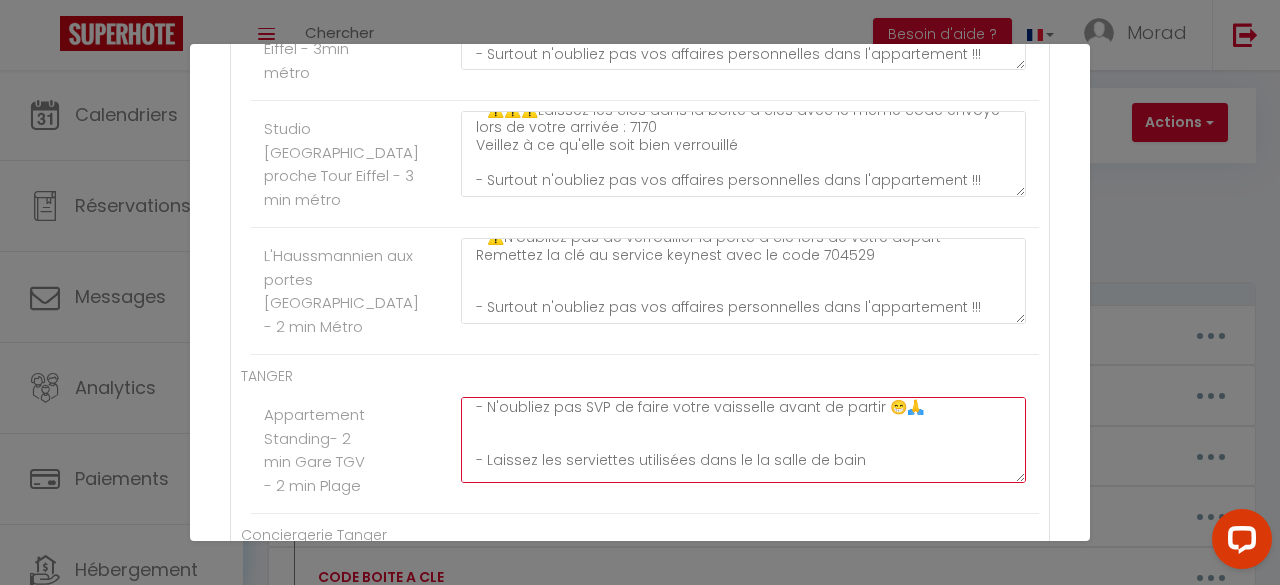 scroll, scrollTop: 280, scrollLeft: 0, axis: vertical 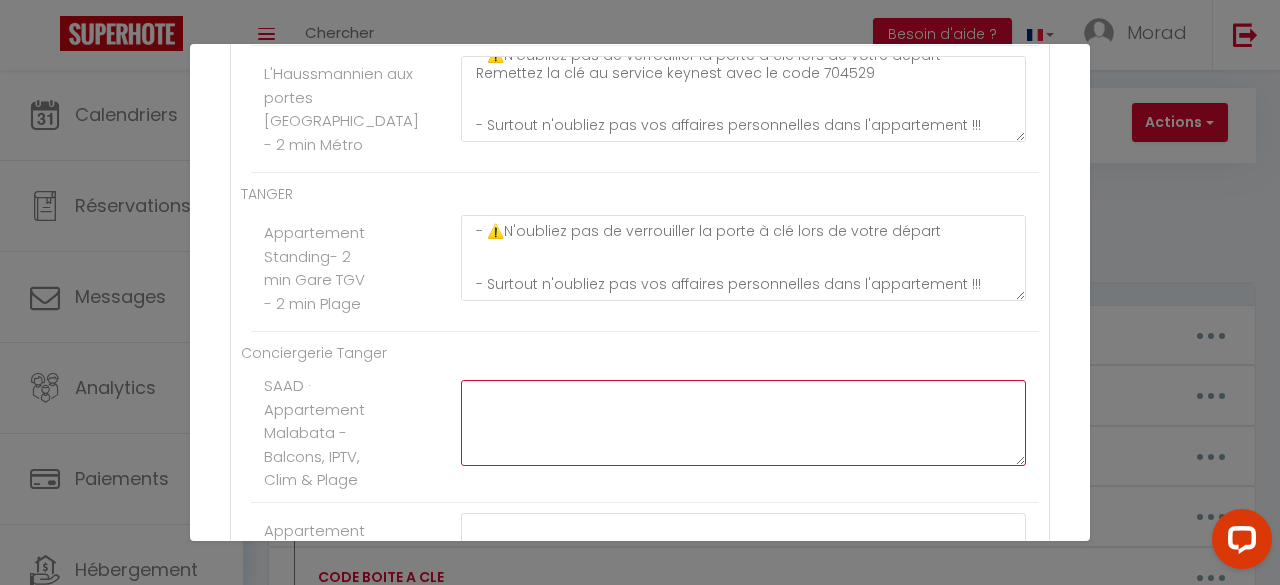 click at bounding box center [743, -155] 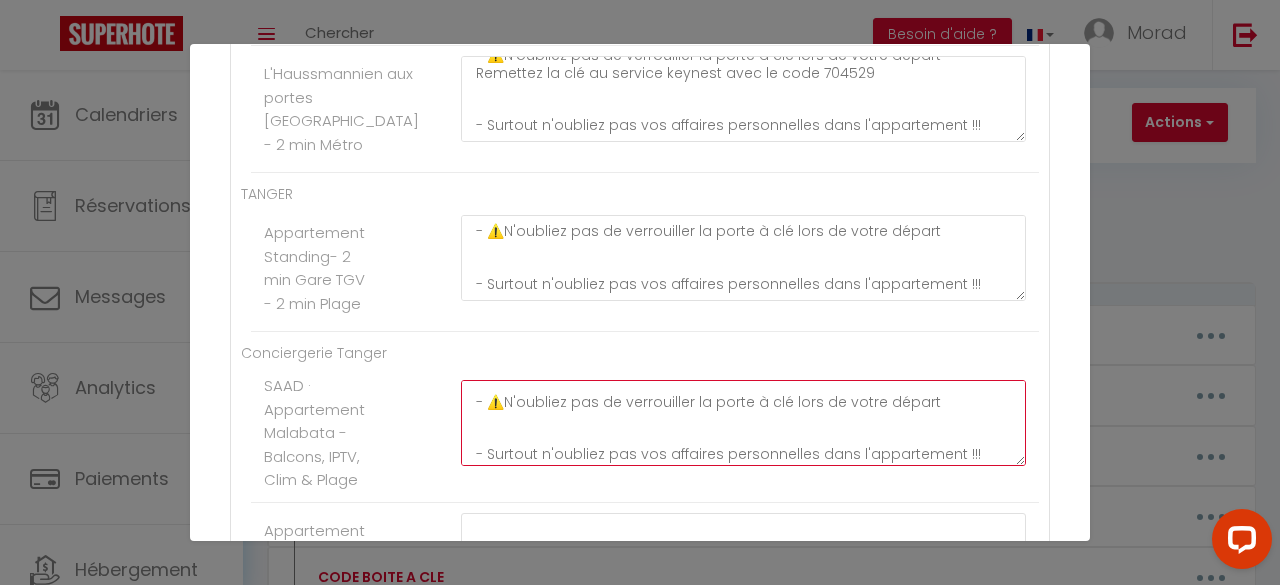 scroll, scrollTop: 280, scrollLeft: 0, axis: vertical 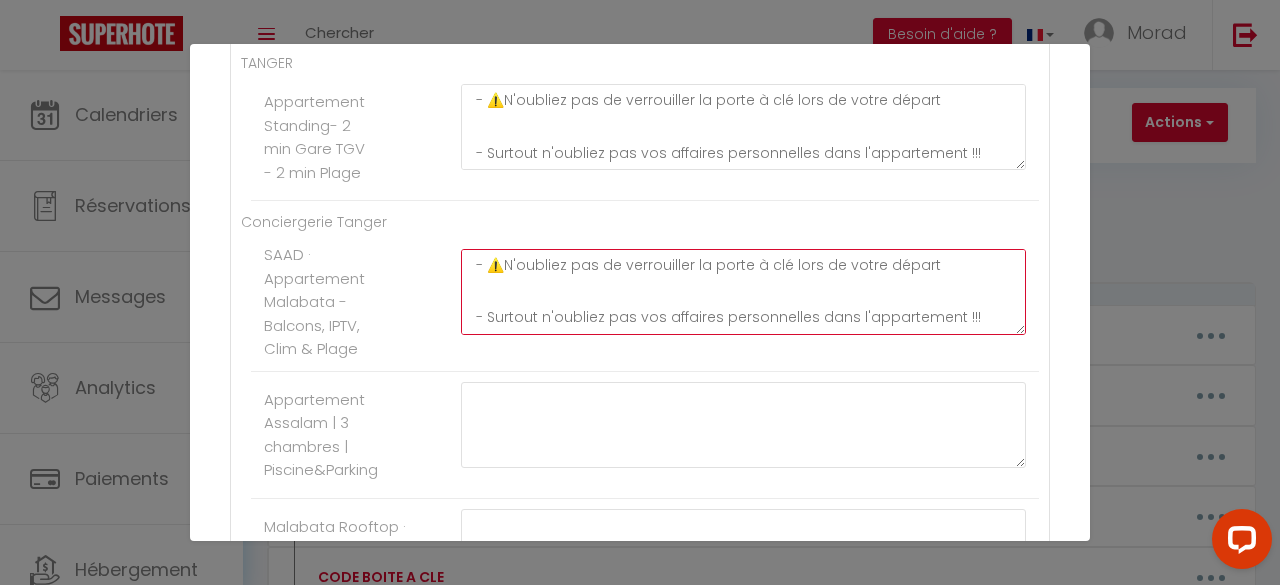 type on "Le check-out se fait avant 11:00.
La responsable de ménage viendra à 11h10-11h15, juste après votre départ. Si vous partez plus tôt n'hésitez pas à me prévenir rapidement que je puisse faire venir la dame de ménage plus tôt 🙏🏼😁.
Quelques instructions pour préparer au mieux votre départ 😁
- N'oubliez pas SVP de faire votre vaisselle avant de partir 😁🙏
- Laissez les serviettes utilisées dans le la salle de bain
- ⚠️N'oubliez pas de verrouiller la porte à clé lors de votre départ
- Surtout n'oubliez pas vos affaires personnelles dans l'appartement !!!" 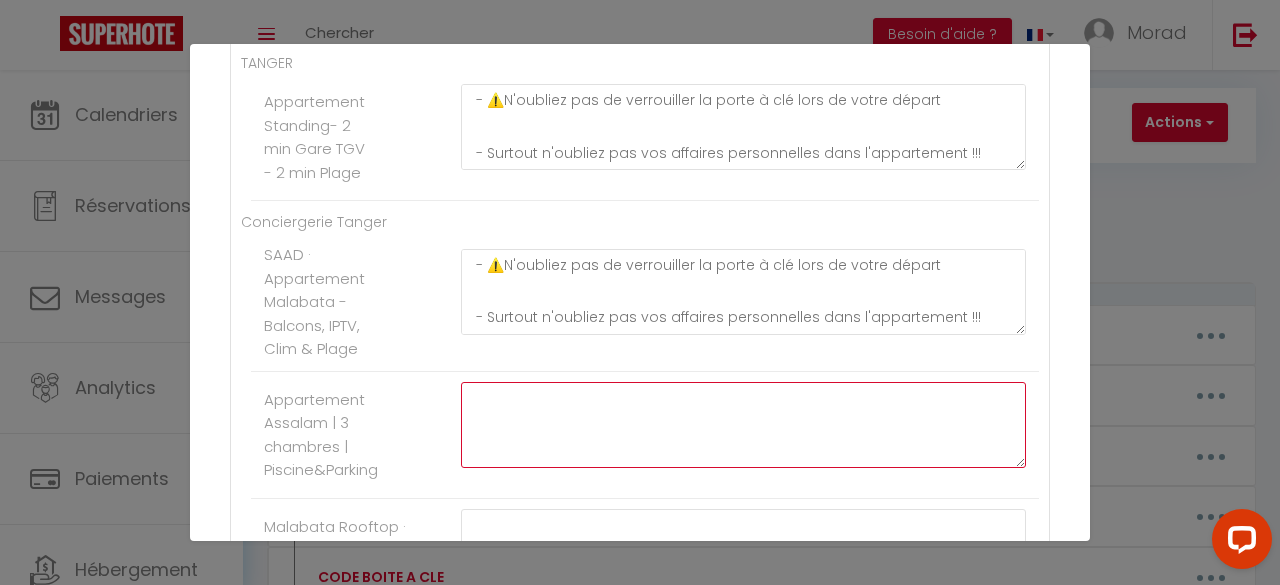 click at bounding box center [743, -159] 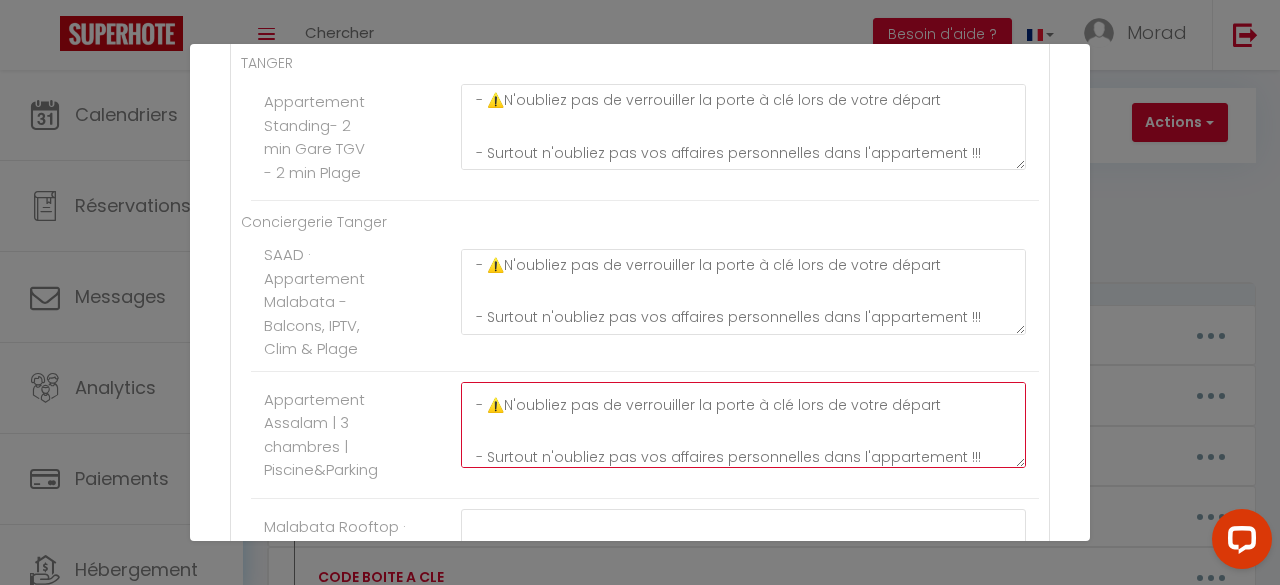 scroll, scrollTop: 280, scrollLeft: 0, axis: vertical 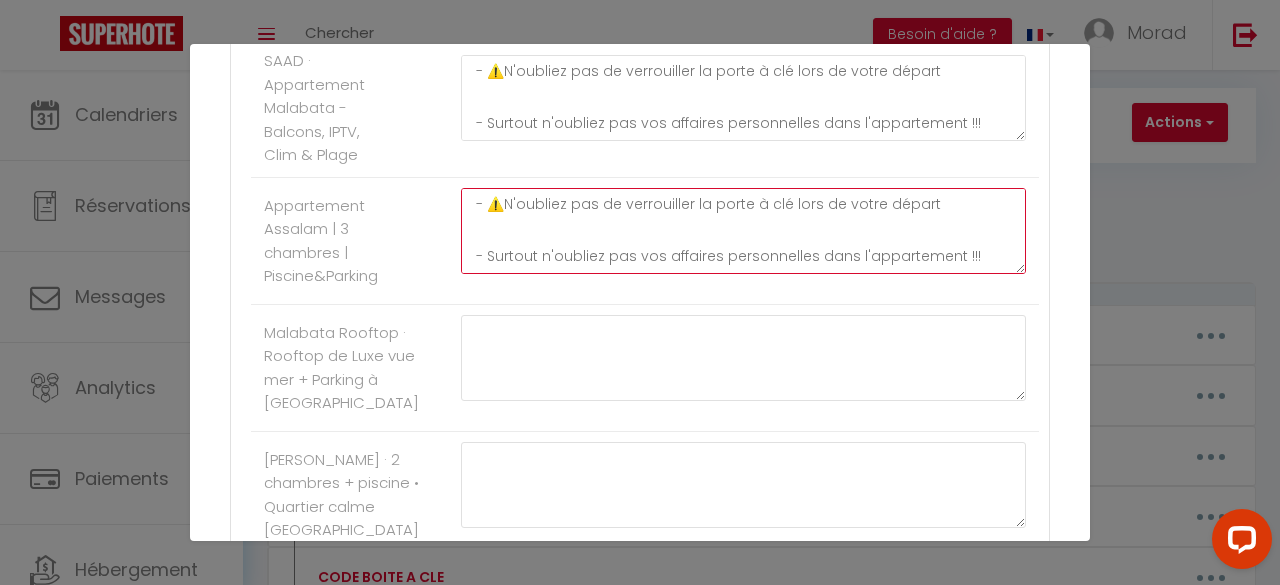 type on "Le check-out se fait avant 11:00.
La responsable de ménage viendra à 11h10-11h15, juste après votre départ. Si vous partez plus tôt n'hésitez pas à me prévenir rapidement que je puisse faire venir la dame de ménage plus tôt 🙏🏼😁.
Quelques instructions pour préparer au mieux votre départ 😁
- N'oubliez pas SVP de faire votre vaisselle avant de partir 😁🙏
- Laissez les serviettes utilisées dans le la salle de bain
- ⚠️N'oubliez pas de verrouiller la porte à clé lors de votre départ
- Surtout n'oubliez pas vos affaires personnelles dans l'appartement !!!" 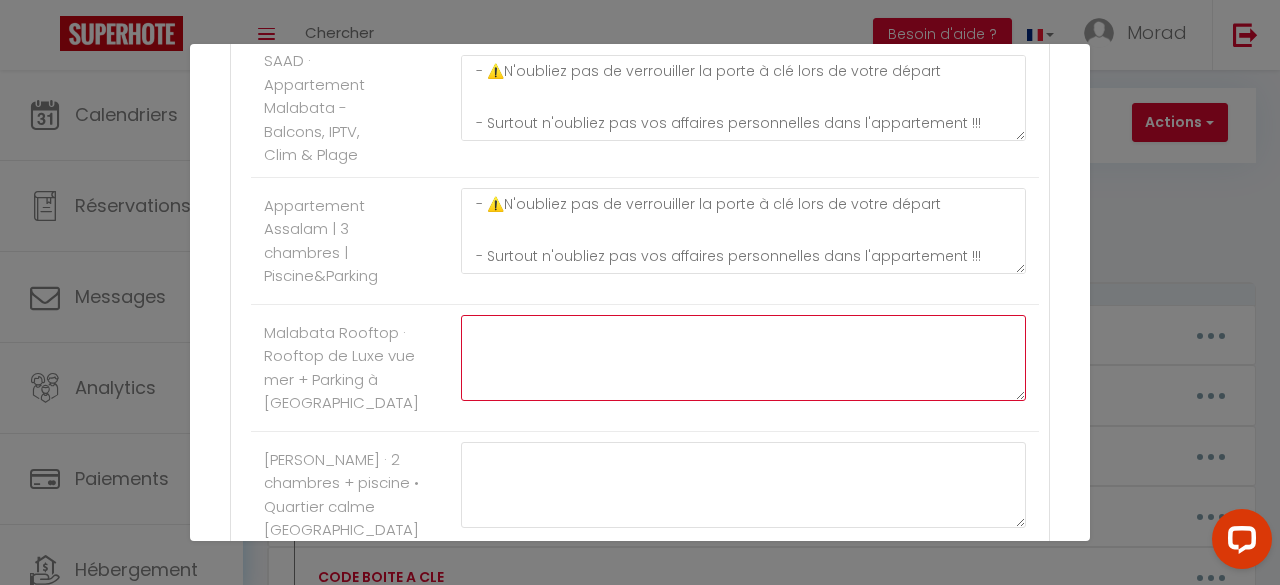 click at bounding box center (743, -226) 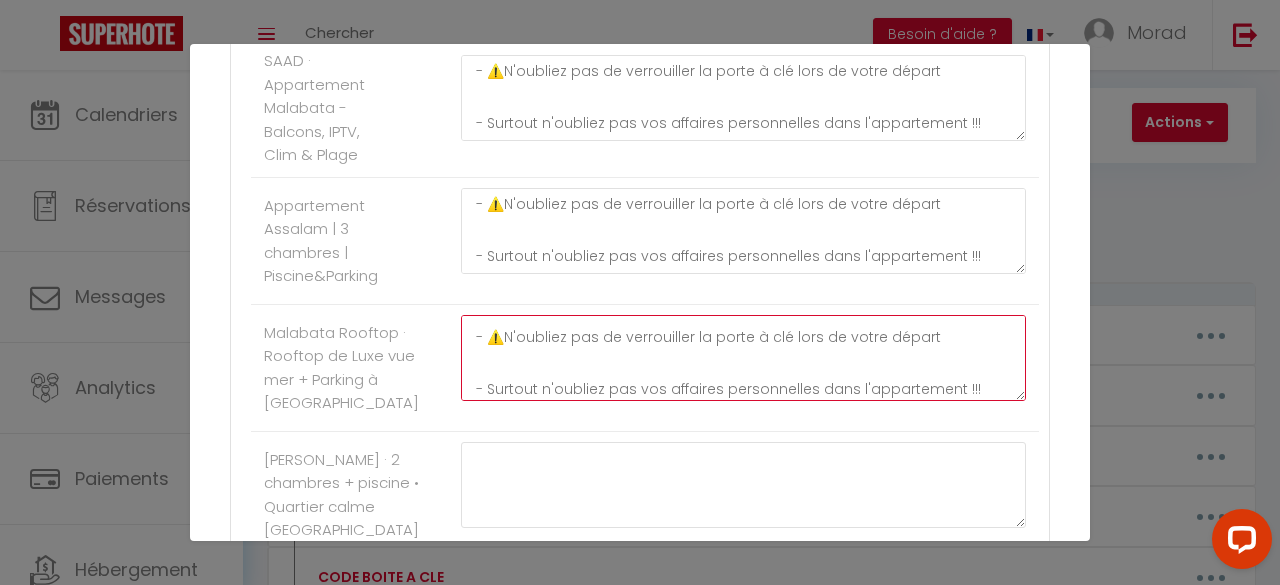 scroll, scrollTop: 280, scrollLeft: 0, axis: vertical 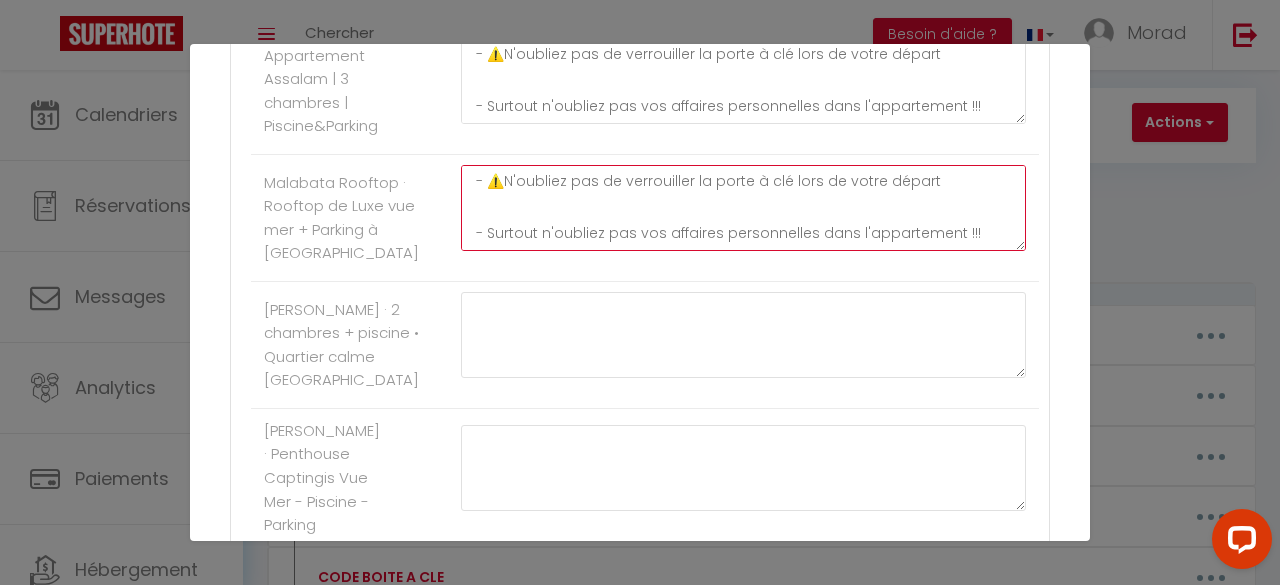 type on "Le check-out se fait avant 11:00.
La responsable de ménage viendra à 11h10-11h15, juste après votre départ. Si vous partez plus tôt n'hésitez pas à me prévenir rapidement que je puisse faire venir la dame de ménage plus tôt 🙏🏼😁.
Quelques instructions pour préparer au mieux votre départ 😁
- N'oubliez pas SVP de faire votre vaisselle avant de partir 😁🙏
- Laissez les serviettes utilisées dans le la salle de bain
- ⚠️N'oubliez pas de verrouiller la porte à clé lors de votre départ
- Surtout n'oubliez pas vos affaires personnelles dans l'appartement !!!" 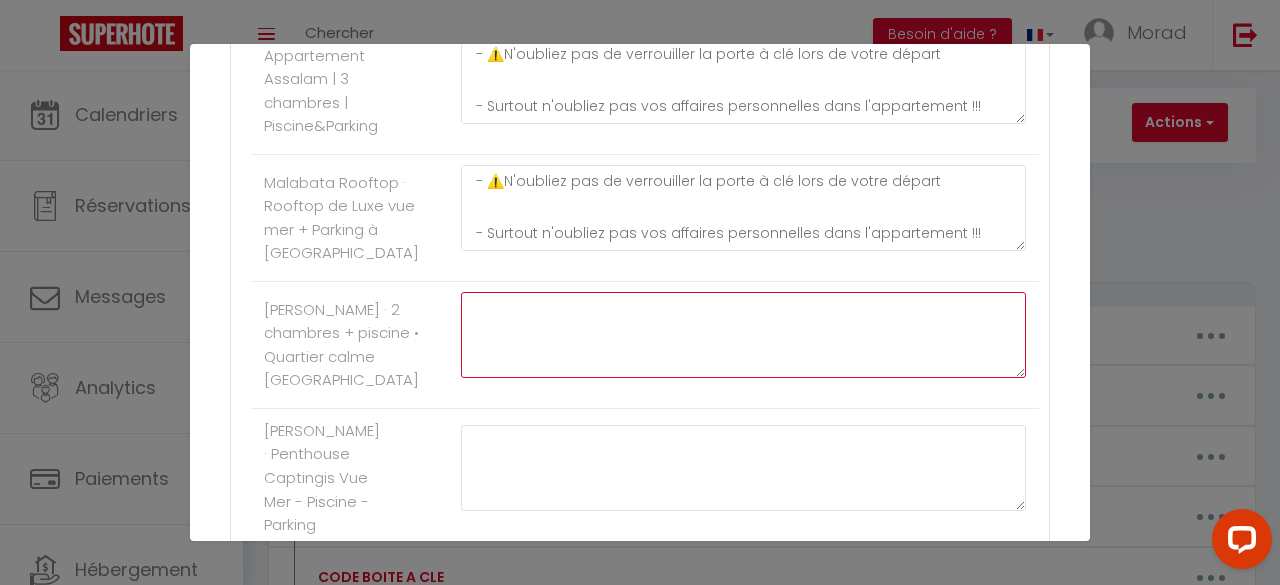 click at bounding box center [743, 335] 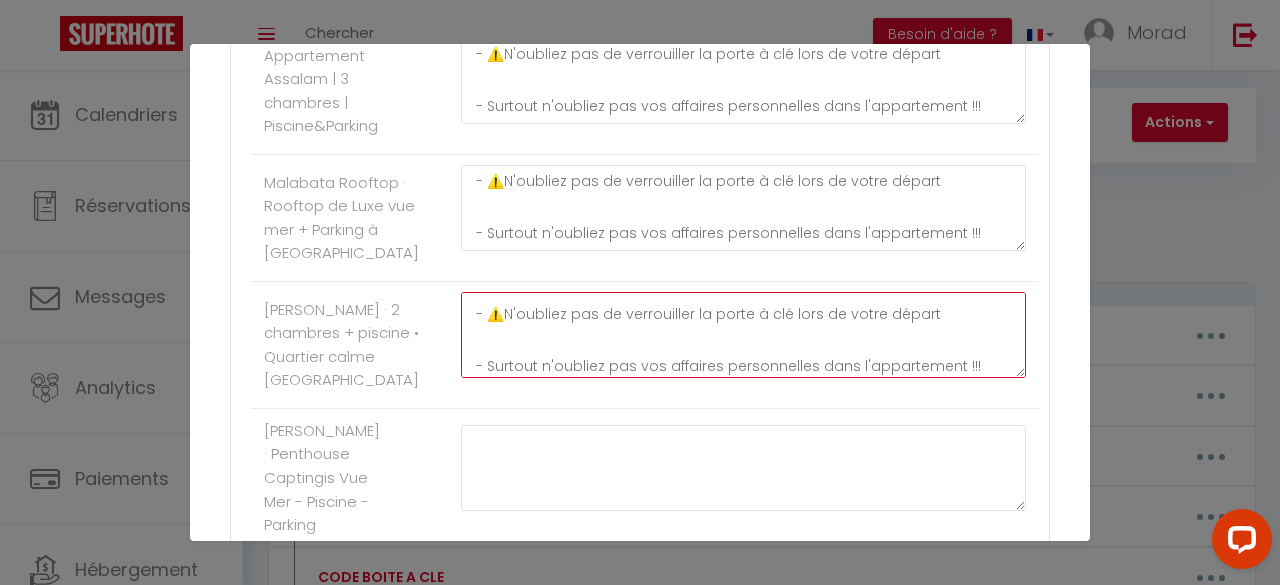scroll, scrollTop: 280, scrollLeft: 0, axis: vertical 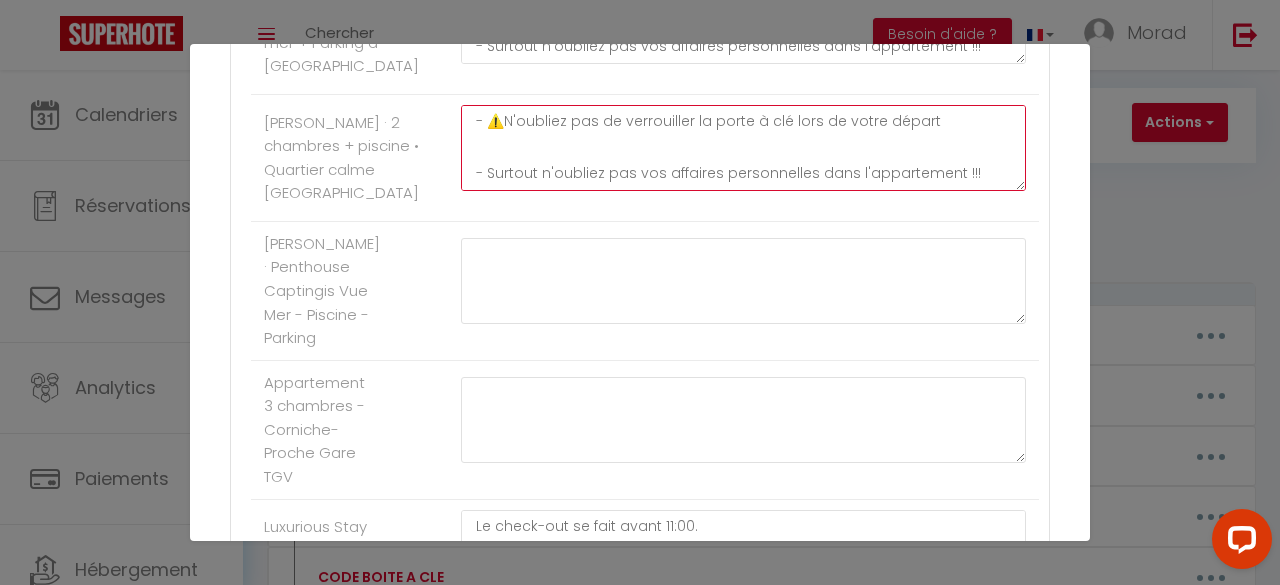 type on "Le check-out se fait avant 11:00.
La responsable de ménage viendra à 11h10-11h15, juste après votre départ. Si vous partez plus tôt n'hésitez pas à me prévenir rapidement que je puisse faire venir la dame de ménage plus tôt 🙏🏼😁.
Quelques instructions pour préparer au mieux votre départ 😁
- N'oubliez pas SVP de faire votre vaisselle avant de partir 😁🙏
- Laissez les serviettes utilisées dans le la salle de bain
- ⚠️N'oubliez pas de verrouiller la porte à clé lors de votre départ
- Surtout n'oubliez pas vos affaires personnelles dans l'appartement !!!" 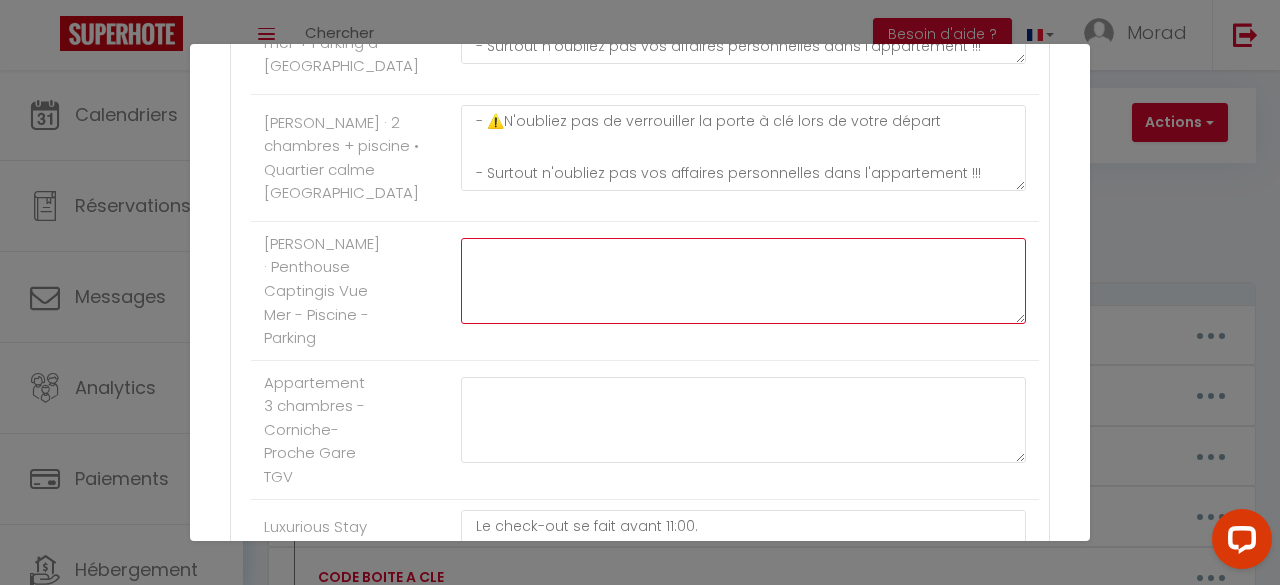 click at bounding box center (743, 281) 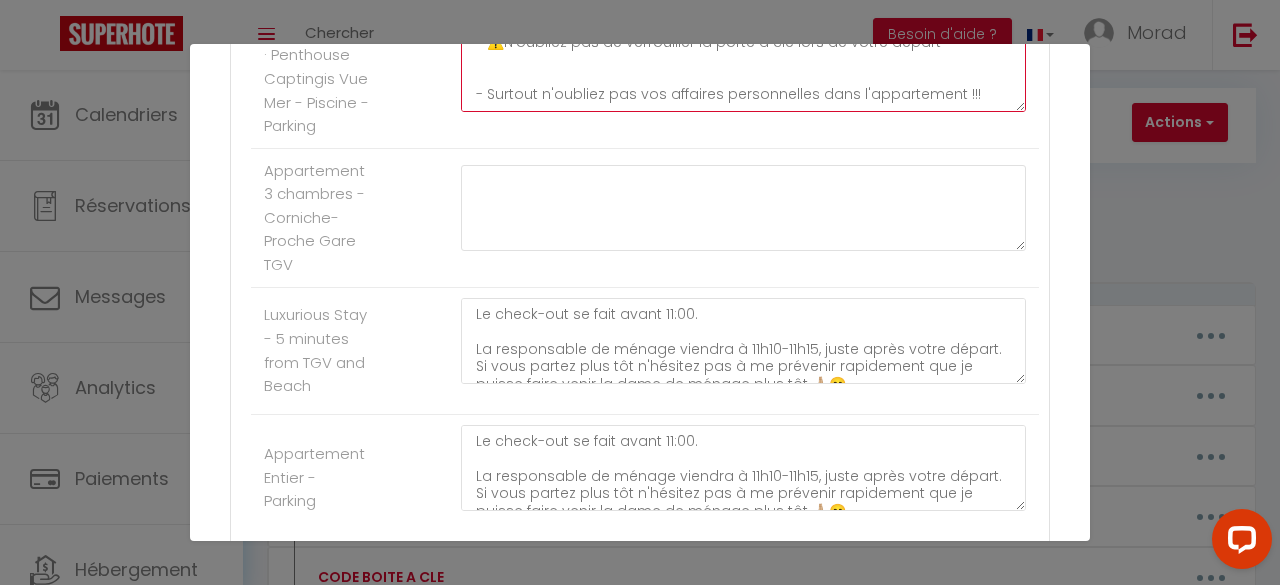 type on "Le check-out se fait avant 11:00.
La responsable de ménage viendra à 11h10-11h15, juste après votre départ. Si vous partez plus tôt n'hésitez pas à me prévenir rapidement que je puisse faire venir la dame de ménage plus tôt 🙏🏼😁.
Quelques instructions pour préparer au mieux votre départ 😁
- N'oubliez pas SVP de faire votre vaisselle avant de partir 😁🙏
- Laissez les serviettes utilisées dans le la salle de bain
- ⚠️N'oubliez pas de verrouiller la porte à clé lors de votre départ
- Surtout n'oubliez pas vos affaires personnelles dans l'appartement !!!" 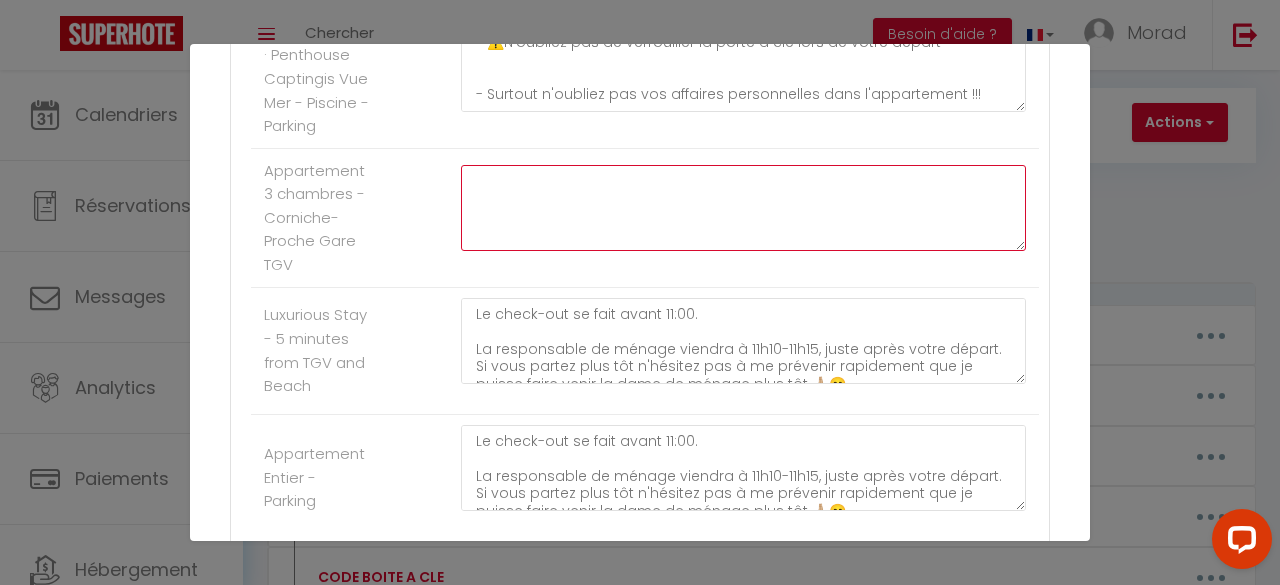 click at bounding box center (743, 208) 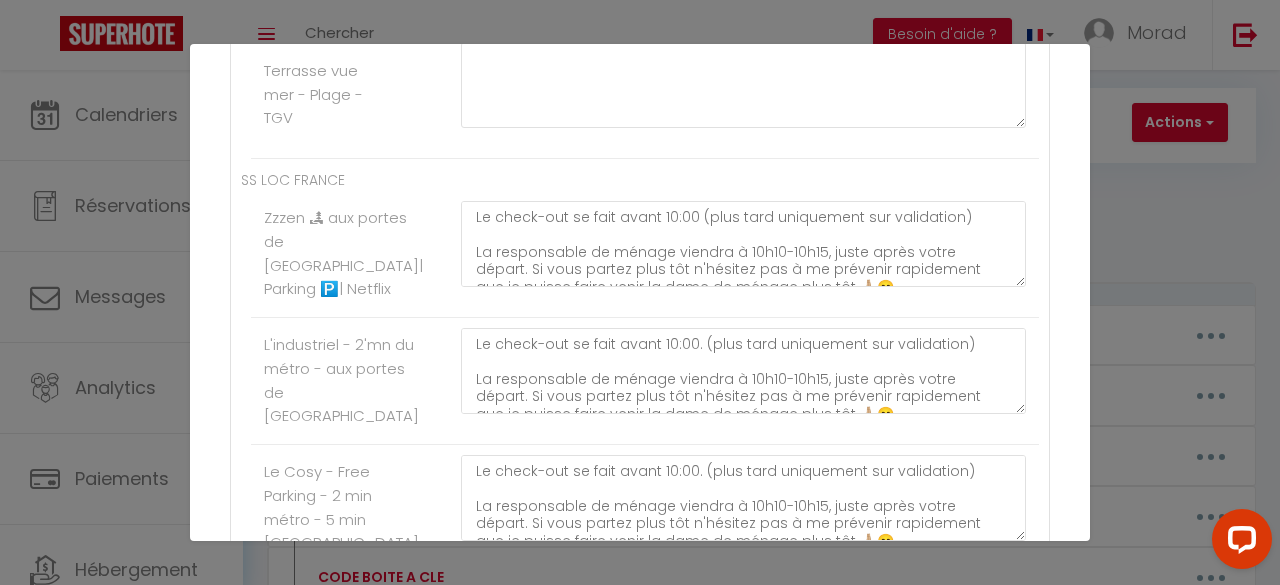 type on "Le check-out se fait avant 11:00.
La responsable de ménage viendra à 11h10-11h15, juste après votre départ. Si vous partez plus tôt n'hésitez pas à me prévenir rapidement que je puisse faire venir la dame de ménage plus tôt 🙏🏼😁.
Quelques instructions pour préparer au mieux votre départ 😁
- N'oubliez pas SVP de faire votre vaisselle avant de partir 😁🙏
- Laissez les serviettes utilisées dans le la salle de bain
- ⚠️N'oubliez pas de verrouiller la porte à clé lors de votre départ
- Surtout n'oubliez pas vos affaires personnelles dans l'appartement !!!" 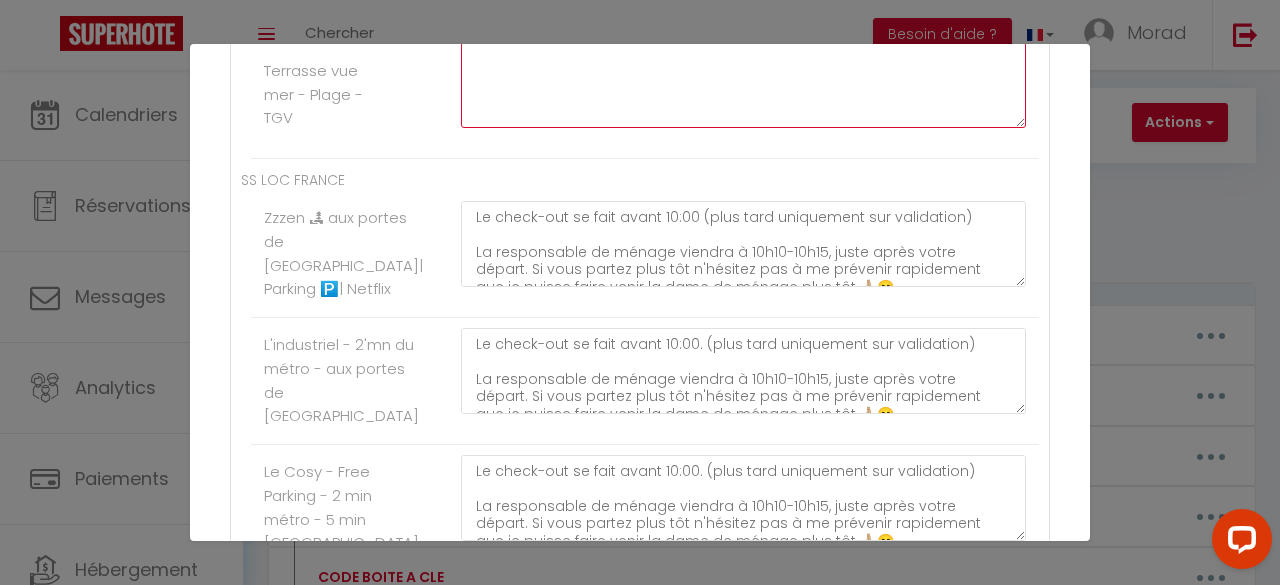 click at bounding box center [743, 85] 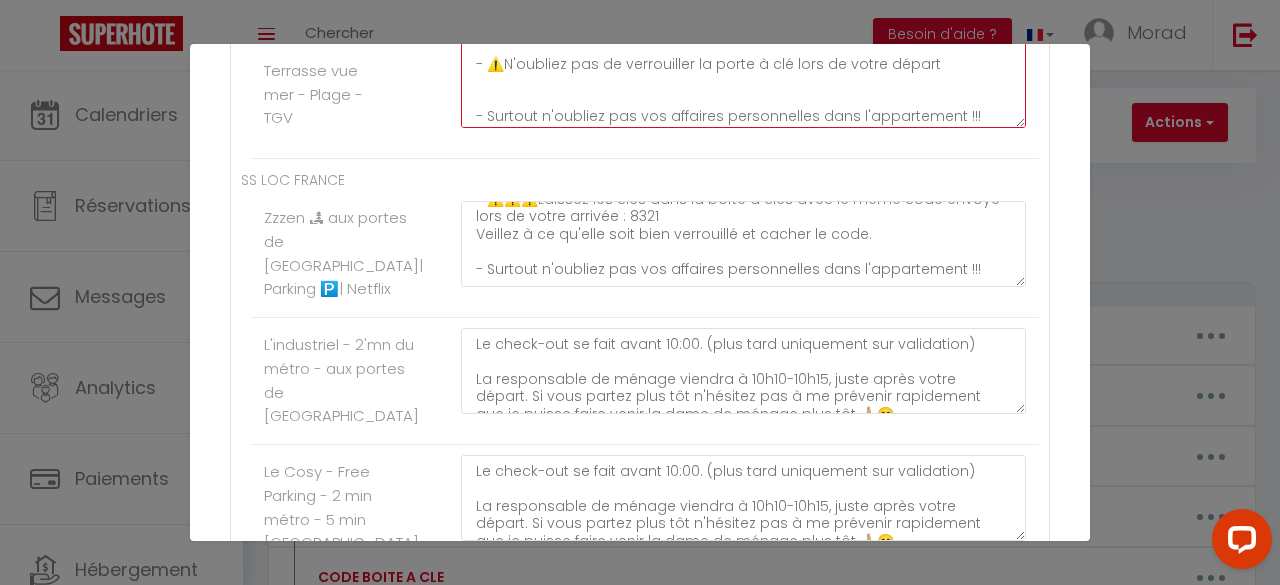 scroll, scrollTop: 385, scrollLeft: 0, axis: vertical 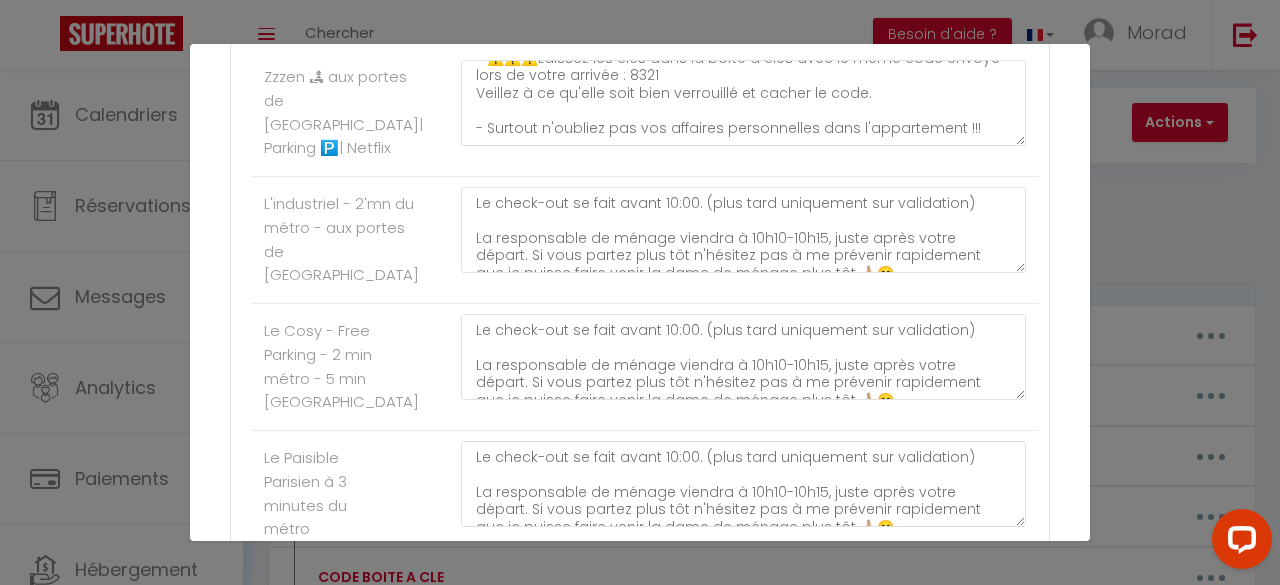 type on "Le check-out se fait avant 11:00.
La responsable de ménage viendra à 11h10-11h15, juste après votre départ. Si vous partez plus tôt n'hésitez pas à me prévenir rapidement que je puisse faire venir la dame de ménage plus tôt 🙏🏼😁.
Quelques instructions pour préparer au mieux votre départ 😁
- N'oubliez pas SVP de faire votre vaisselle avant de partir 😁🙏
- Laissez les serviettes utilisées dans le la salle de bain
- ⚠️N'oubliez pas de verrouiller la porte à clé lors de votre départ
- Surtout n'oubliez pas vos affaires personnelles dans l'appartement !!!" 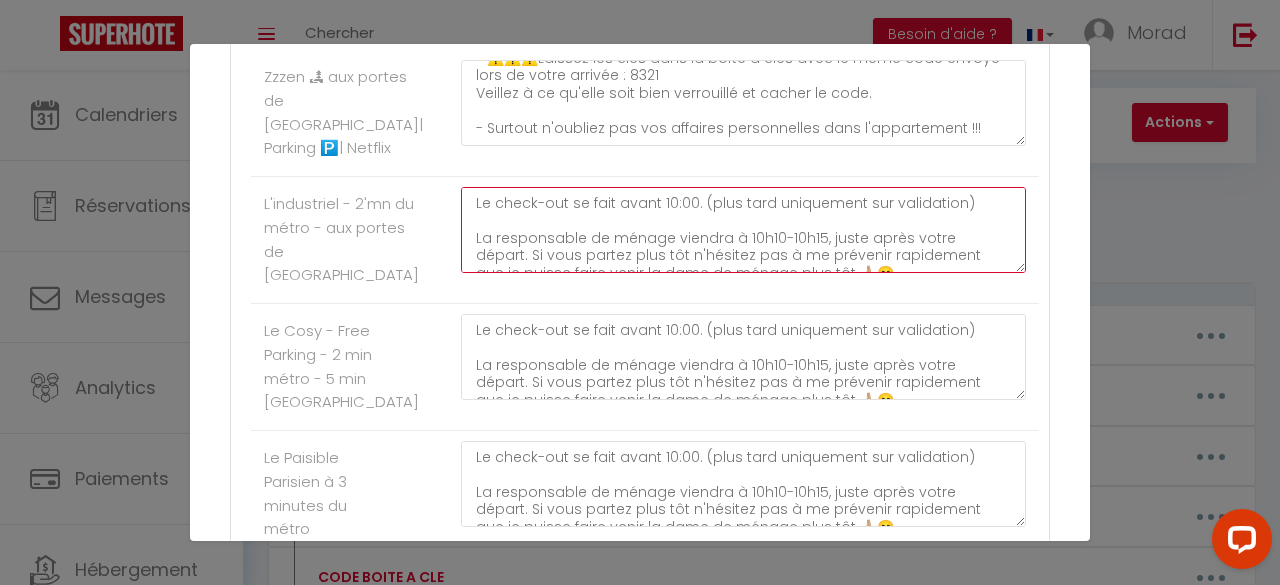 click on "Le check-out se fait avant 10:00. (plus tard uniquement sur validation)
La responsable de ménage viendra à 10h10-10h15, juste après votre départ. Si vous partez plus tôt n'hésitez pas à me prévenir rapidement que je puisse faire venir la dame de ménage plus tôt 🙏🏼😁.
Quelques instructions pour préparer au mieux votre départ 😁
- N'oubliez pas SVP de sortir les poubelles (étage -1 porte gauche en face l'ascenseur dans le garage), et faire votre vaisselle avant de partir 😁🙏
- Laissez les serviettes utilisées dans le la salle de bain
- ⚠️N'oubliez pas de fermer la porte à clé lors de votre départ
- ⚠️⚠️⚠️Laissez les clés dans la boîte à clés avec le même code envoyé lors de votre arrivée : 1317
Veillez à ce qu'elle soit bien verrouillé et cacher le code.
- Surtout n'oubliez pas vos affaires personnelles dans l'appartement !!!" at bounding box center [743, -1553] 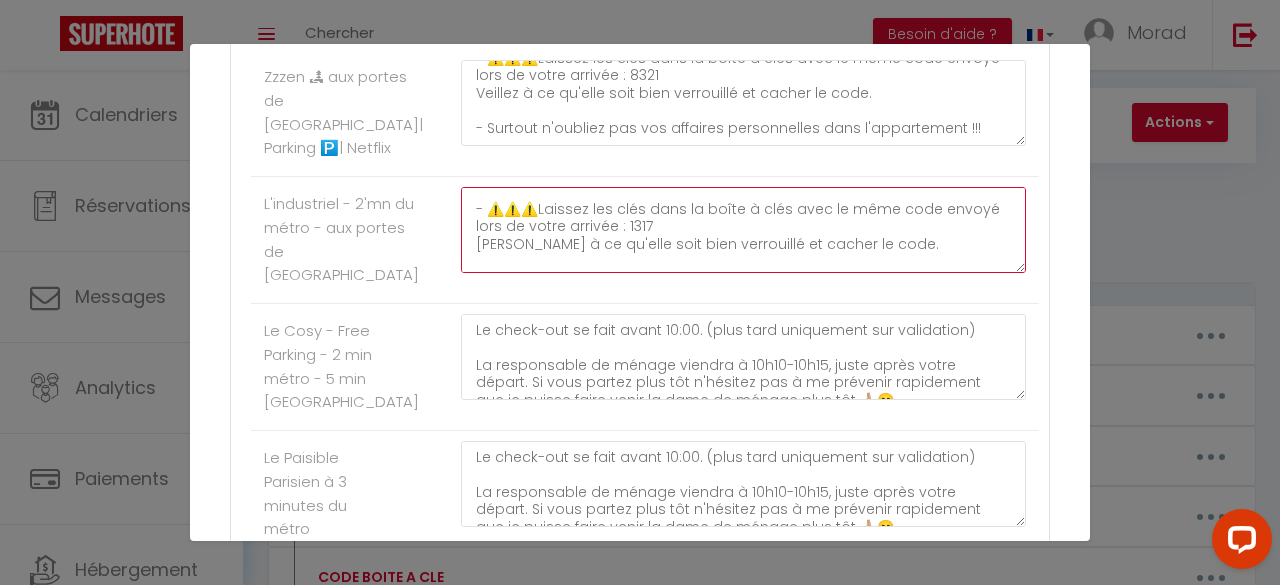 scroll, scrollTop: 367, scrollLeft: 0, axis: vertical 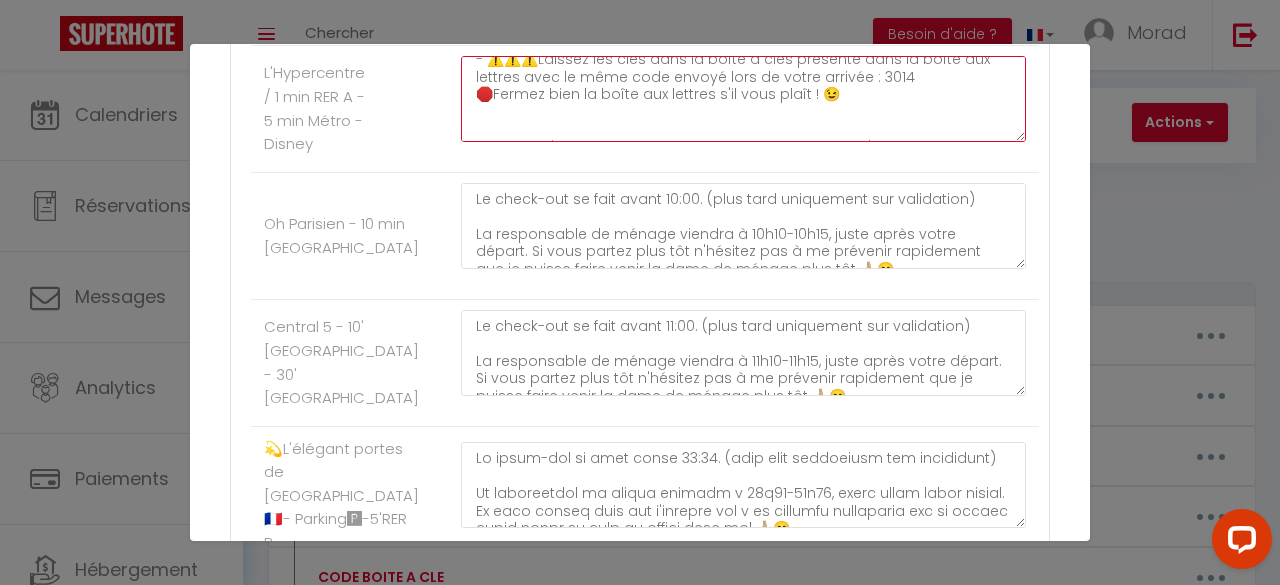 click on "Le check-out se fait avant 10:00. (plus tard uniquement sur validation)
La responsable de ménage viendra à 10h10-10h15, juste après votre départ. Si vous partez plus tôt n'hésitez pas à me prévenir rapidement que je puisse faire venir la dame de ménage plus tôt 🙏🏼😁.
Quelques instructions pour préparer au mieux votre départ 😁
- N'oubliez pas SVP de sortir les poubelles, et faire votre vaisselle avant de partir 😁🙏
- Laissez les serviettes utilisées dans le la salle de bain
- ⚠️N'oubliez pas de fermer la porte à clé lors de votre départ ! c'est déjà arrivé plusieurs fois ...
- ⚠️⚠️⚠️Laissez les clés dans la boîte à clés présente dans la boîte aux lettres avec le même code envoyé lors de votre arrivée : 3014
🛑Fermez bien la boîte aux lettres s'il vous plaît ! 😉
- Surtout n'oubliez pas vos affaires personnelles dans l'appartement !!!" at bounding box center [743, -1094] 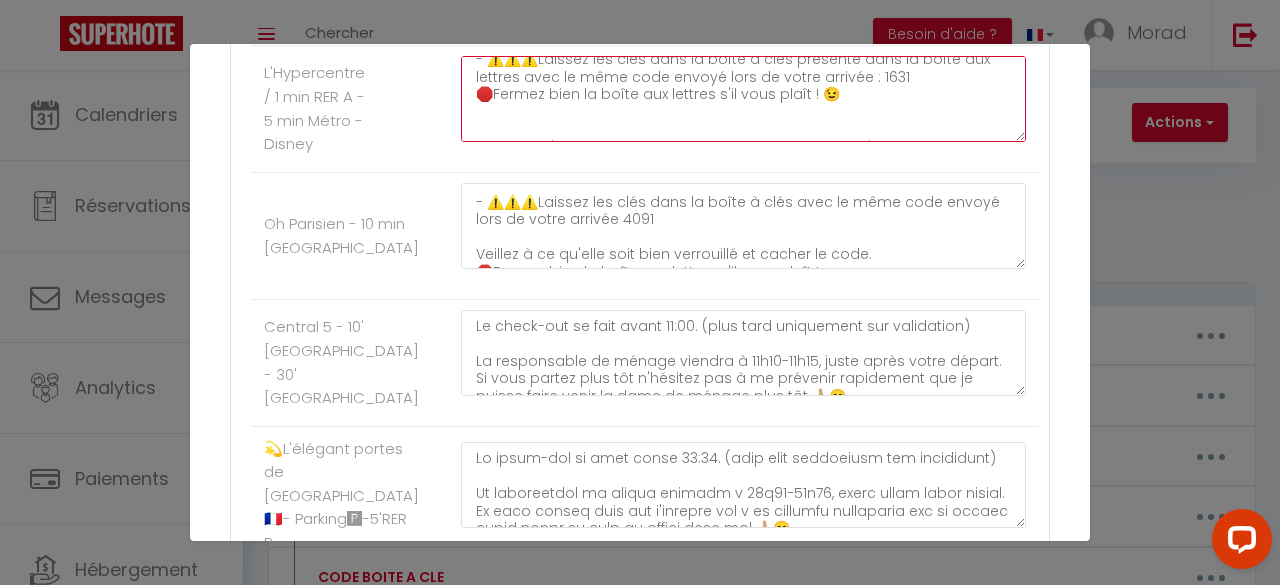 scroll, scrollTop: 378, scrollLeft: 0, axis: vertical 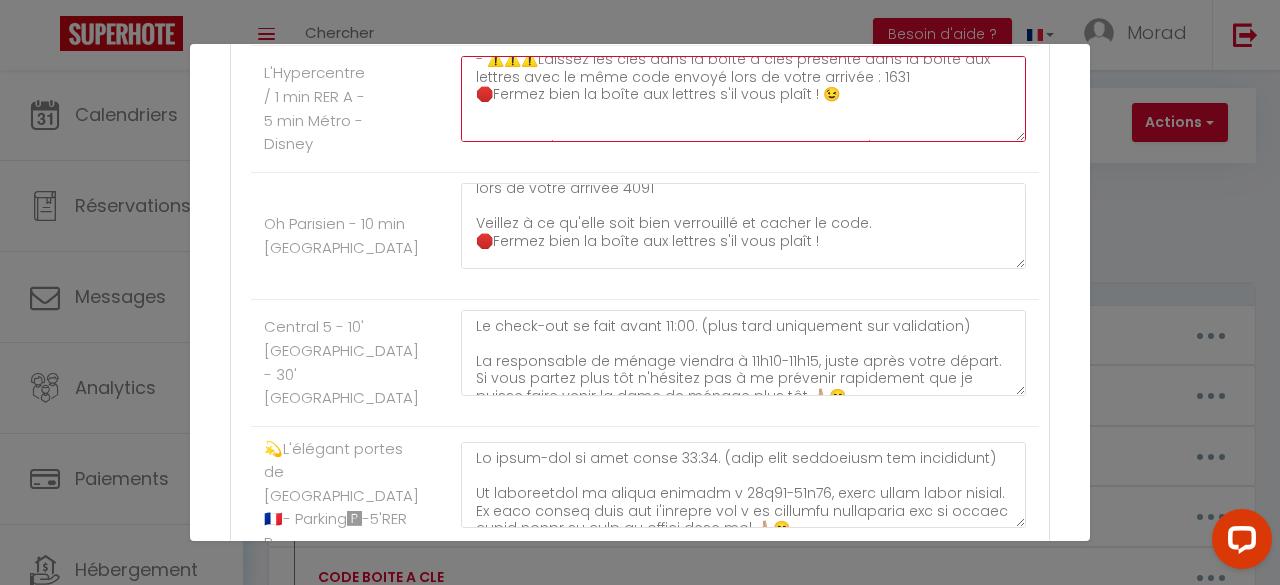 type on "Le check-out se fait avant 10:00. (plus tard uniquement sur validation)
La responsable de ménage viendra à 10h10-10h15, juste après votre départ. Si vous partez plus tôt n'hésitez pas à me prévenir rapidement que je puisse faire venir la dame de ménage plus tôt 🙏🏼😁.
Quelques instructions pour préparer au mieux votre départ 😁
- N'oubliez pas SVP de sortir les poubelles, et faire votre vaisselle avant de partir 😁🙏
- Laissez les serviettes utilisées dans le la salle de bain
- ⚠️N'oubliez pas de fermer la porte à clé lors de votre départ ! c'est déjà arrivé plusieurs fois ...
- ⚠️⚠️⚠️Laissez les clés dans la boîte à clés présente dans la boîte aux lettres avec le même code envoyé lors de votre arrivée : 1631
🛑Fermez bien la boîte aux lettres s'il vous plaît ! 😉
- Surtout n'oubliez pas vos affaires personnelles dans l'appartement !!!" 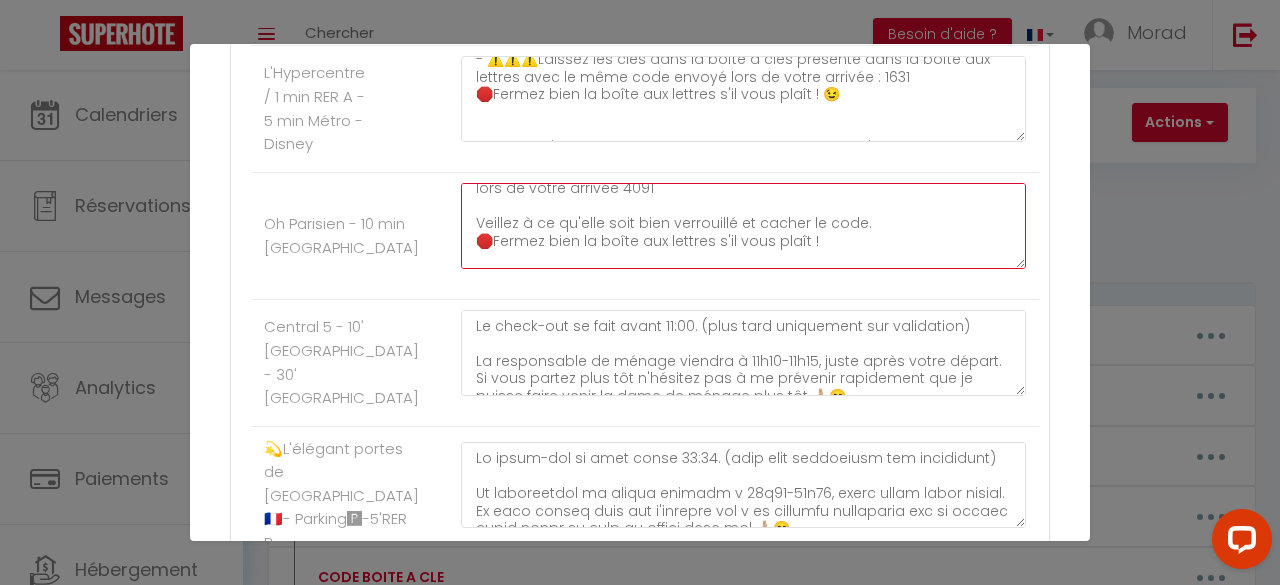 click on "Le check-out se fait avant 10:00. (plus tard uniquement sur validation)
La responsable de ménage viendra à 10h10-10h15, juste après votre départ. Si vous partez plus tôt n'hésitez pas à me prévenir rapidement que je puisse faire venir la dame de ménage plus tôt 🙏🏼😁.
Quelques instructions pour préparer au mieux votre départ 😁
- N'oubliez pas SVP de sortir les poubelles, et faire votre vaisselle avant de partir 😁🙏
- Laissez les serviettes utilisées dans le la salle de bain
- ⚠️N'oubliez pas de fermer la porte à clé lors de votre départ
- ⚠️⚠️⚠️Laissez les clés dans la boîte à clés avec le même code envoyé lors de votre arrivée 4091
Veillez à ce qu'elle soit bien verrouillé et cacher le code.
🛑Fermez bien la boîte aux lettres s'il vous plaît !
- Surtout n'oubliez pas vos affaires personnelles dans l'appartement !!!" at bounding box center [743, -955] 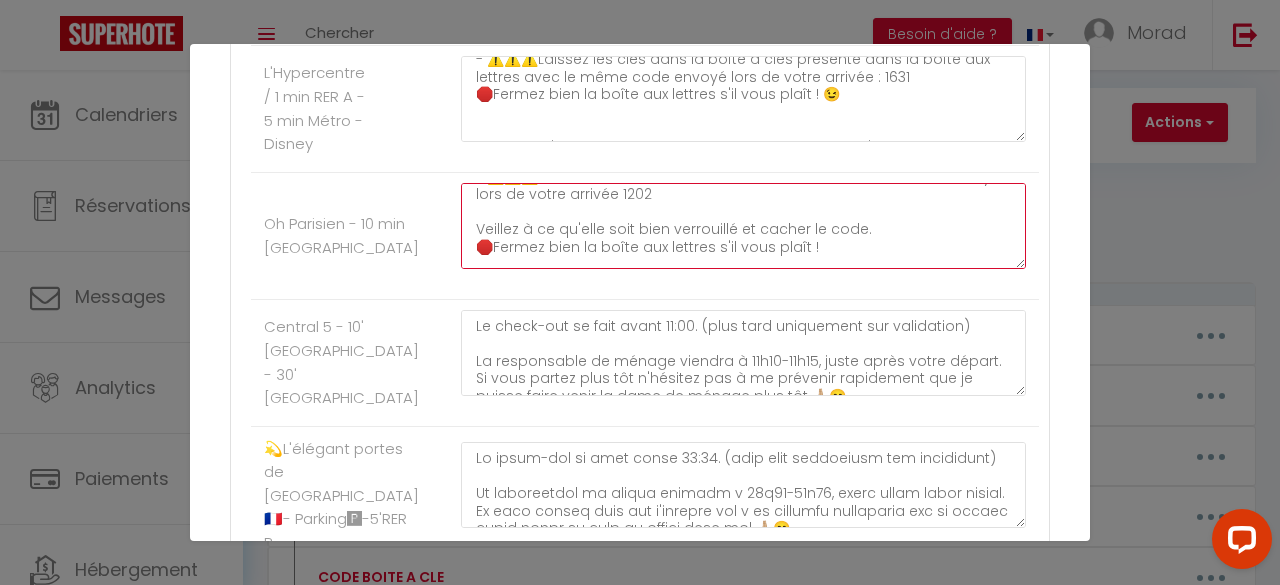 scroll, scrollTop: 402, scrollLeft: 0, axis: vertical 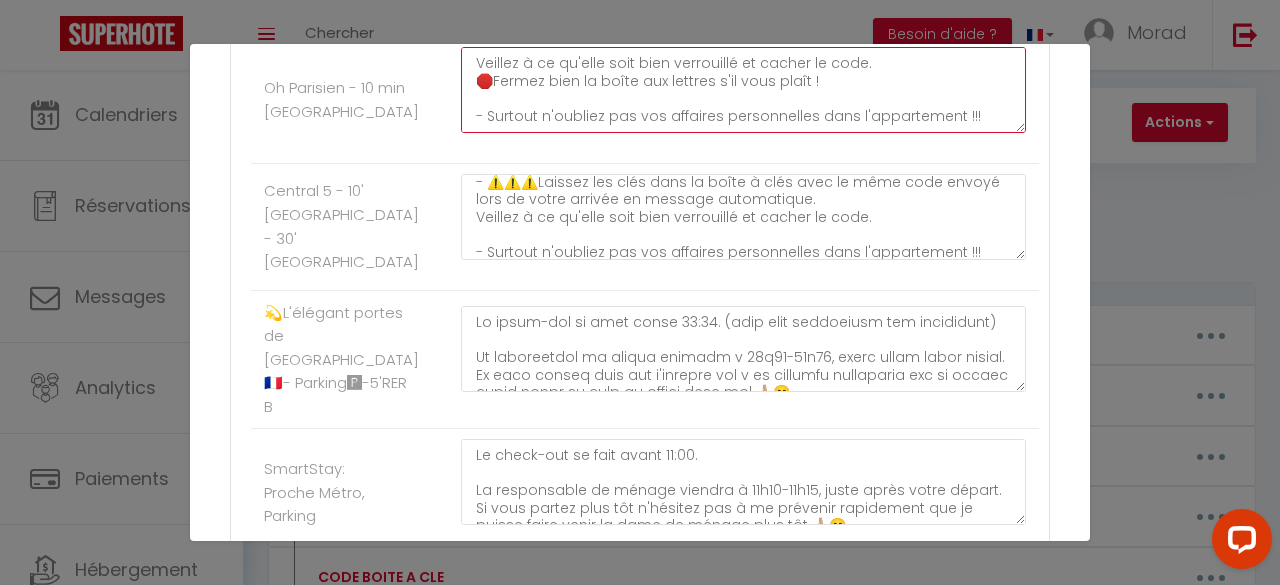 type on "Le check-out se fait avant 10:00. (plus tard uniquement sur validation)
La responsable de ménage viendra à 10h10-10h15, juste après votre départ. Si vous partez plus tôt n'hésitez pas à me prévenir rapidement que je puisse faire venir la dame de ménage plus tôt 🙏🏼😁.
Quelques instructions pour préparer au mieux votre départ 😁
- N'oubliez pas SVP de sortir les poubelles, et faire votre vaisselle avant de partir 😁🙏
- Laissez les serviettes utilisées dans le la salle de bain
- ⚠️N'oubliez pas de fermer la porte à clé lors de votre départ
- ⚠️⚠️⚠️Laissez les clés dans la boîte à clés avec le même code envoyé lors de votre arrivée 1202
Veillez à ce qu'elle soit bien verrouillé et cacher le code.
🛑Fermez bien la boîte aux lettres s'il vous plaît !
- Surtout n'oubliez pas vos affaires personnelles dans l'appartement !!!" 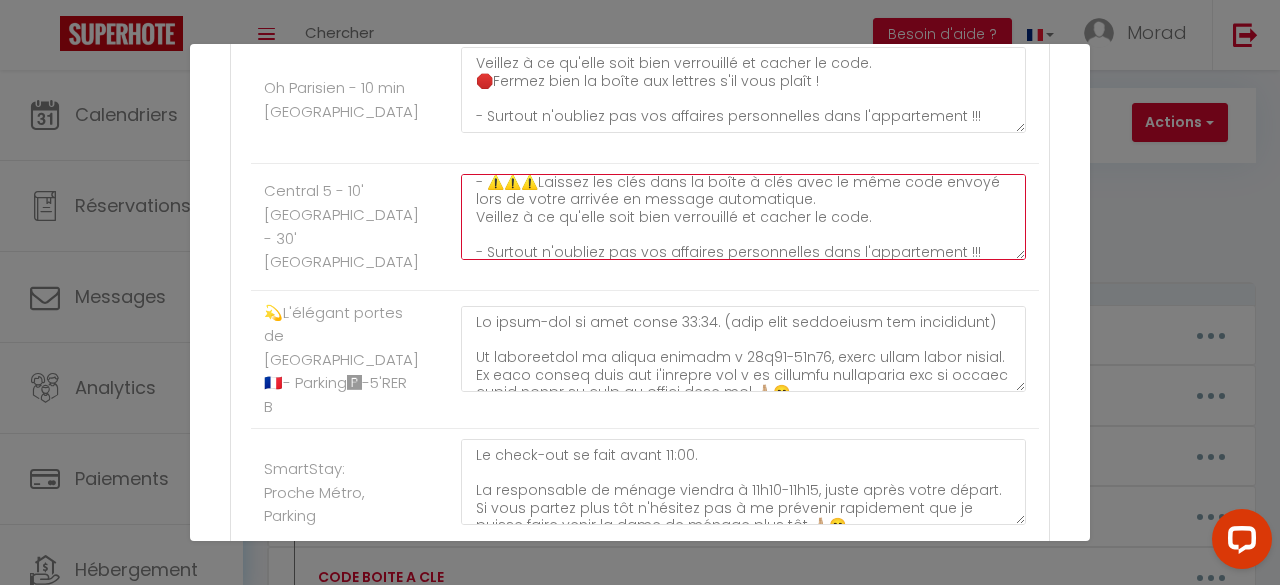 click on "Le check-out se fait avant 11:00. (plus tard uniquement sur validation)
La responsable de ménage viendra à 11h10-11h15, juste après votre départ. Si vous partez plus tôt n'hésitez pas à me prévenir rapidement que je puisse faire venir la dame de ménage plus tôt 🙏🏼😁.
Quelques instructions pour préparer au mieux votre départ 😁
- N'oubliez pas SVP de sortir les poubelles, et faire votre vaisselle avant de partir 😁🙏
- Laissez les serviettes utilisées dans le la salle de bain
- ⚠️N'oubliez pas de fermer la porte à clé lors de votre départ
- ⚠️⚠️⚠️Laissez les clés dans la boîte à clés avec le même code envoyé lors de votre arrivée en message automatique.
Veillez à ce qu'elle soit bien verrouillé et cacher le code.
- Surtout n'oubliez pas vos affaires personnelles dans l'appartement !!!" at bounding box center [743, -958] 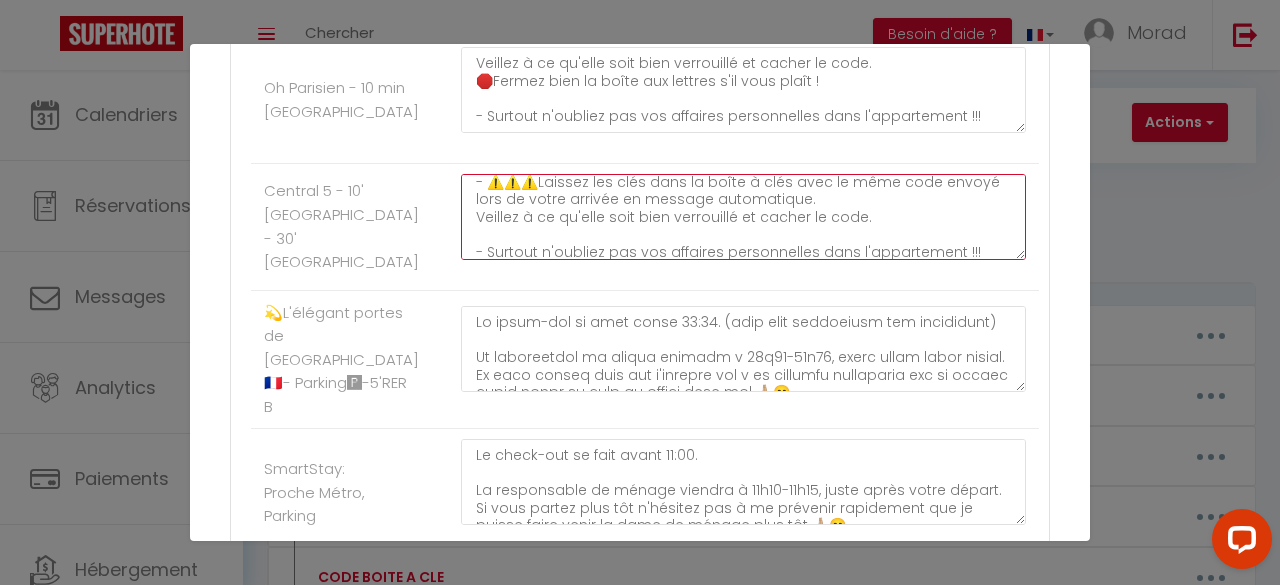 drag, startPoint x: 813, startPoint y: 362, endPoint x: 614, endPoint y: 362, distance: 199 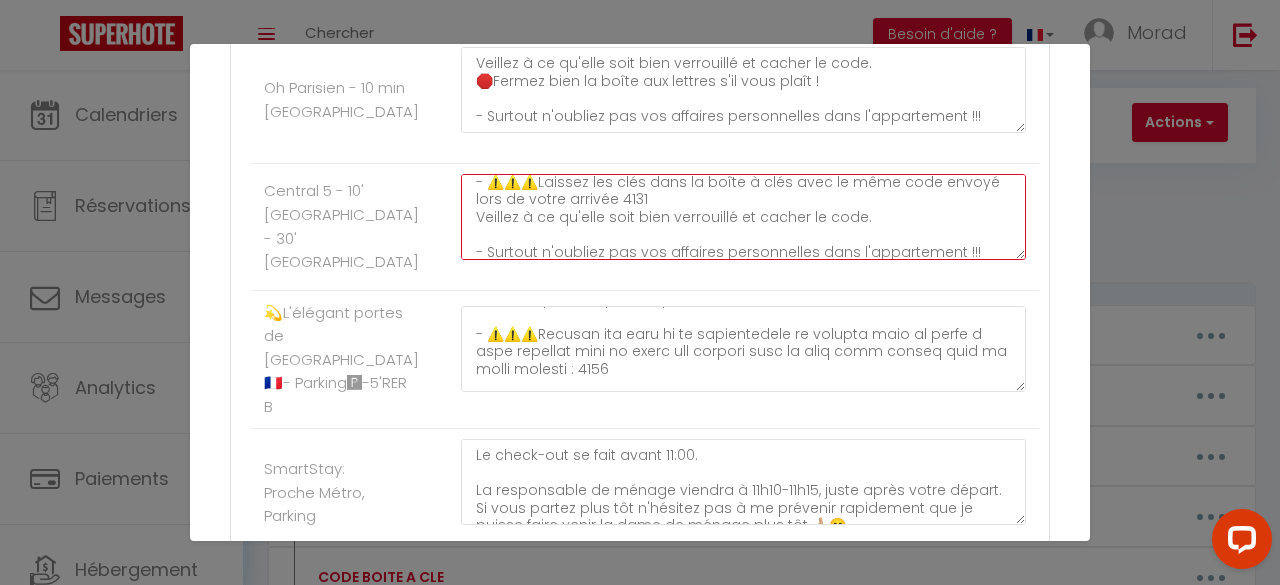 scroll, scrollTop: 287, scrollLeft: 0, axis: vertical 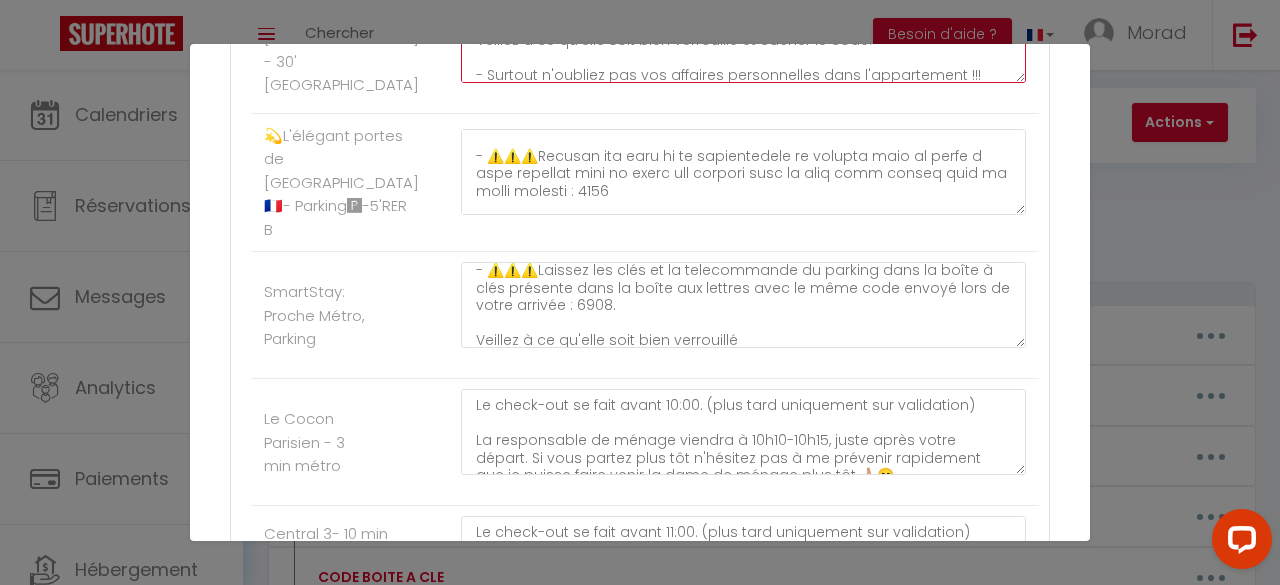type on "Le check-out se fait avant 11:00. (plus tard uniquement sur validation)
La responsable de ménage viendra à 11h10-11h15, juste après votre départ. Si vous partez plus tôt n'hésitez pas à me prévenir rapidement que je puisse faire venir la dame de ménage plus tôt 🙏🏼😁.
Quelques instructions pour préparer au mieux votre départ 😁
- N'oubliez pas SVP de sortir les poubelles, et faire votre vaisselle avant de partir 😁🙏
- Laissez les serviettes utilisées dans le la salle de bain
- ⚠️N'oubliez pas de fermer la porte à clé lors de votre départ
- ⚠️⚠️⚠️Laissez les clés dans la boîte à clés avec le même code envoyé lors de votre arrivée 4131
Veillez à ce qu'elle soit bien verrouillé et cacher le code.
- Surtout n'oubliez pas vos affaires personnelles dans l'appartement !!!" 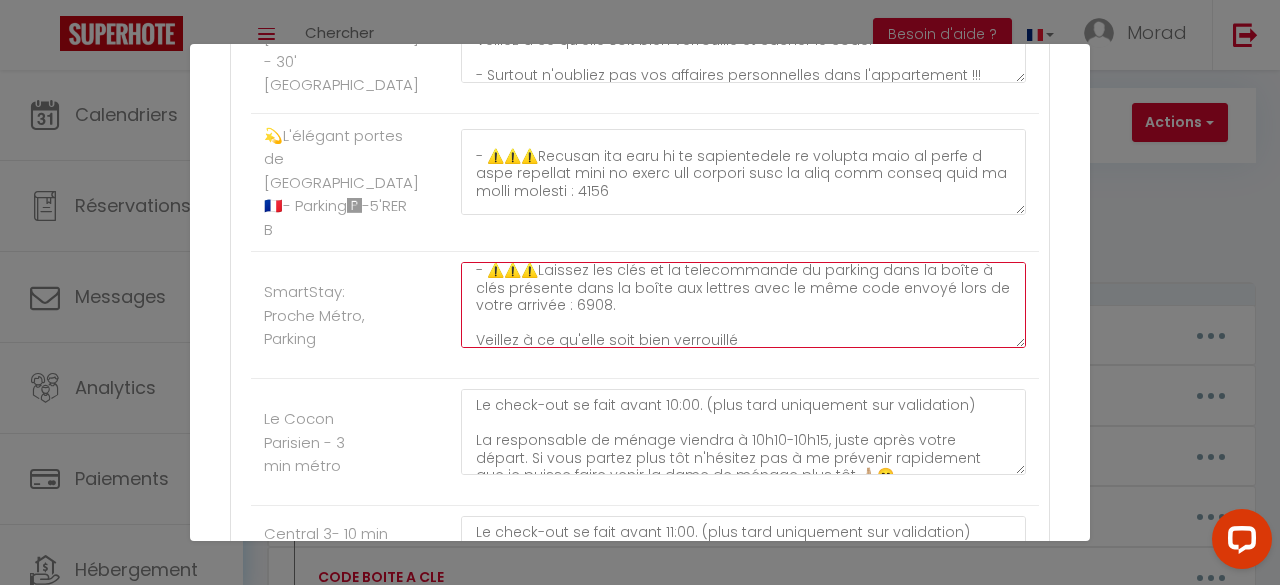 click on "Le check-out se fait avant 11:00.
La responsable de ménage viendra à 11h10-11h15, juste après votre départ. Si vous partez plus tôt n'hésitez pas à me prévenir rapidement que je puisse faire venir la dame de ménage plus tôt 🙏🏼😁.
Quelques instructions pour préparer au mieux votre départ 😁
- N'oubliez pas SVP de sortir les poubelles (étage -1 directement sur la gauche dans le garage), et faire votre vaisselle avant de partir 😁🙏
- Laissez les serviettes utilisées dans le la salle de bain
- ⚠️N'oubliez pas de fermer la porte à clé lors de votre départ ! c'est déjà arrivé plusieurs fois ...
- ⚠️⚠️⚠️Laissez les clés et la telecommande du parking dans la boîte à clés présente dans la boîte aux lettres avec le même code envoyé lors de votre arrivée : 6908.
Veillez à ce qu'elle soit bien verrouillé
🛑Fermez bien la boîte aux lettres s'il vous plaît ! 😉
- Surtout n'oubliez pas vos affaires personnelles dans l'appartement !!!" at bounding box center [743, -881] 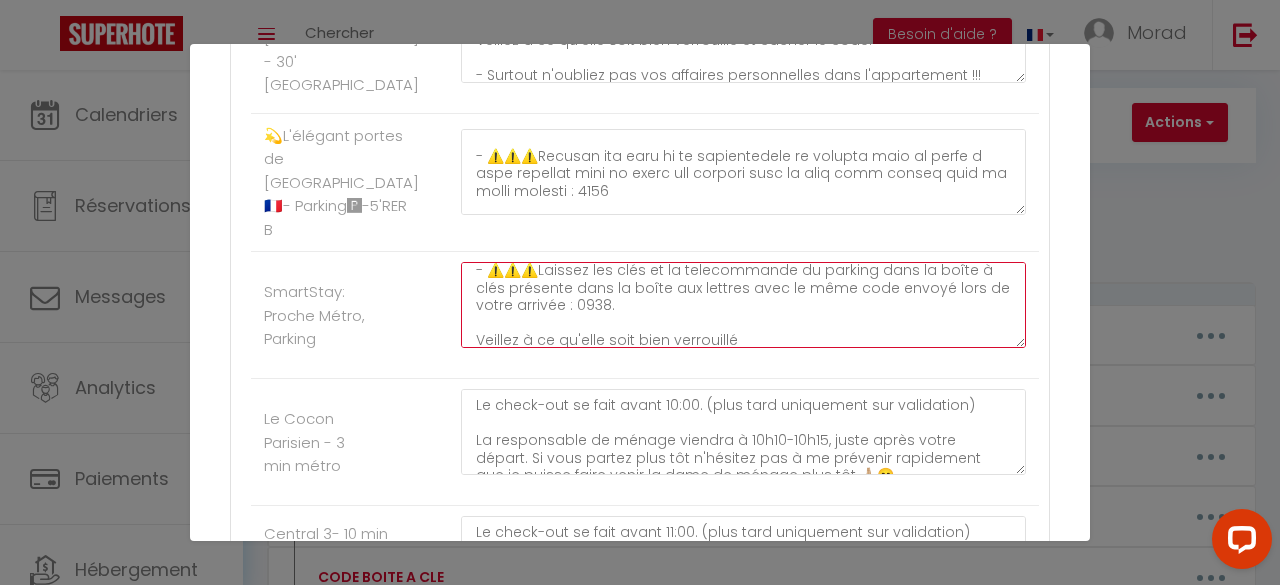 scroll, scrollTop: 350, scrollLeft: 0, axis: vertical 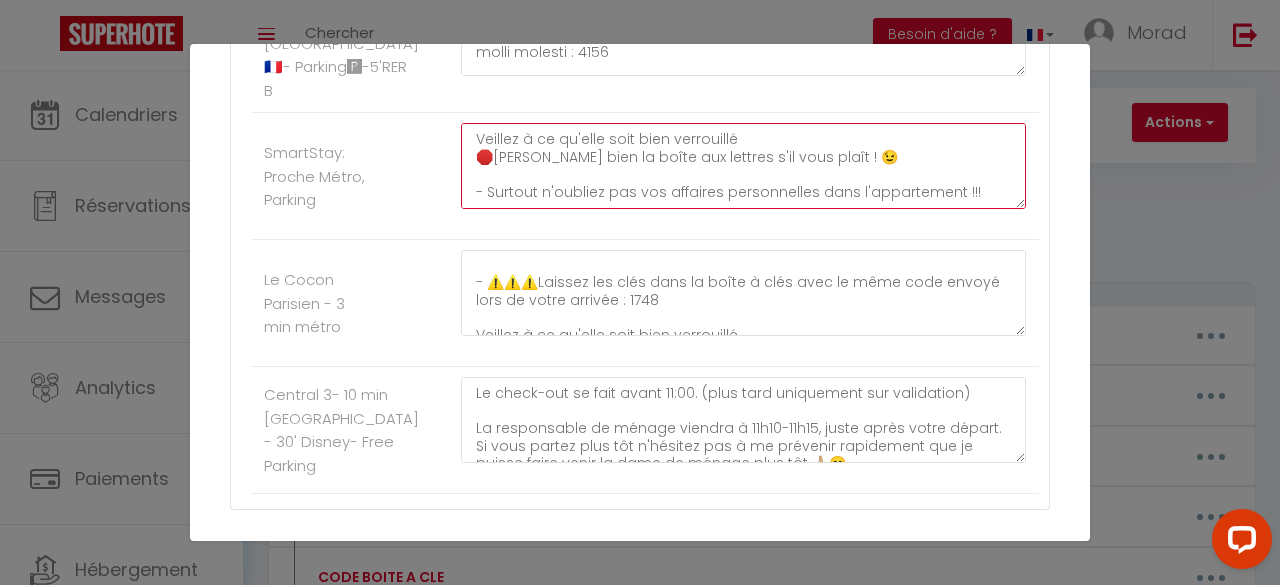 type on "Le check-out se fait avant 11:00.
La responsable de ménage viendra à 11h10-11h15, juste après votre départ. Si vous partez plus tôt n'hésitez pas à me prévenir rapidement que je puisse faire venir la dame de ménage plus tôt 🙏🏼😁.
Quelques instructions pour préparer au mieux votre départ 😁
- N'oubliez pas SVP de sortir les poubelles (étage -1 directement sur la gauche dans le garage), et faire votre vaisselle avant de partir 😁🙏
- Laissez les serviettes utilisées dans le la salle de bain
- ⚠️N'oubliez pas de fermer la porte à clé lors de votre départ ! c'est déjà arrivé plusieurs fois ...
- ⚠️⚠️⚠️Laissez les clés et la telecommande du parking dans la boîte à clés présente dans la boîte aux lettres avec le même code envoyé lors de votre arrivée : 0938.
Veillez à ce qu'elle soit bien verrouillé
🛑Fermez bien la boîte aux lettres s'il vous plaît ! 😉
- Surtout n'oubliez pas vos affaires personnelles dans l'appartement !!!" 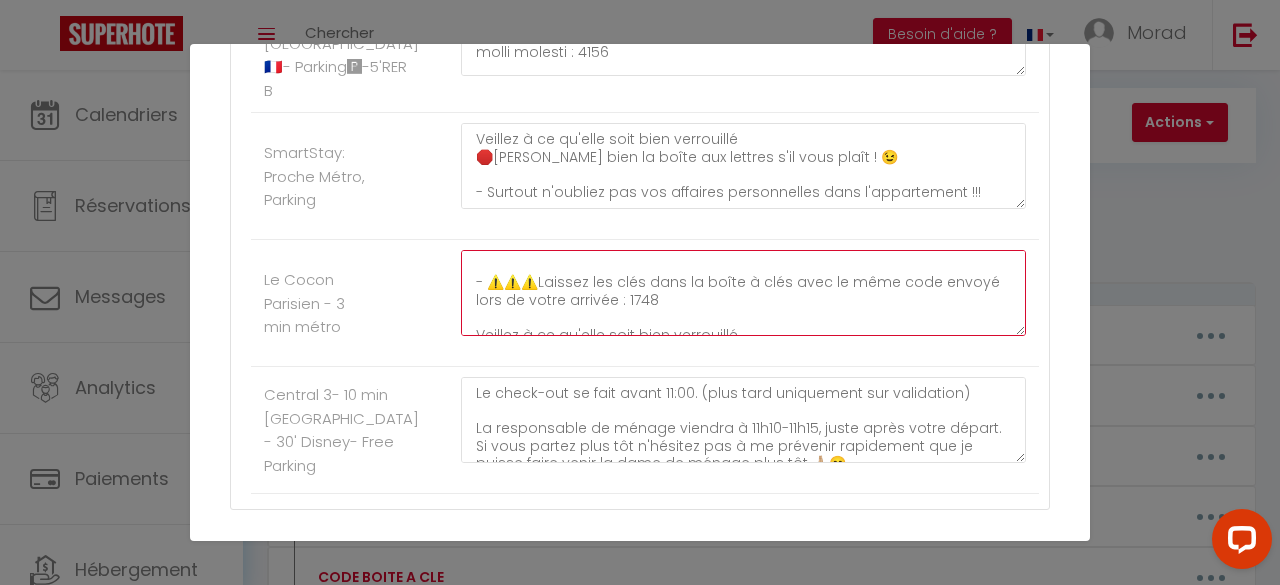 click on "Le check-out se fait avant 10:00. (plus tard uniquement sur validation)
La responsable de ménage viendra à 10h10-10h15, juste après votre départ. Si vous partez plus tôt n'hésitez pas à me prévenir rapidement que je puisse faire venir la dame de ménage plus tôt 🙏🏼😁.
Quelques instructions pour préparer au mieux votre départ 😁
- N'oubliez pas SVP de sortir les poubelles, et faire votre vaisselle avant de partir 😁🙏
- Laissez les serviettes utilisées dans le la salle de bain
- ⚠️N'oubliez pas de fermer la porte à clé lors de votre départ
- ⚠️⚠️⚠️Laissez les clés dans la boîte à clés avec le même code envoyé lors de votre arrivée : 1748
Veillez à ce qu'elle soit bien verrouillé
🛑Fermez bien la boîte aux lettres s'il vous plaît !
- Surtout n'oubliez pas vos affaires personnelles dans l'appartement !!!" at bounding box center (743, 293) 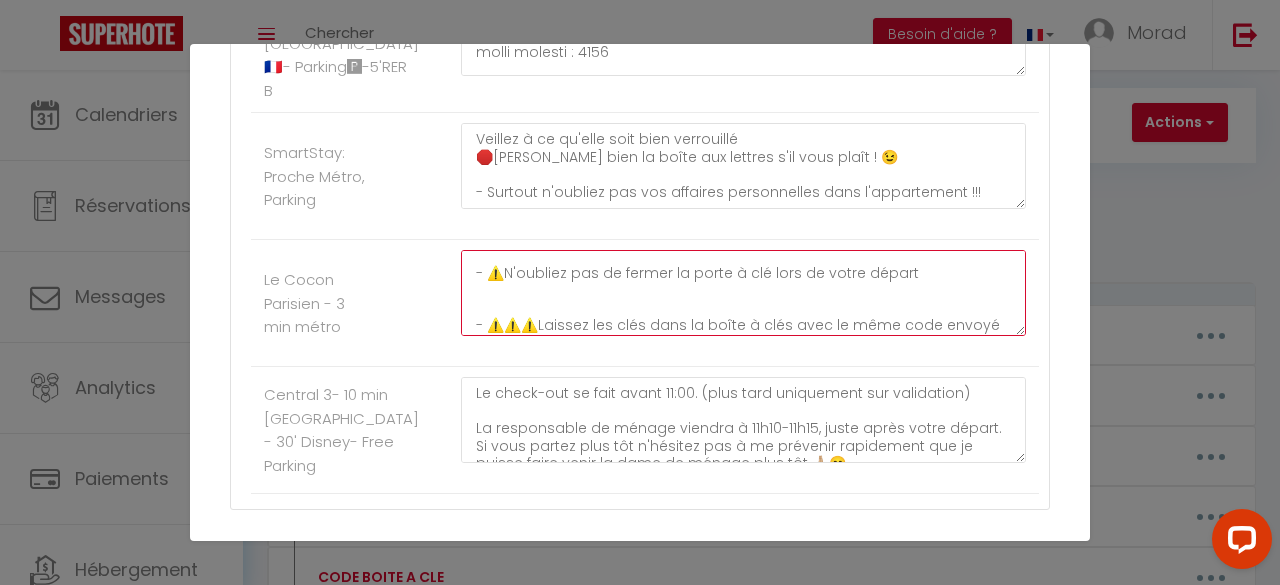 scroll, scrollTop: 288, scrollLeft: 0, axis: vertical 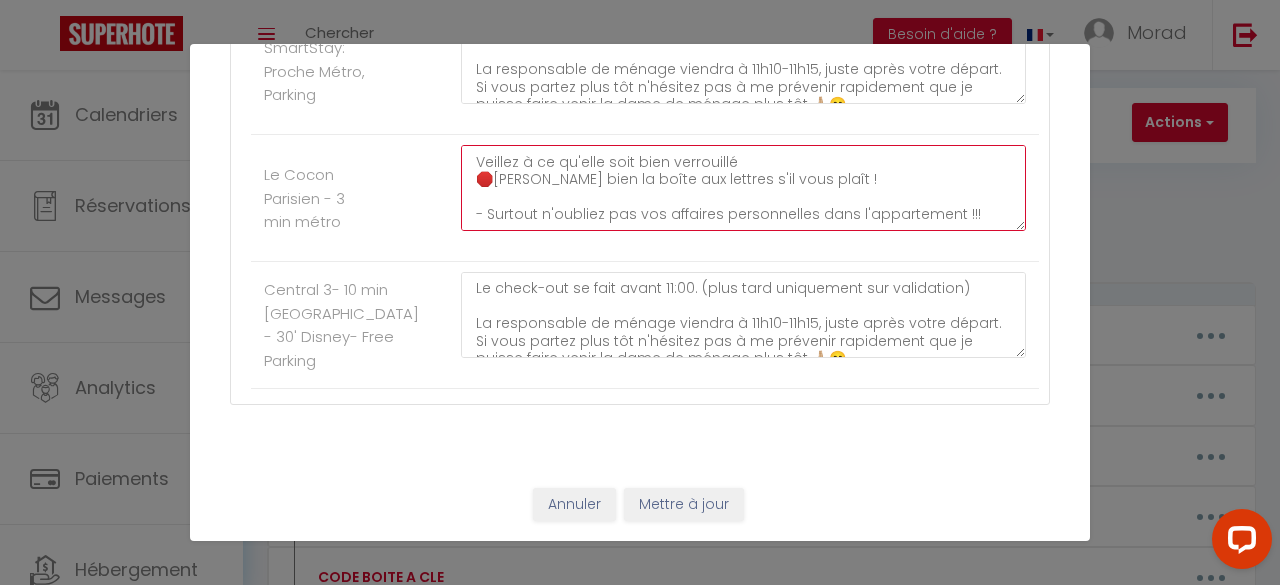 type on "Le check-out se fait avant 10:00. (plus tard uniquement sur validation)
La responsable de ménage viendra à 10h10-10h15, juste après votre départ. Si vous partez plus tôt n'hésitez pas à me prévenir rapidement que je puisse faire venir la dame de ménage plus tôt 🙏🏼😁.
Quelques instructions pour préparer au mieux votre départ 😁
- N'oubliez pas SVP de sortir les poubelles, et faire votre vaisselle avant de partir 😁🙏
- Laissez les serviettes utilisées dans le la salle de bain
- ⚠️N'oubliez pas de fermer la porte à clé lors de votre départ
- ⚠️⚠️⚠️Laissez les clés dans la boîte à clés avec le même code envoyé lors de votre arrivée : 0761
Veillez à ce qu'elle soit bien verrouillé
🛑Fermez bien la boîte aux lettres s'il vous plaît !
- Surtout n'oubliez pas vos affaires personnelles dans l'appartement !!!" 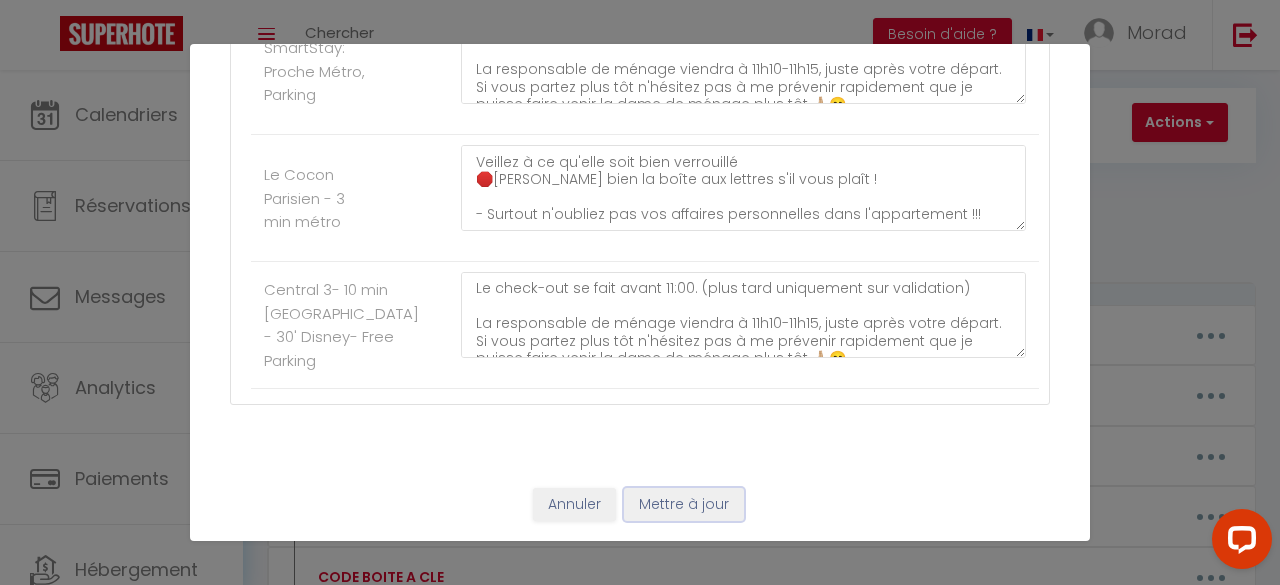 click on "Mettre à jour" at bounding box center [684, 505] 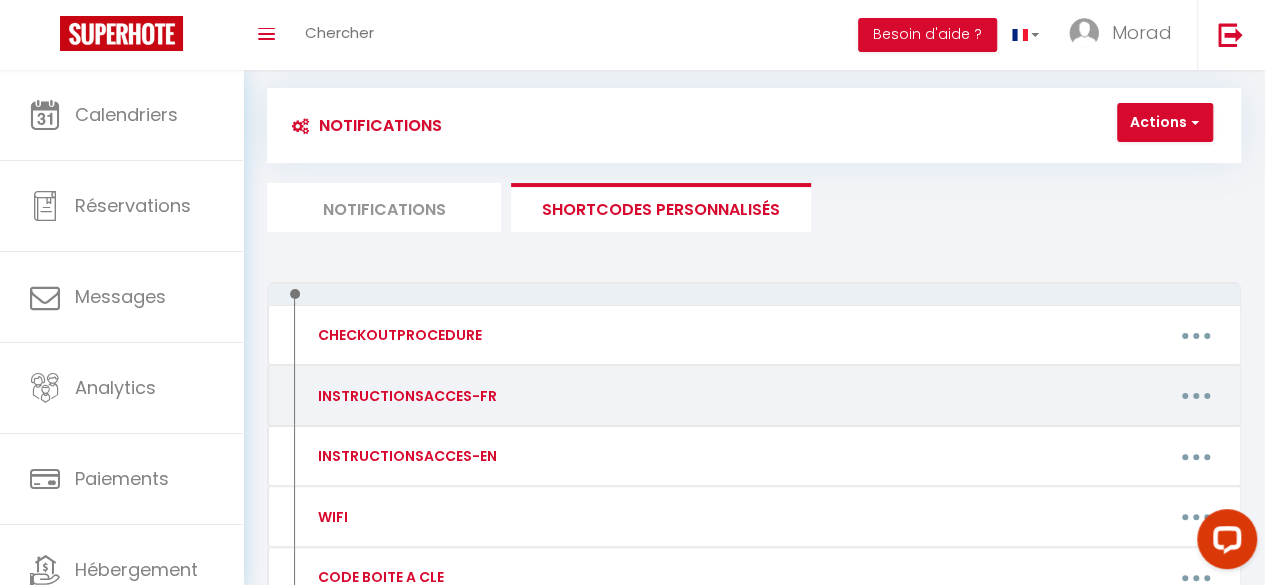 click at bounding box center (1196, 396) 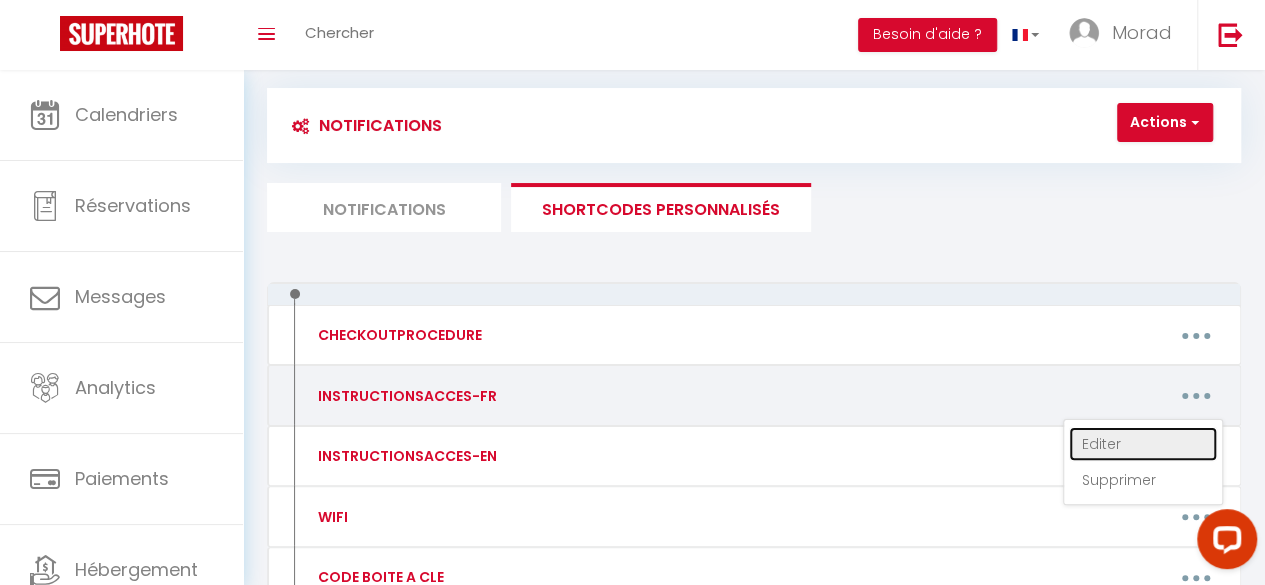 click on "Editer" at bounding box center [1143, 444] 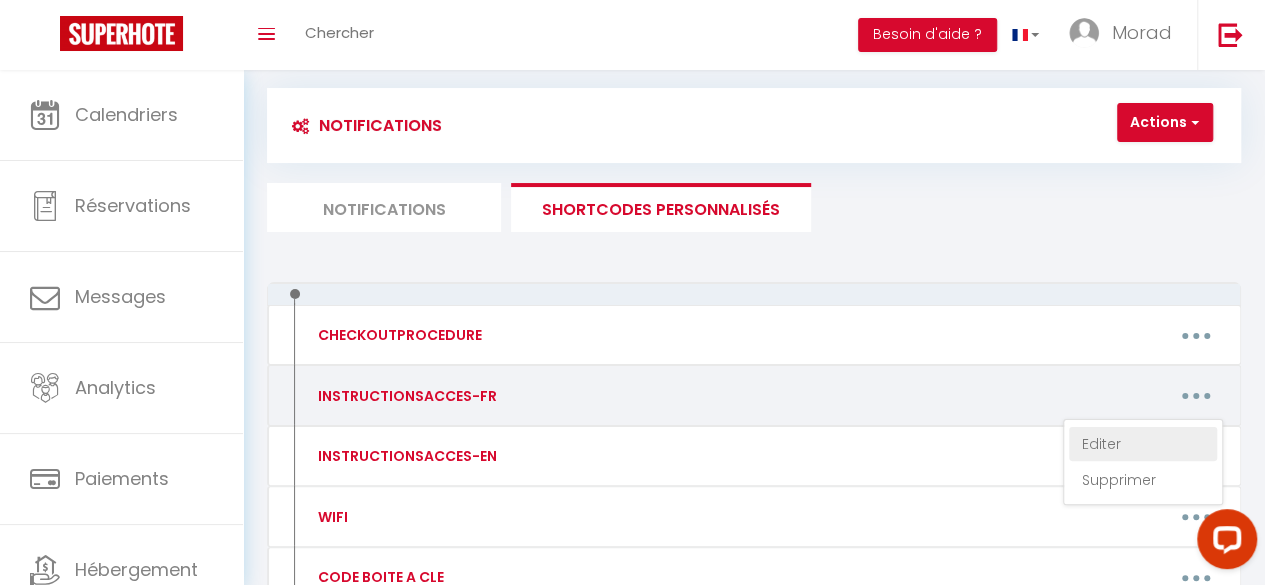 type on "INSTRUCTIONSACCES-FR" 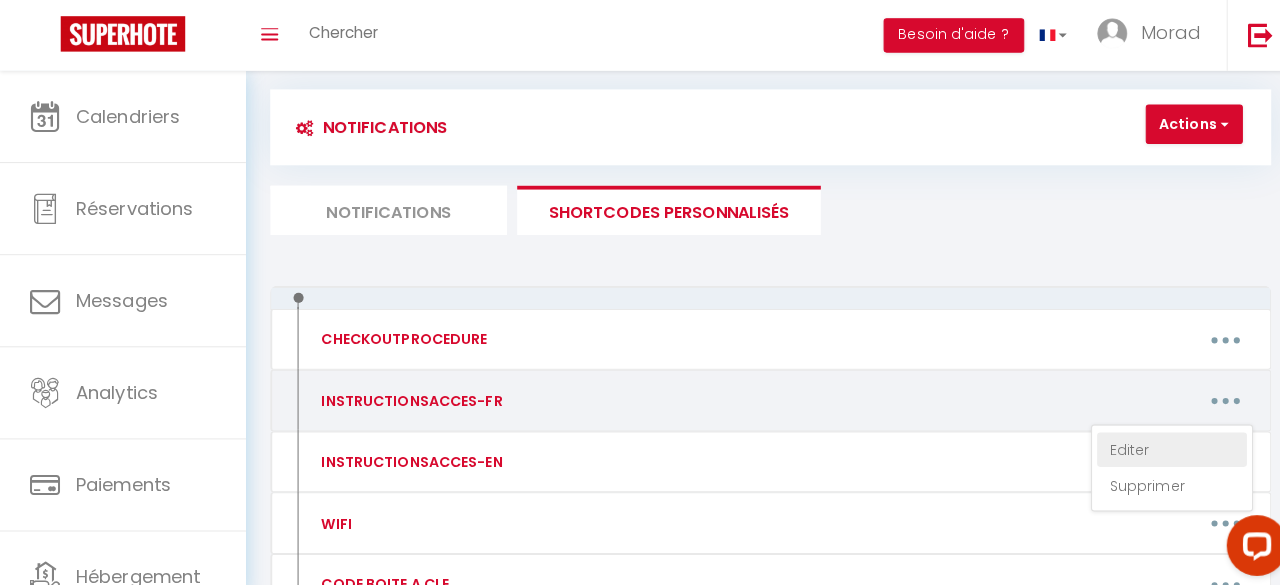 scroll, scrollTop: 0, scrollLeft: 0, axis: both 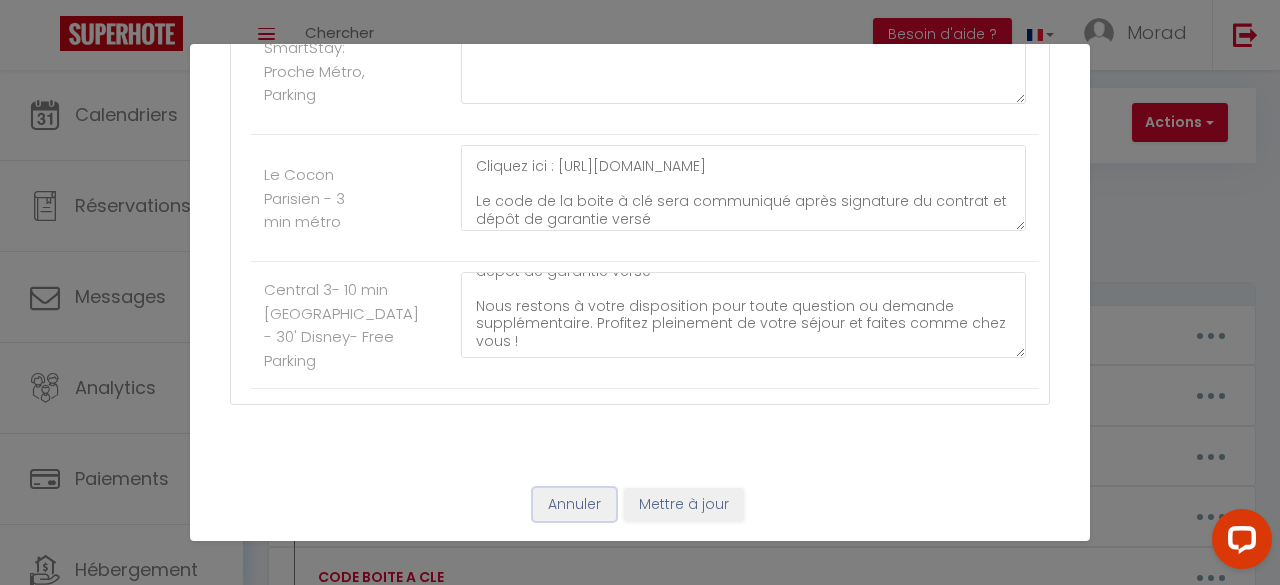 click on "Annuler" at bounding box center [574, 505] 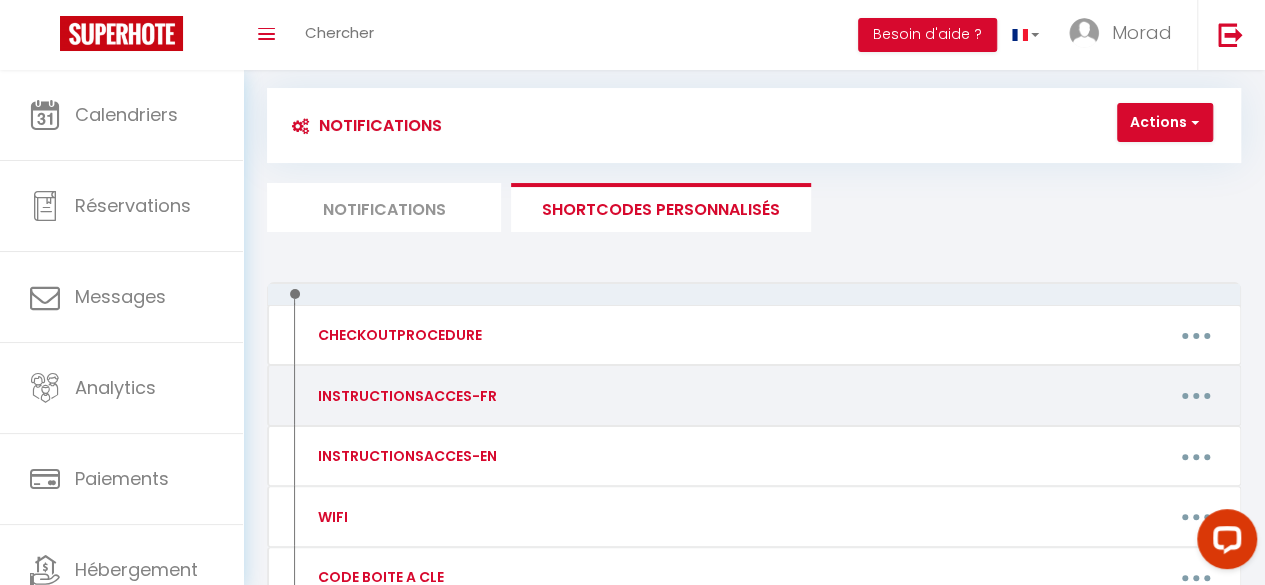 scroll, scrollTop: 159, scrollLeft: 0, axis: vertical 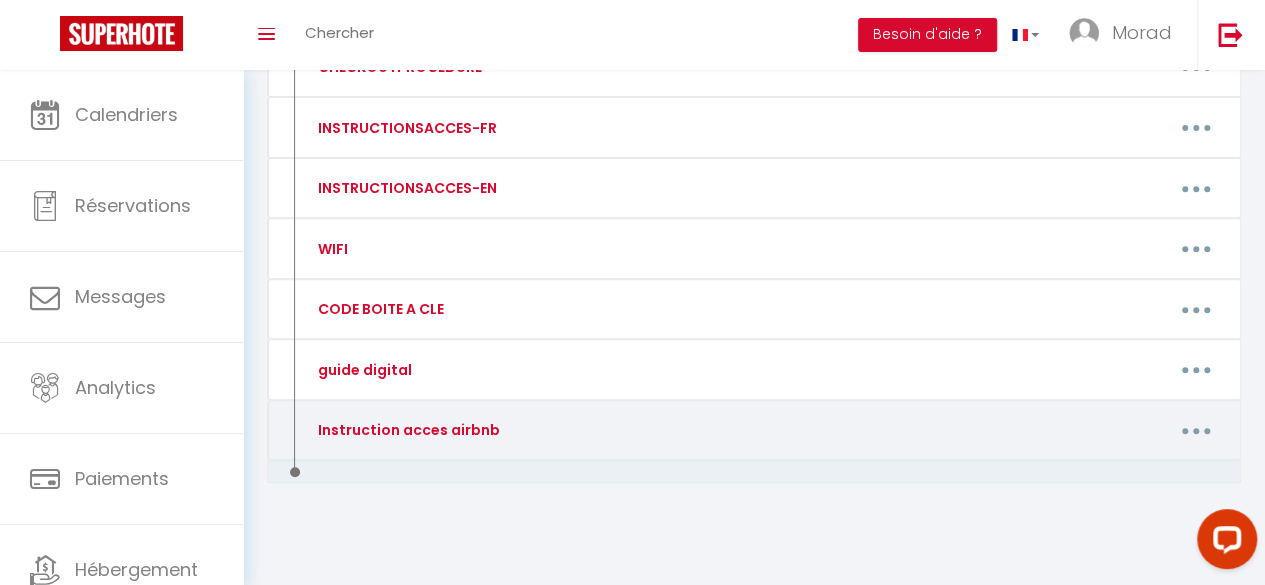 click at bounding box center (1196, 430) 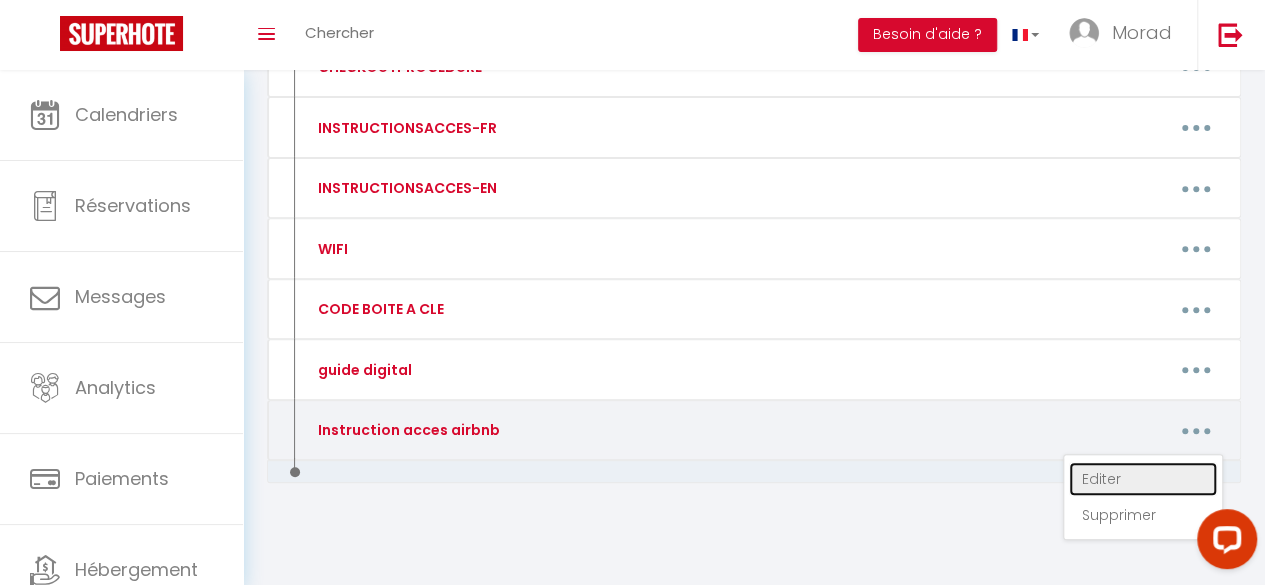 click on "Editer" at bounding box center (1143, 479) 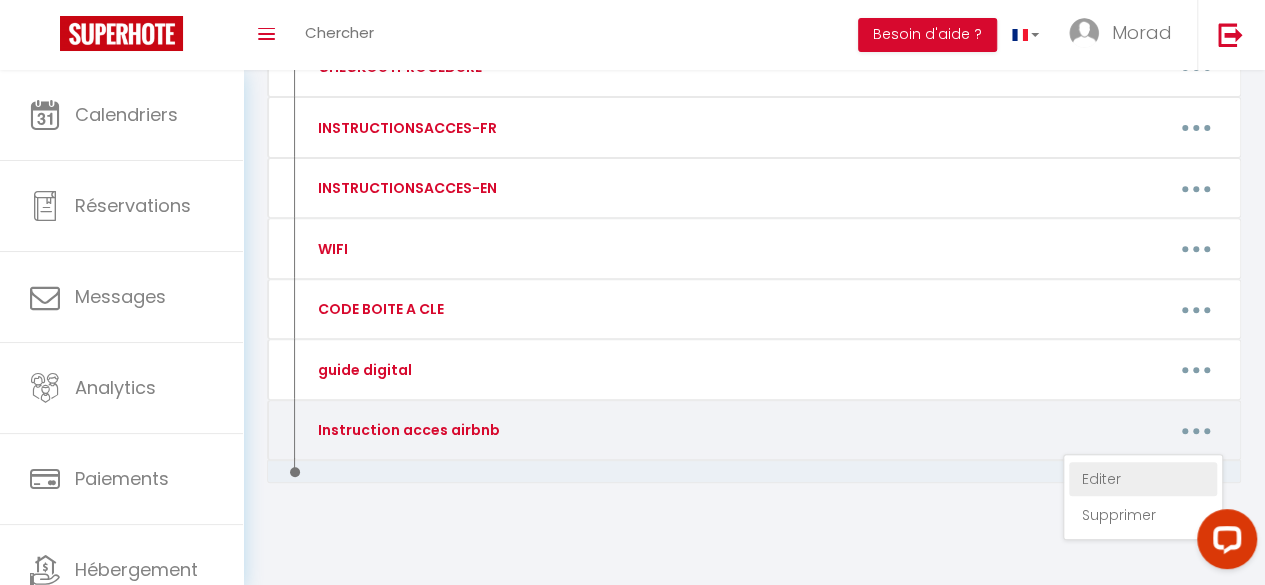 type on "Instruction acces airbnb" 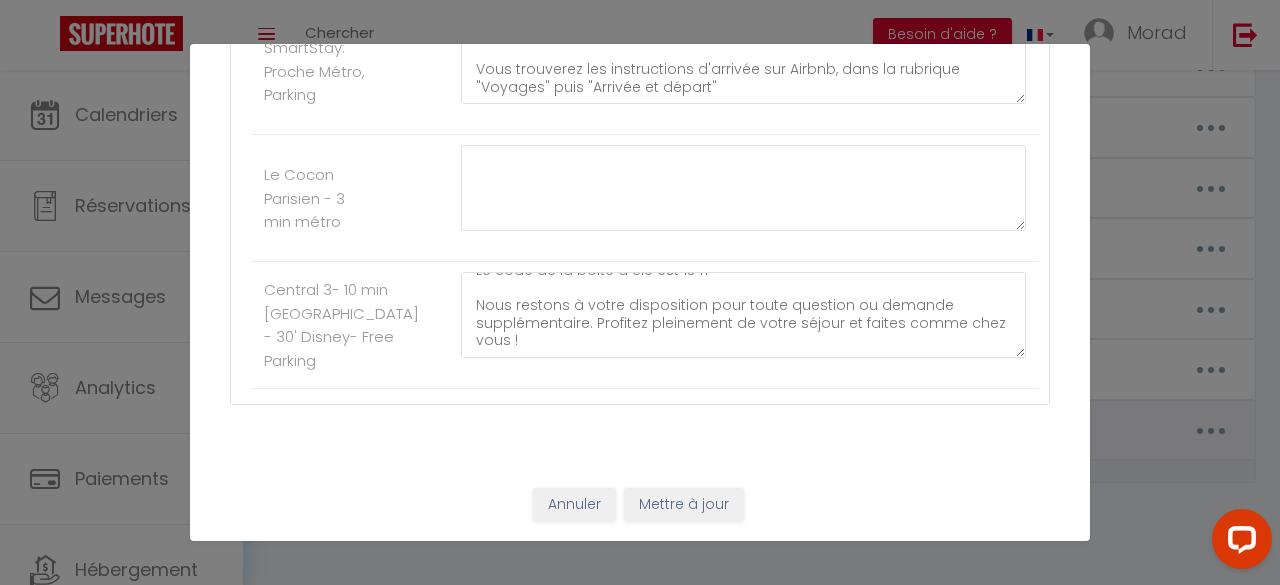 scroll, scrollTop: 122, scrollLeft: 0, axis: vertical 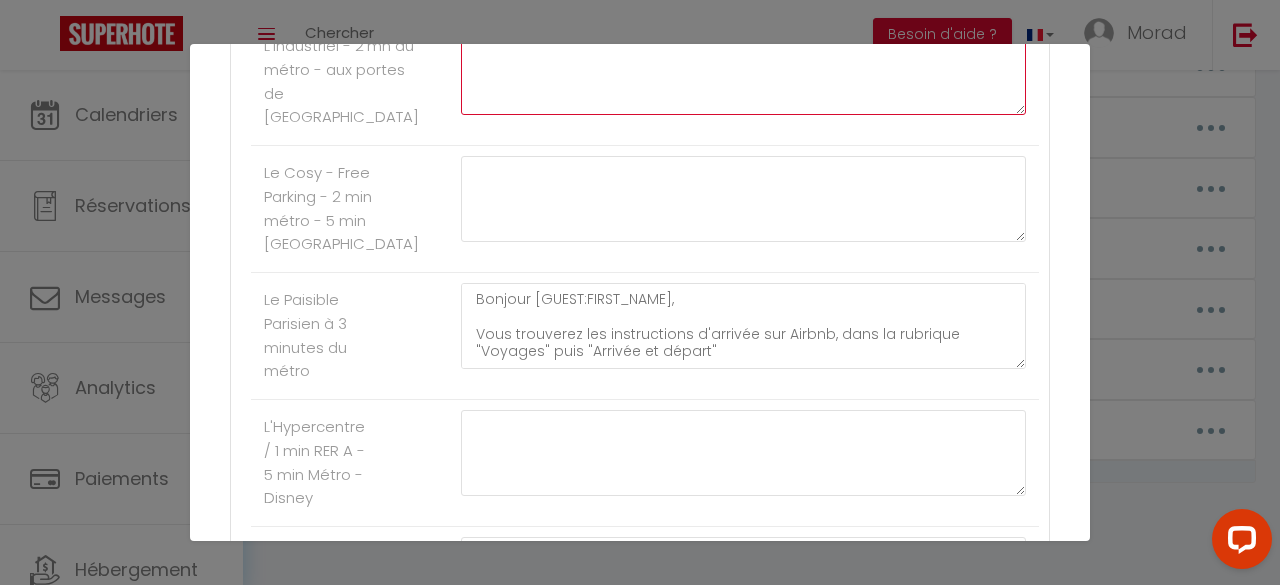 click at bounding box center (743, -1711) 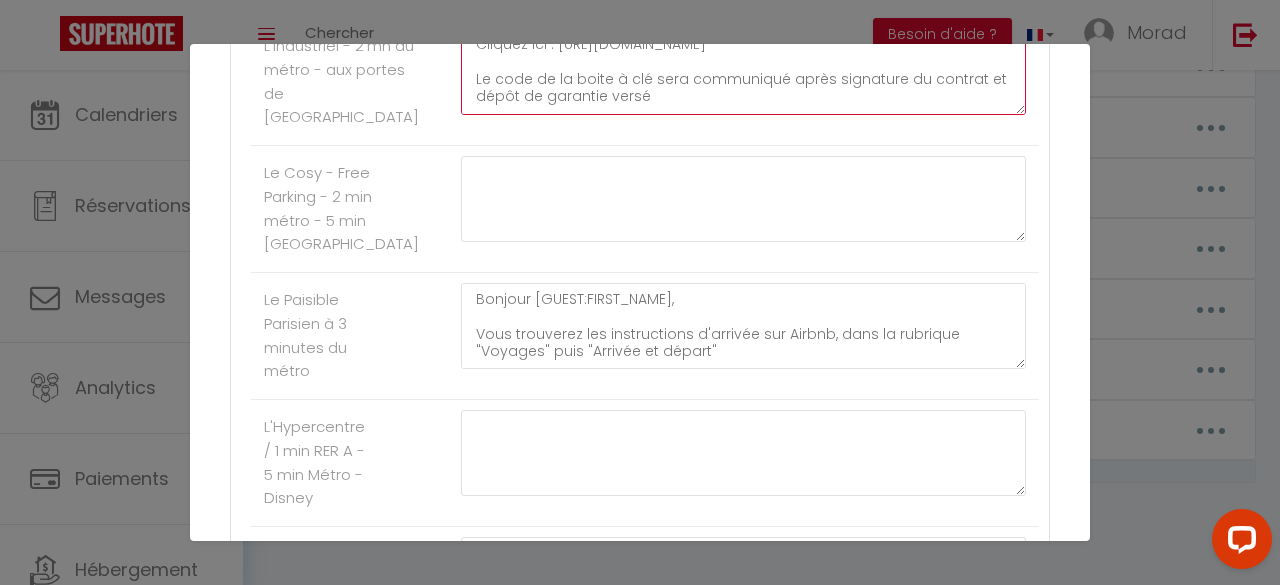 scroll, scrollTop: 0, scrollLeft: 0, axis: both 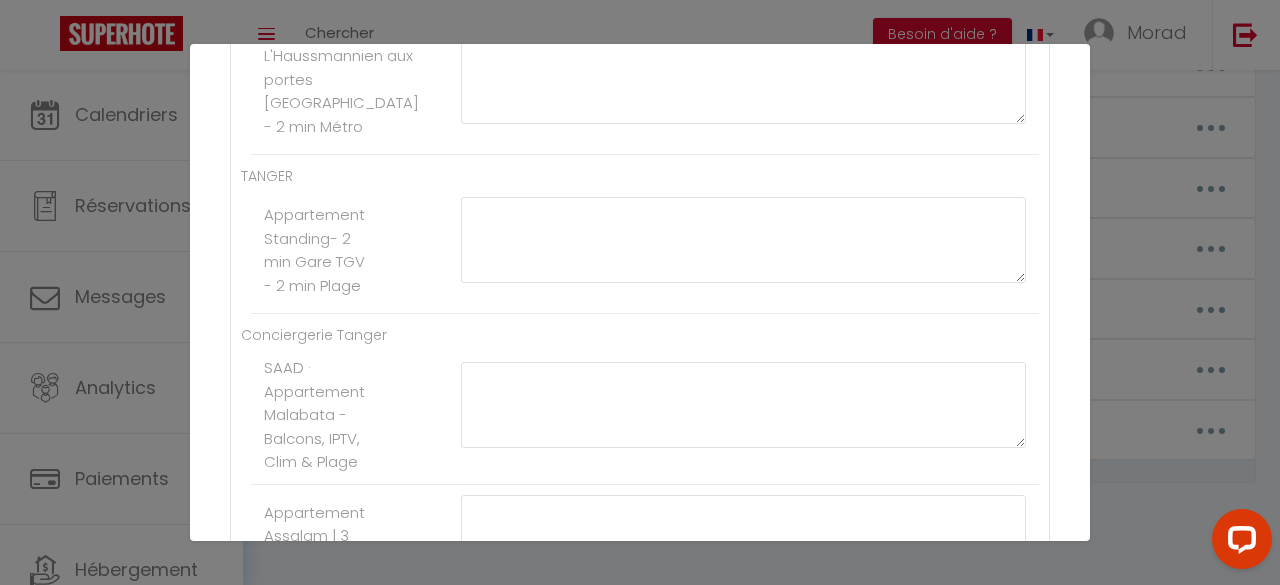 type on "Pour rendre votre séjour aussi agréable que possible, nous avons préparé un livret d'accueil numérique interactif rempli d'informations utiles et de conseils pratiques pour votre séjour
Vous y trouverez aussi toute les instructions d'accès au logement.
Cliquez ici : [URL][DOMAIN_NAME]
Le code de la boite à clé sera communiqué après signature du contrat et dépôt de garantie versé
Nous restons à votre disposition pour toute question ou demande supplémentaire. Profitez pleinement de votre séjour et faites comme chez vous !" 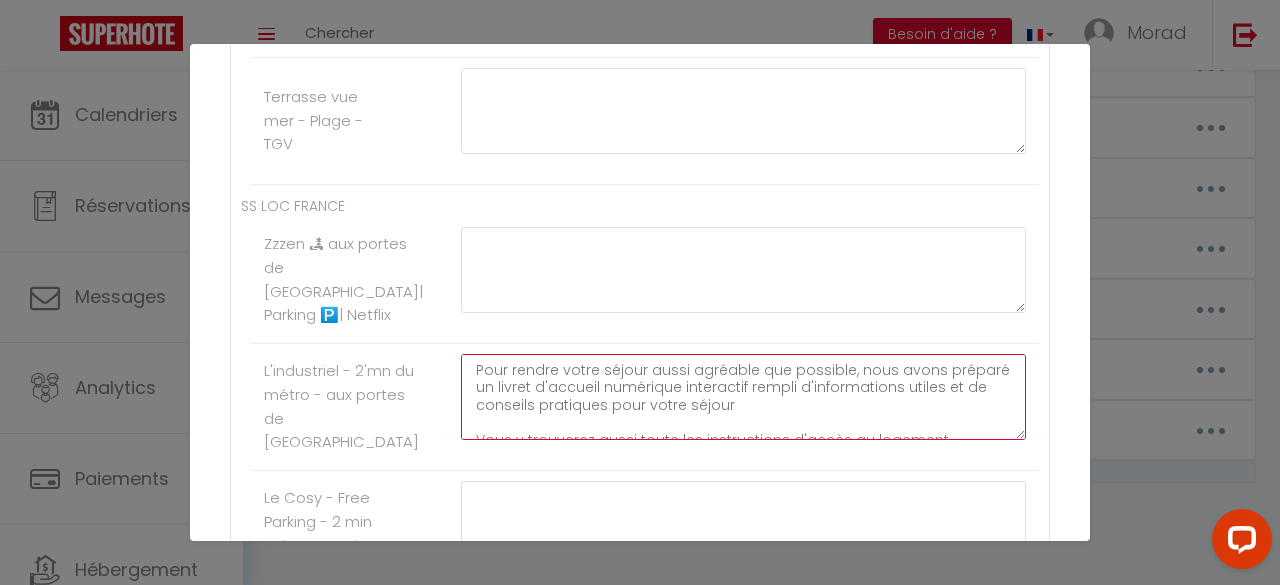 scroll, scrollTop: 2176, scrollLeft: 0, axis: vertical 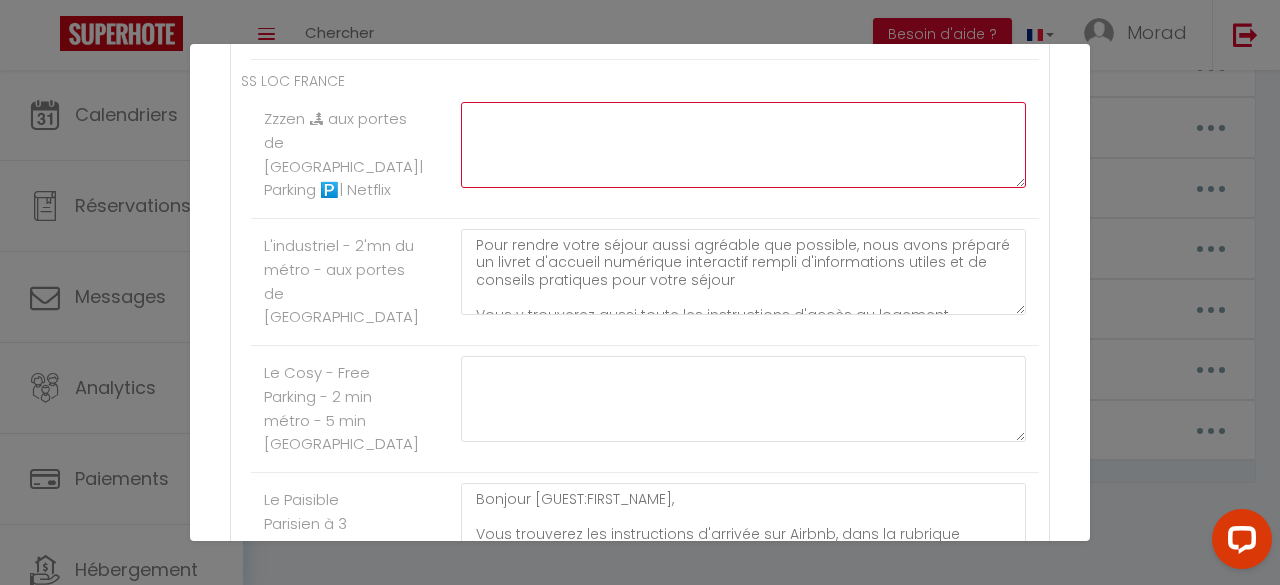 click at bounding box center (743, -1638) 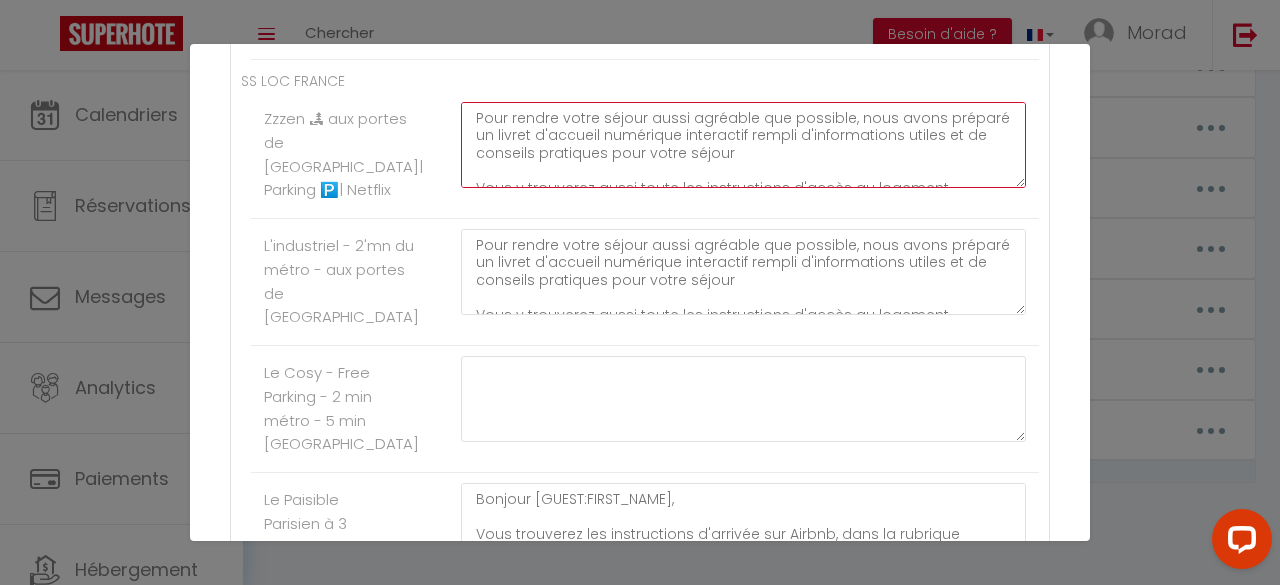 scroll, scrollTop: 186, scrollLeft: 0, axis: vertical 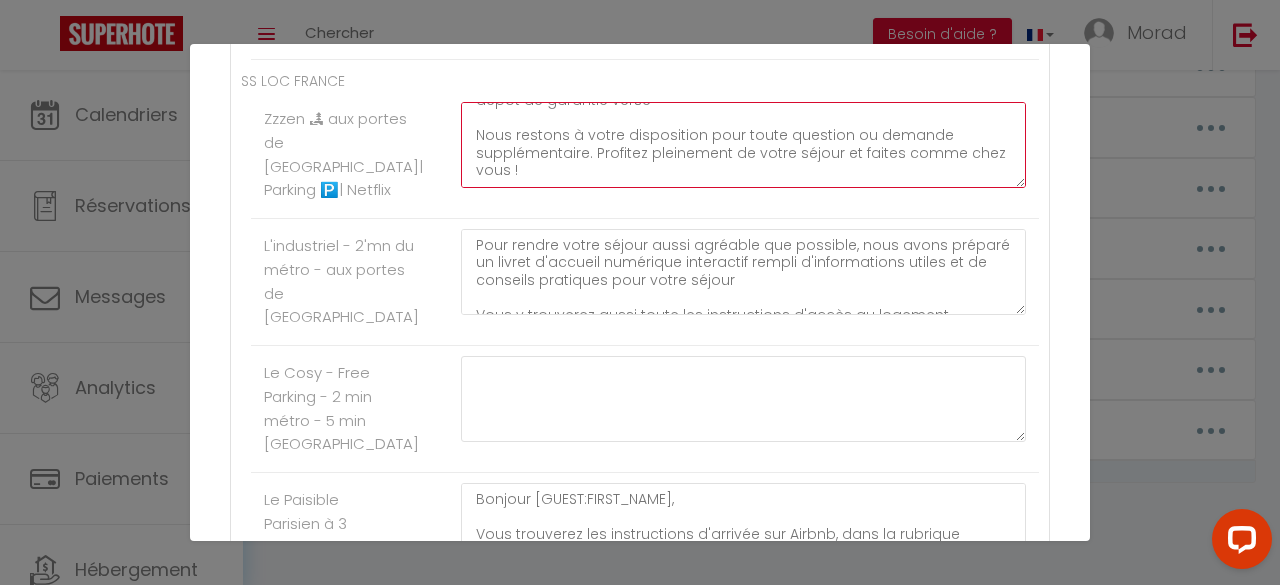 type on "Pour rendre votre séjour aussi agréable que possible, nous avons préparé un livret d'accueil numérique interactif rempli d'informations utiles et de conseils pratiques pour votre séjour
Vous y trouverez aussi toute les instructions d'accès au logement.
Cliquez ici : [URL][DOMAIN_NAME]
Le code de la boite à clé sera communiqué après signature du contrat et dépôt de garantie versé
Nous restons à votre disposition pour toute question ou demande supplémentaire. Profitez pleinement de votre séjour et faites comme chez vous !" 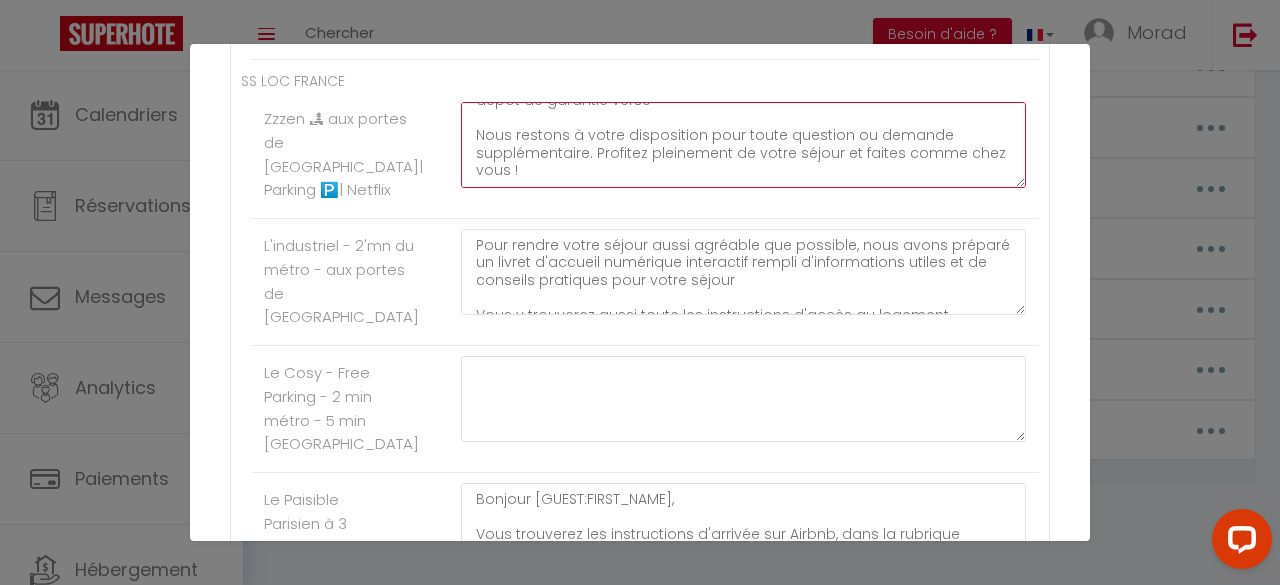 scroll, scrollTop: 2382, scrollLeft: 0, axis: vertical 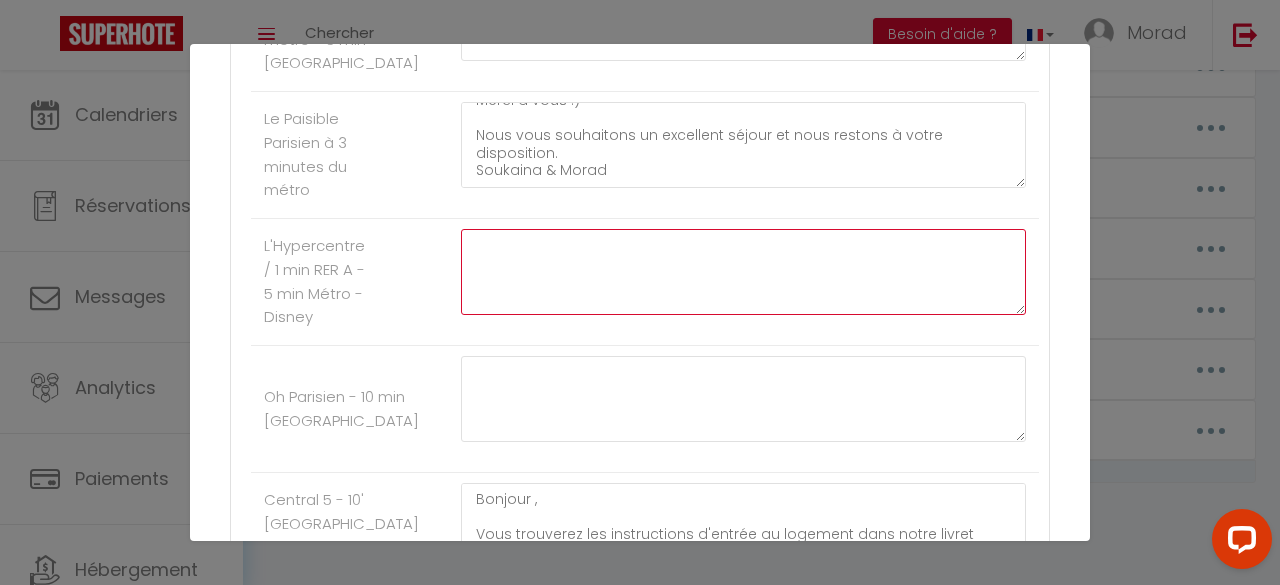 click at bounding box center (743, -921) 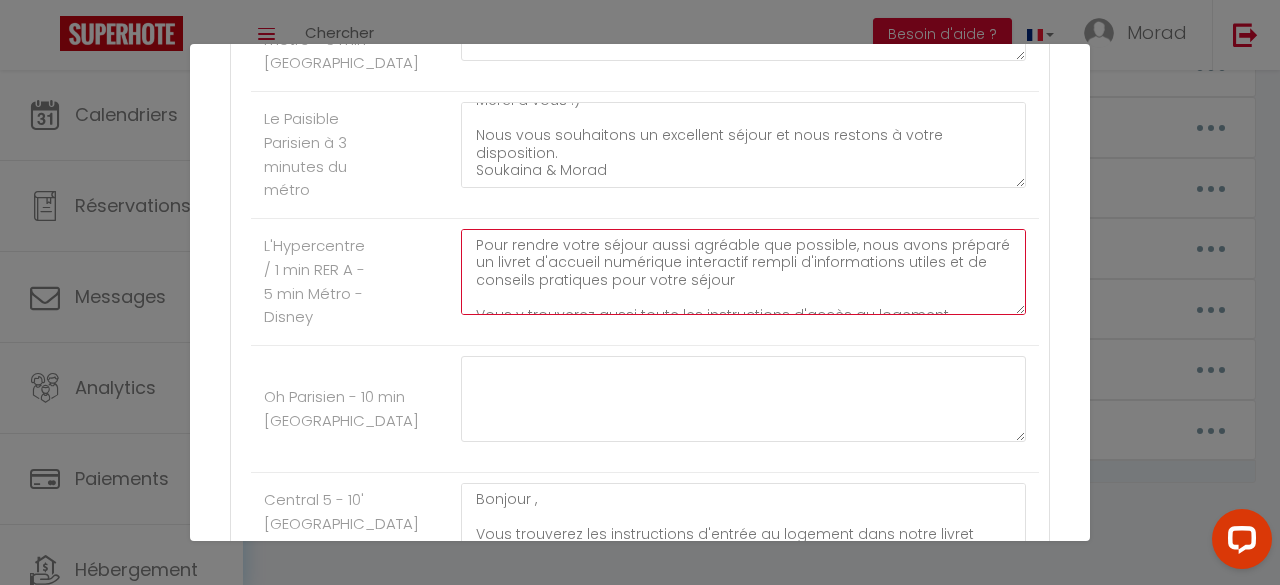 scroll, scrollTop: 204, scrollLeft: 0, axis: vertical 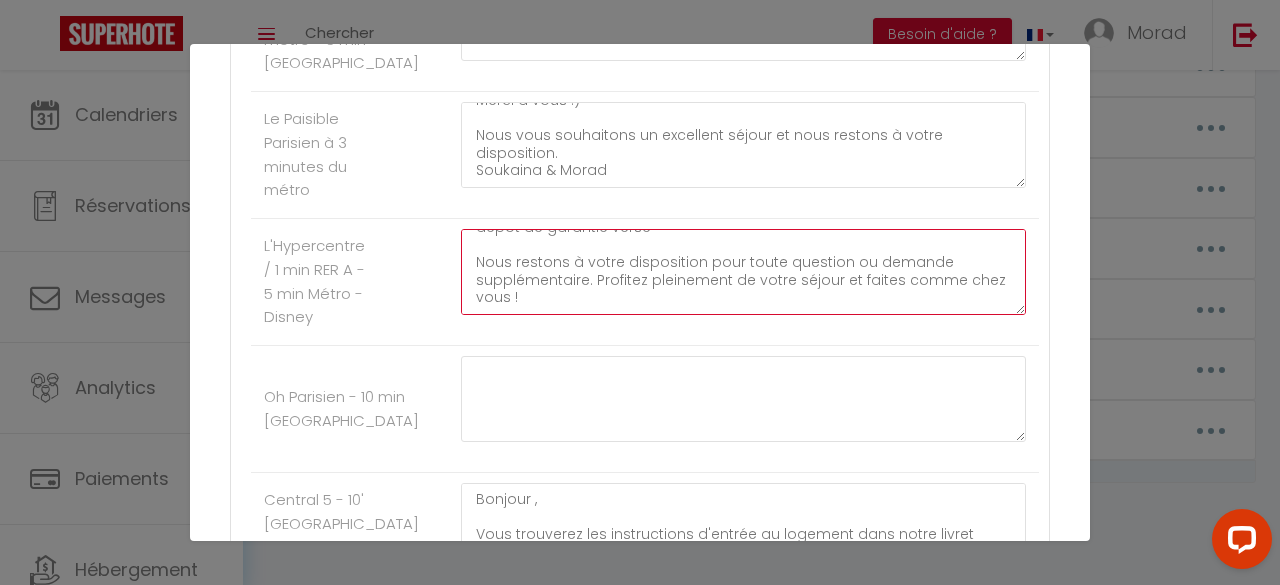 type on "Pour rendre votre séjour aussi agréable que possible, nous avons préparé un livret d'accueil numérique interactif rempli d'informations utiles et de conseils pratiques pour votre séjour
Vous y trouverez aussi toute les instructions d'accès au logement.
Cliquez ici : [URL][DOMAIN_NAME]
Le code de la boite à clé sera communiqué après signature du contrat et dépôt de garantie versé
Nous restons à votre disposition pour toute question ou demande supplémentaire. Profitez pleinement de votre séjour et faites comme chez vous !" 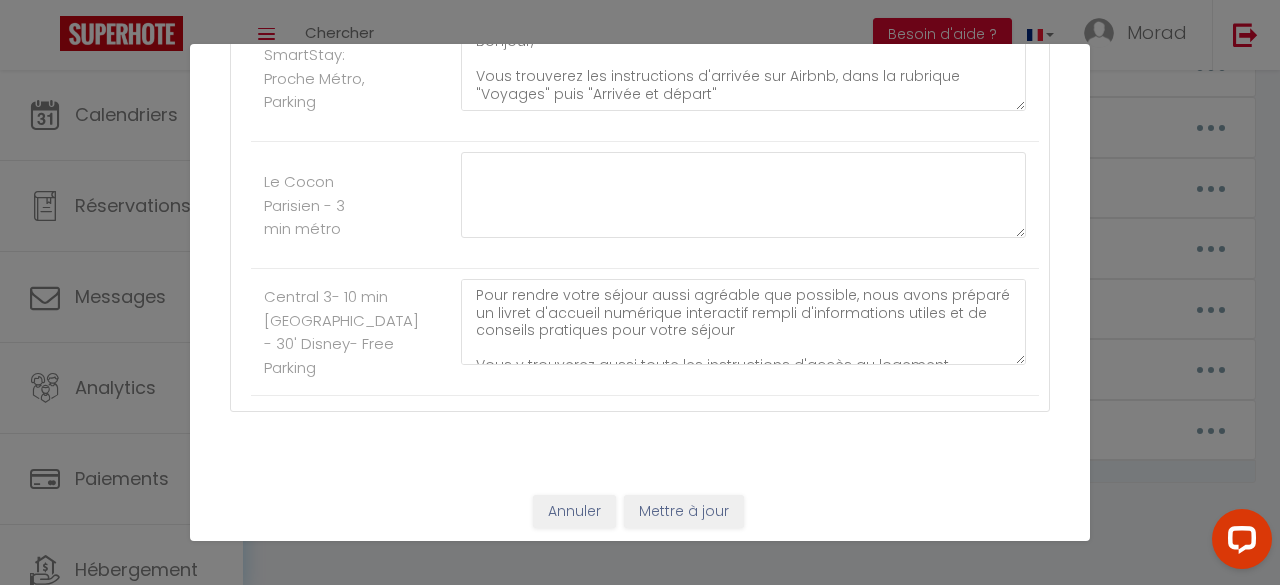 scroll, scrollTop: 3282, scrollLeft: 0, axis: vertical 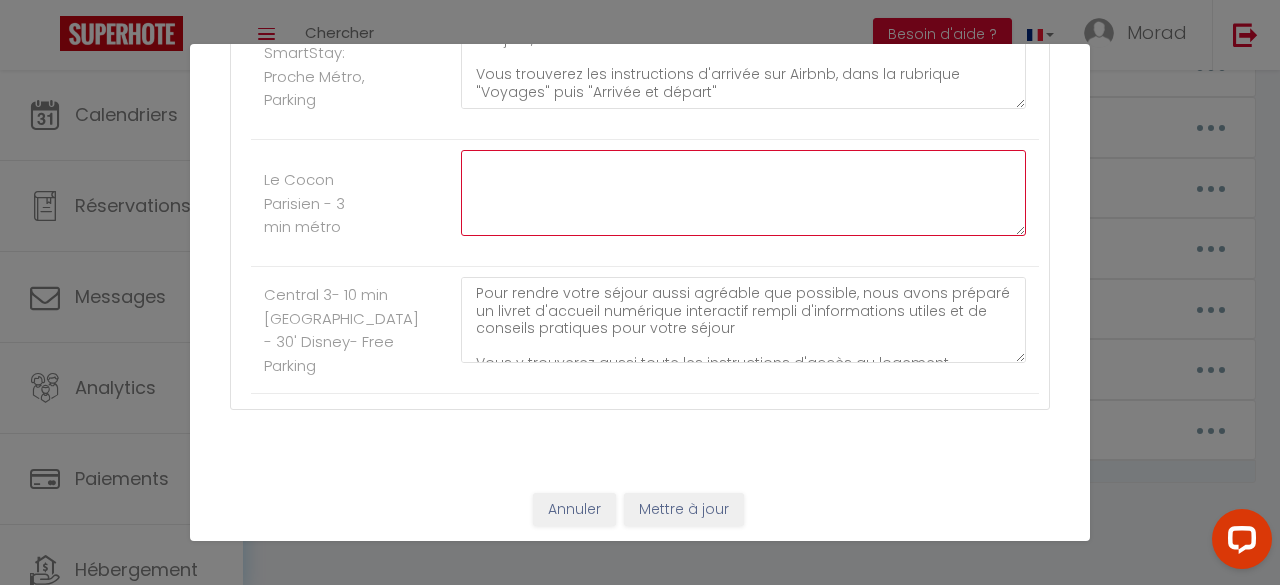 click at bounding box center [743, 193] 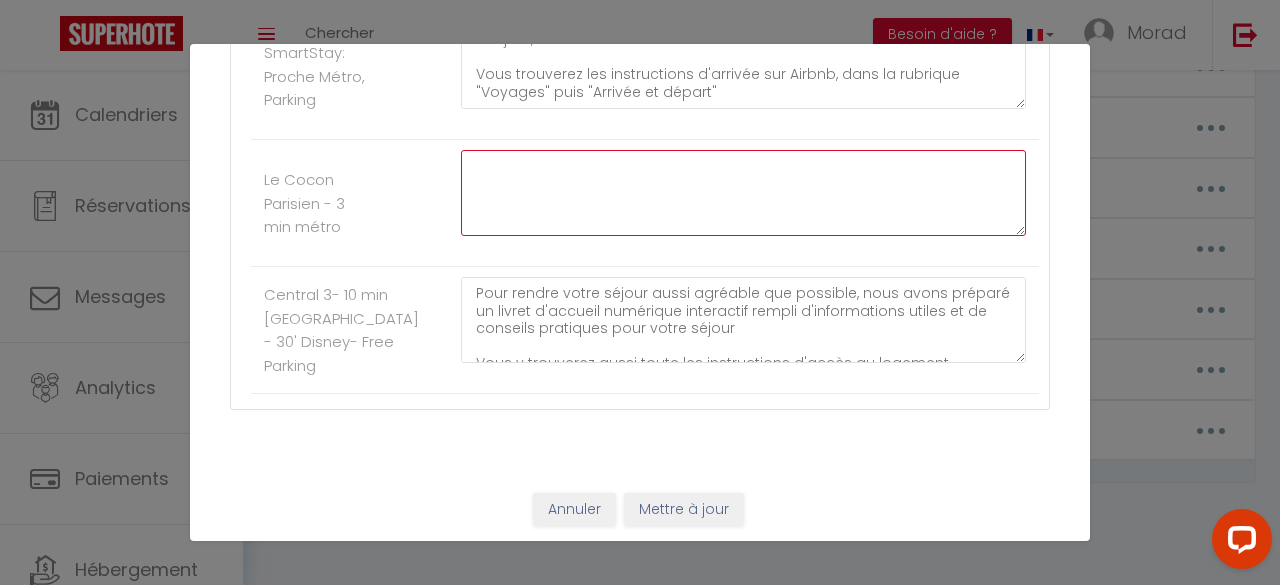 paste on "Pour rendre votre séjour aussi agréable que possible, nous avons préparé un livret d'accueil numérique interactif rempli d'informations utiles et de conseils pratiques pour votre séjour
Vous y trouverez aussi toute les instructions d'accès au logement.
Cliquez ici : [URL][DOMAIN_NAME]
Le code de la boite à clé sera communiqué après signature du contrat et dépôt de garantie versé
Nous restons à votre disposition pour toute question ou demande supplémentaire. Profitez pleinement de votre séjour et faites comme chez vous !" 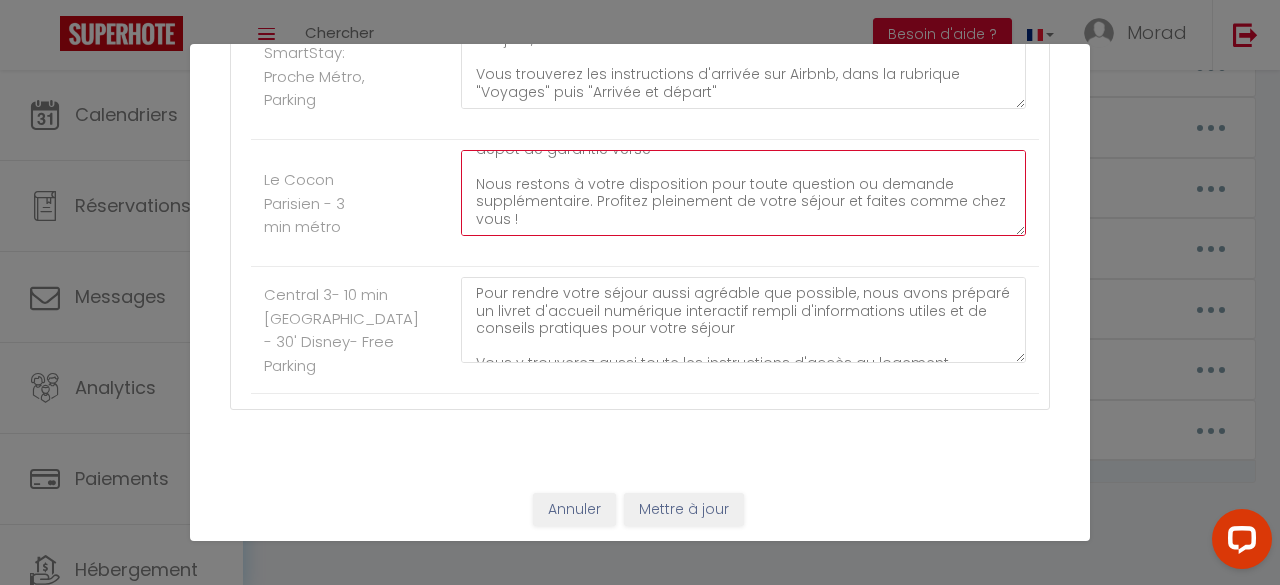 scroll, scrollTop: 192, scrollLeft: 0, axis: vertical 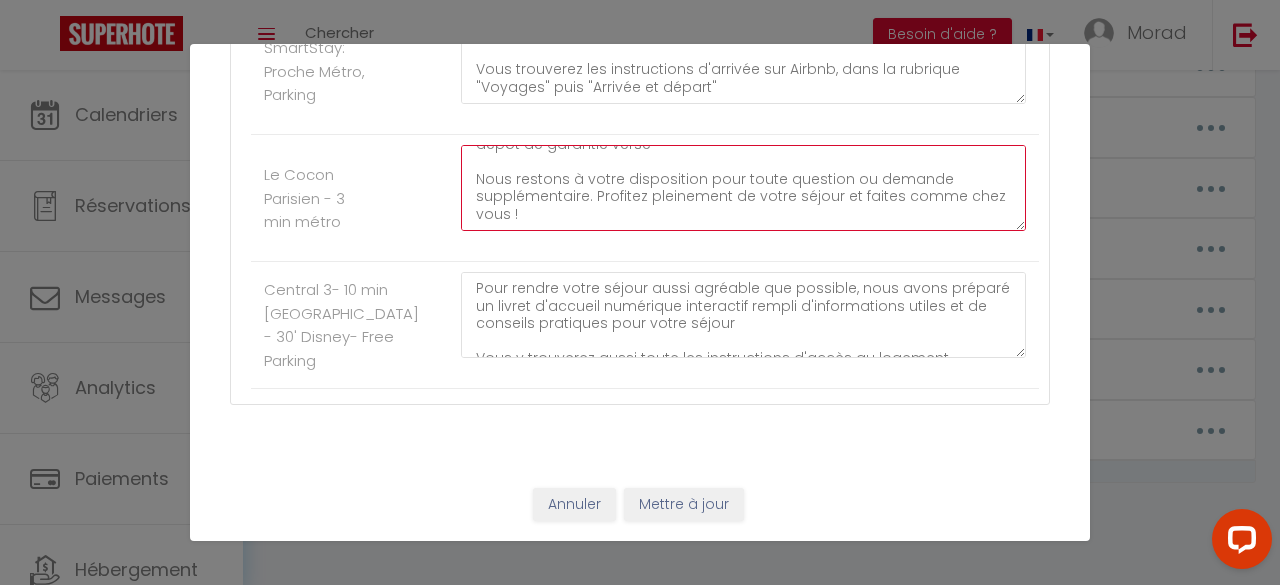 type on "Pour rendre votre séjour aussi agréable que possible, nous avons préparé un livret d'accueil numérique interactif rempli d'informations utiles et de conseils pratiques pour votre séjour
Vous y trouverez aussi toute les instructions d'accès au logement.
Cliquez ici : [URL][DOMAIN_NAME]
Le code de la boite à clé sera communiqué après signature du contrat et dépôt de garantie versé
Nous restons à votre disposition pour toute question ou demande supplémentaire. Profitez pleinement de votre séjour et faites comme chez vous !" 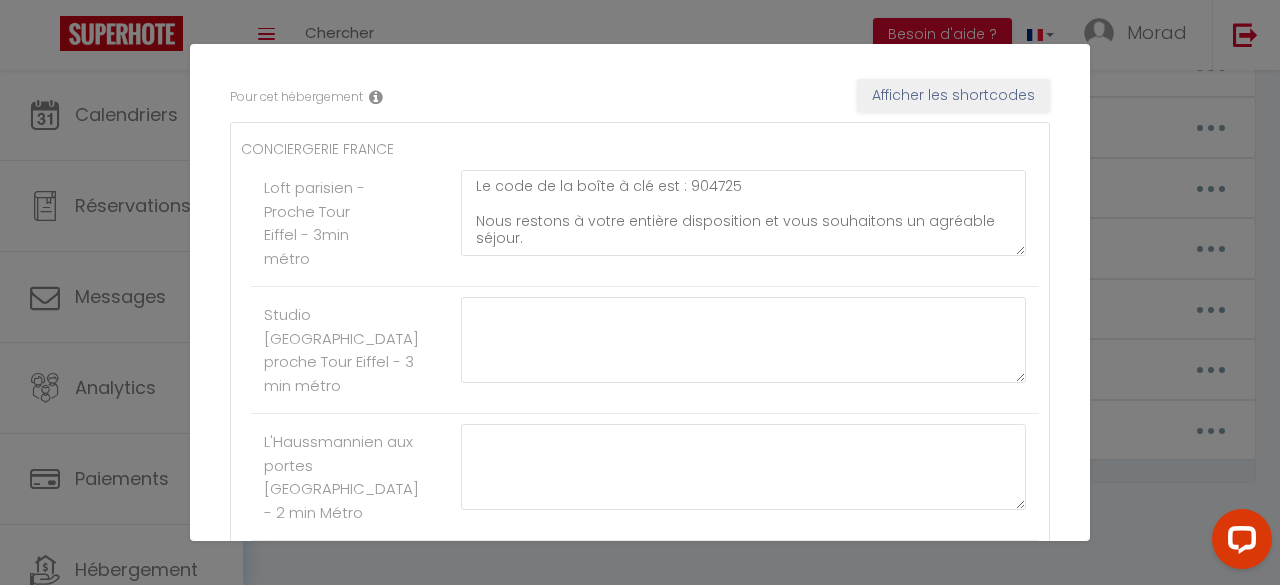 scroll, scrollTop: 0, scrollLeft: 0, axis: both 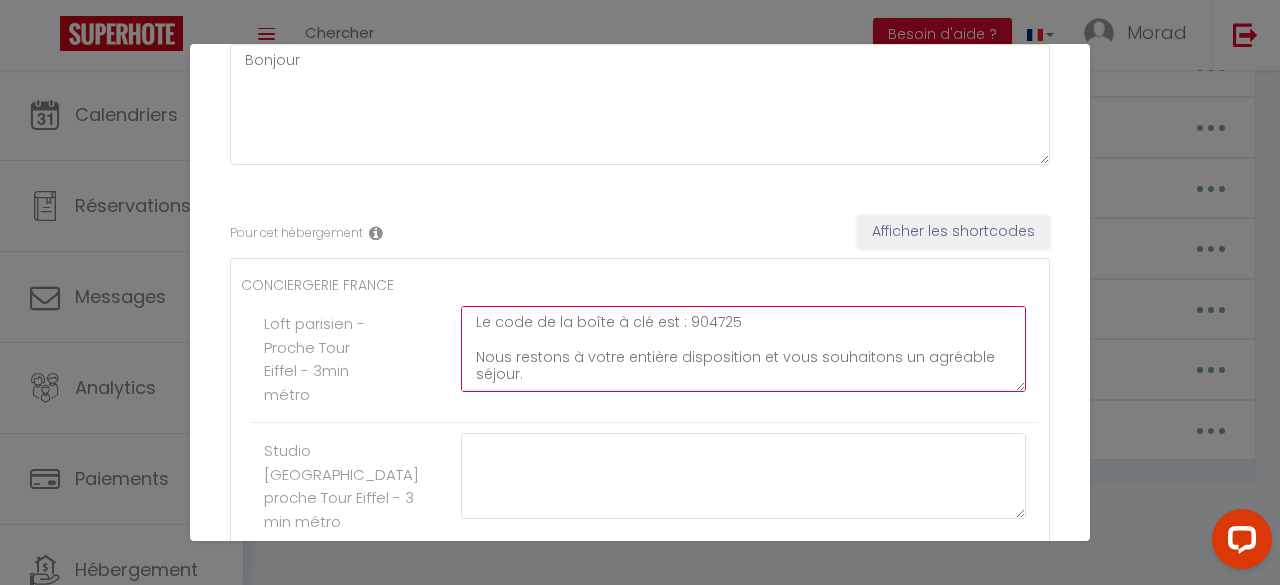 click on "Bonjour,
Vous trouverez les instructions d'entrées ainsi que toute les informations utiles dans notre guide digital : https://www.canva.com/design/DAF6mxzvtNI/BnbSU5ZECEMz-iyfBynaWw/view?mode=prototype
Le code de la boîte à clé est : 904725
Nous restons à votre entière disposition et vous souhaitons un agréable séjour." at bounding box center (743, 349) 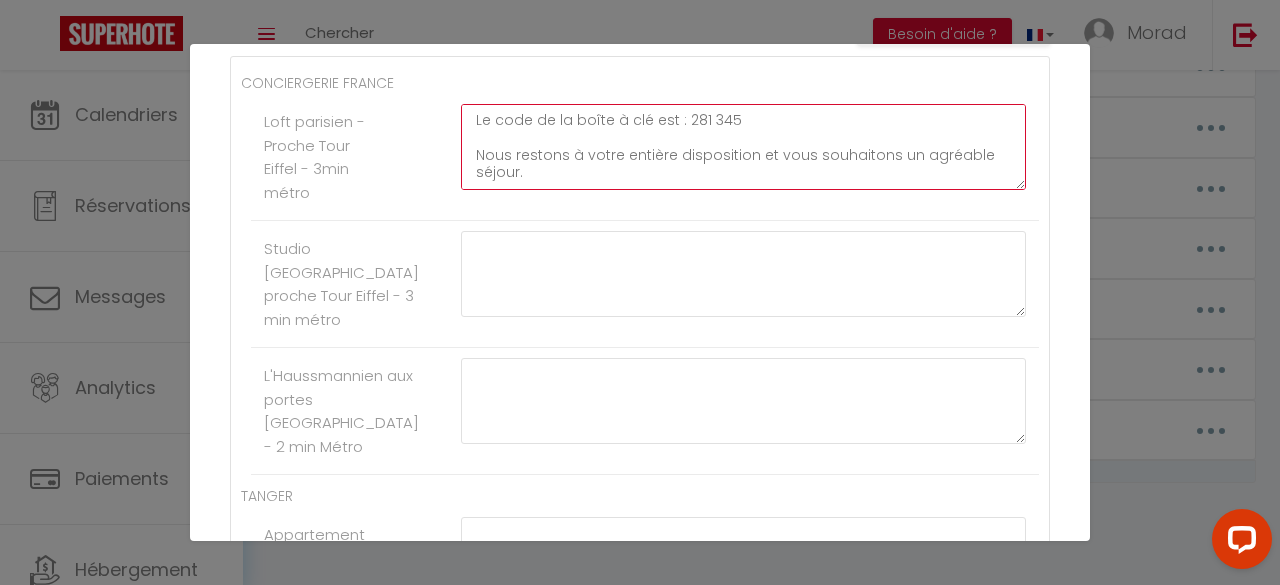 scroll, scrollTop: 346, scrollLeft: 0, axis: vertical 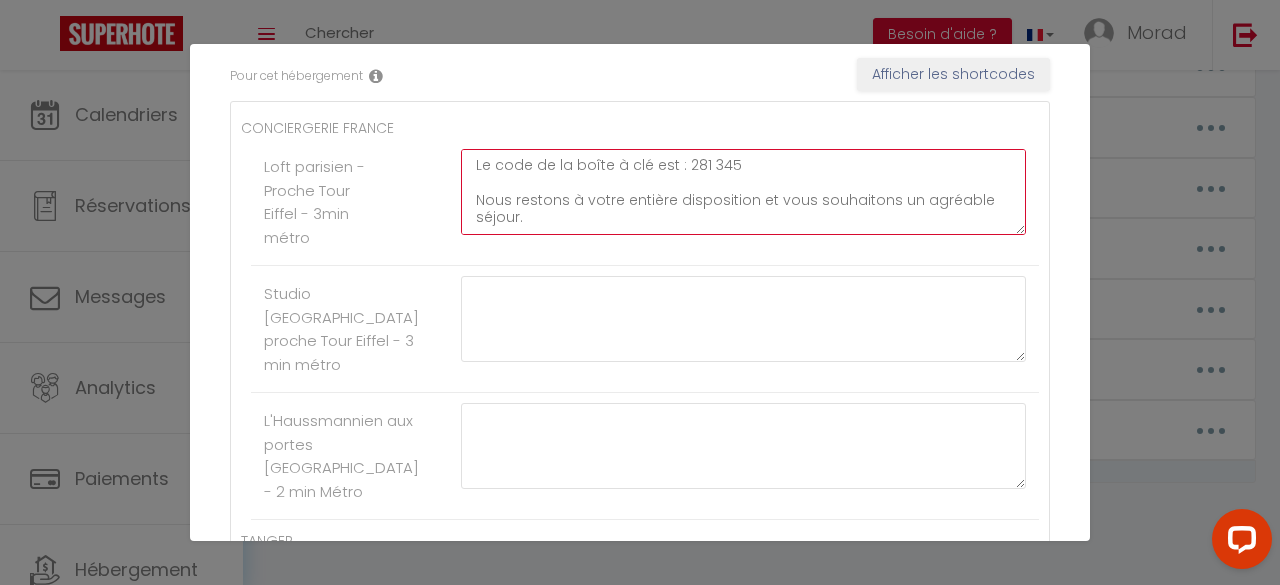 type on "Bonjour,
Vous trouverez les instructions d'entrées ainsi que toute les informations utiles dans notre guide digital : https://www.canva.com/design/DAF6mxzvtNI/BnbSU5ZECEMz-iyfBynaWw/view?mode=prototype
Le code de la boîte à clé est : 281 345
Nous restons à votre entière disposition et vous souhaitons un agréable séjour." 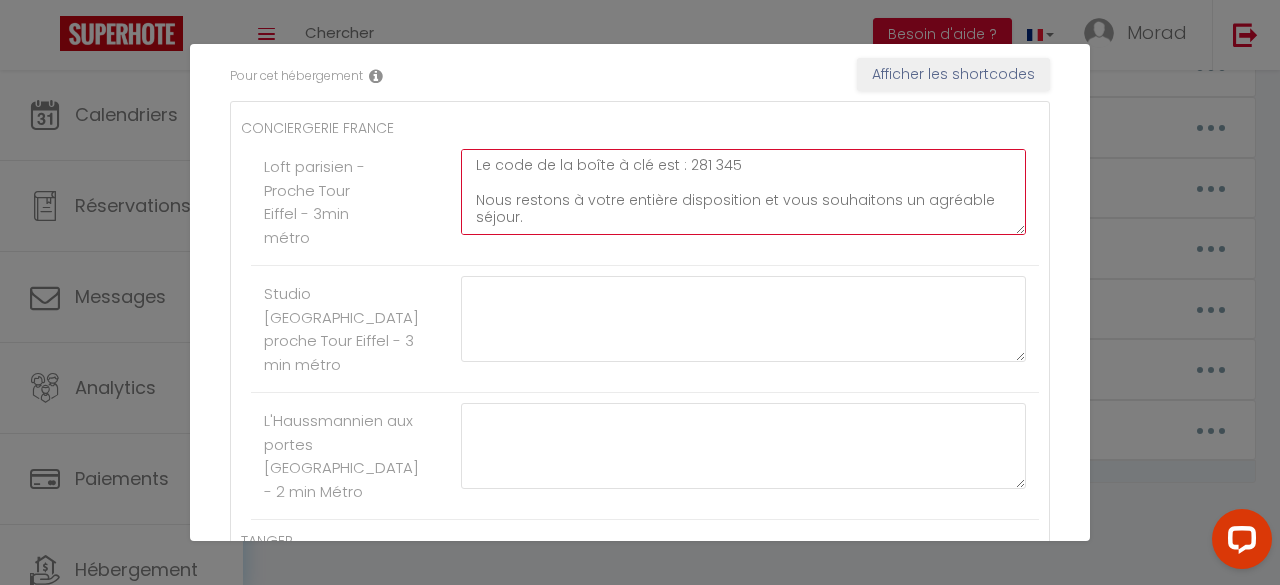 scroll, scrollTop: 0, scrollLeft: 0, axis: both 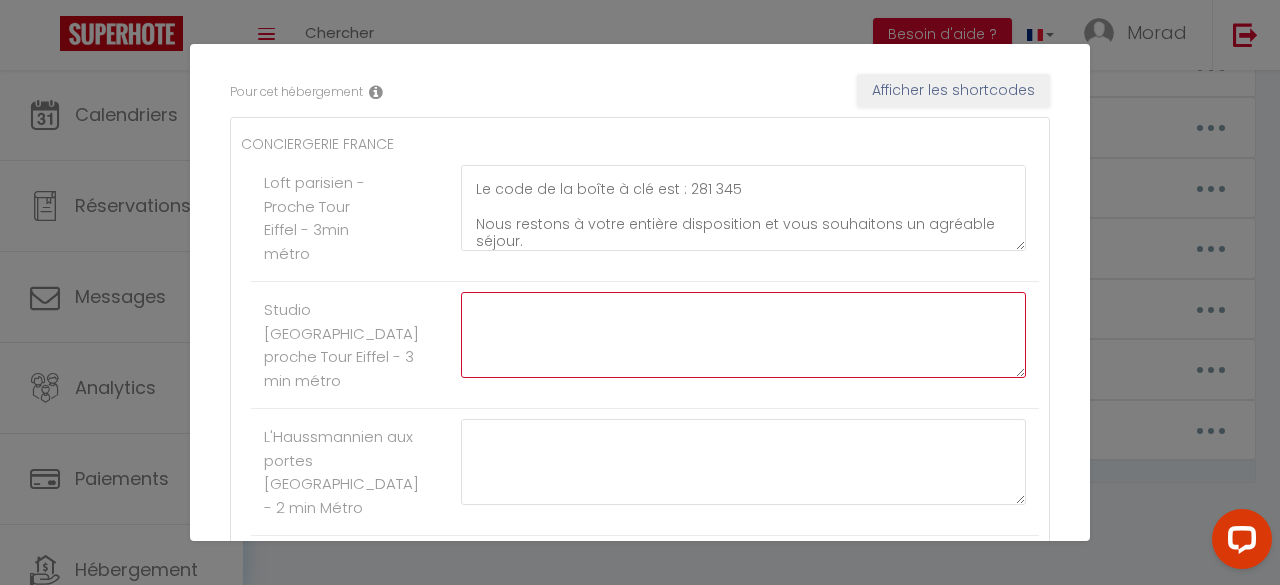 click at bounding box center (743, 335) 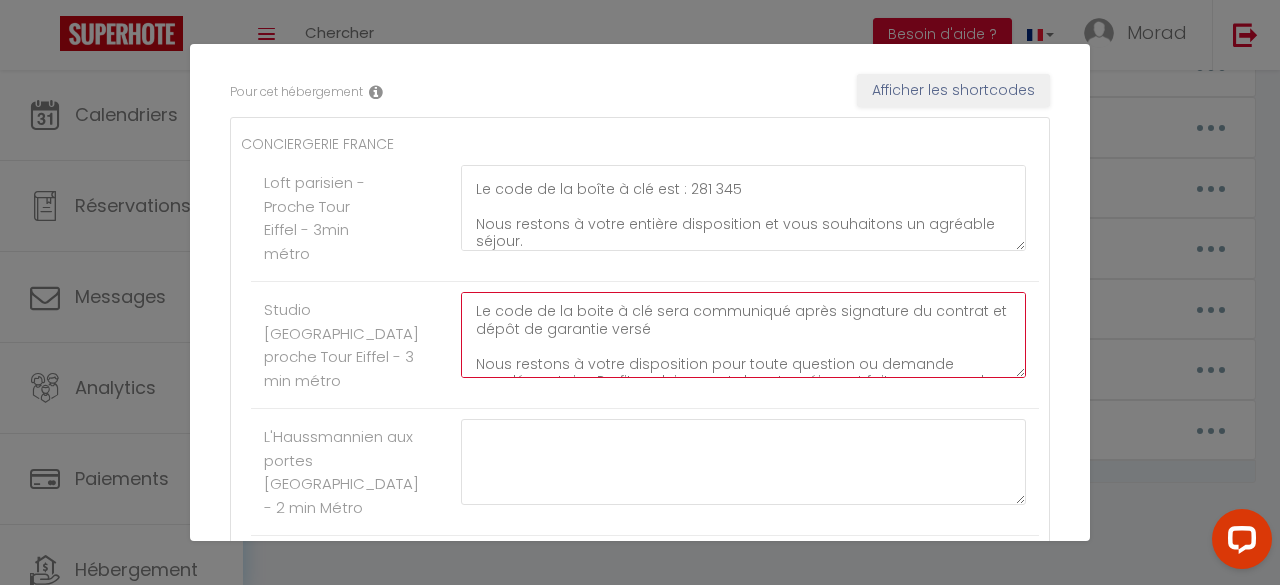 scroll, scrollTop: 170, scrollLeft: 0, axis: vertical 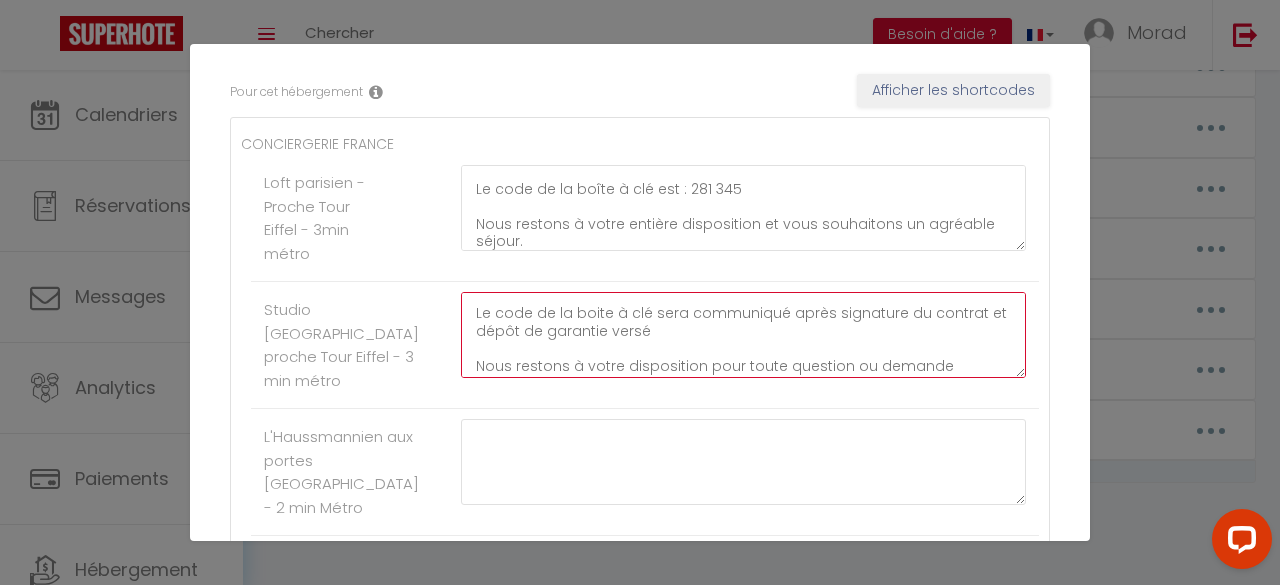 drag, startPoint x: 679, startPoint y: 371, endPoint x: 606, endPoint y: 351, distance: 75.690155 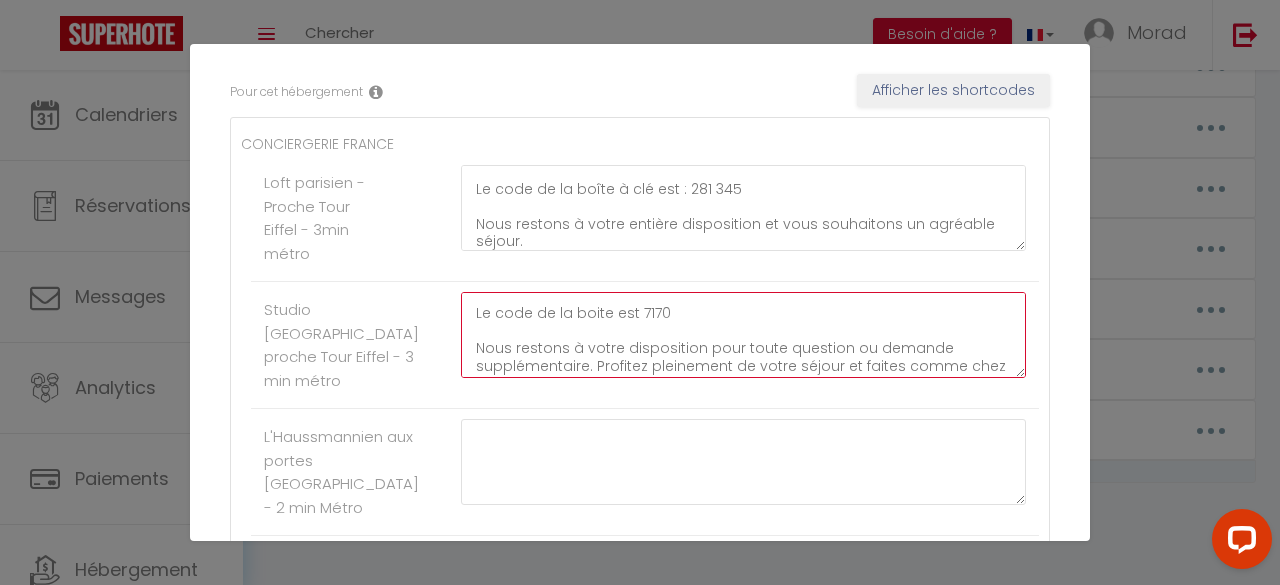 scroll, scrollTop: 227, scrollLeft: 0, axis: vertical 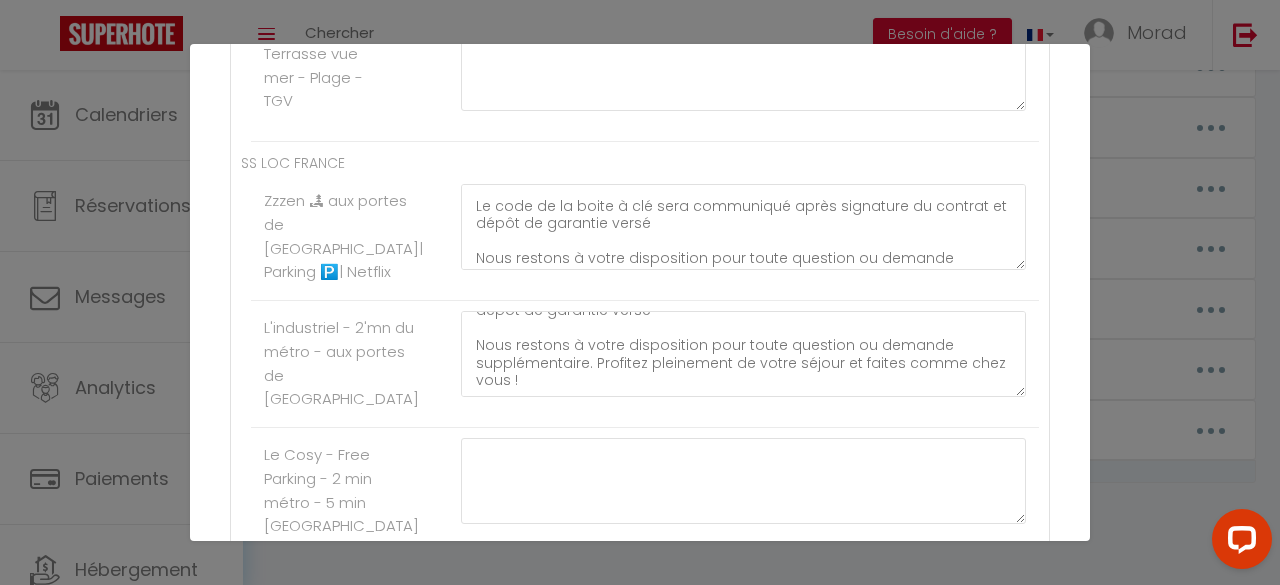 type on "Pour rendre votre séjour aussi agréable que possible, nous avons préparé un livret d'accueil numérique interactif rempli d'informations utiles et de conseils pratiques pour votre séjour
Vous y trouverez aussi toute les instructions d'accès au logement.
Cliquez ici : https://drive.google.com/file/d/1ESmcRTSwJwcIIVwDvCgACdgtC8uWCamX/view
Le code de la boite est 7170
Nous restons à votre disposition pour toute question ou demande supplémentaire. Profitez pleinement de votre séjour et faites comme chez vous !" 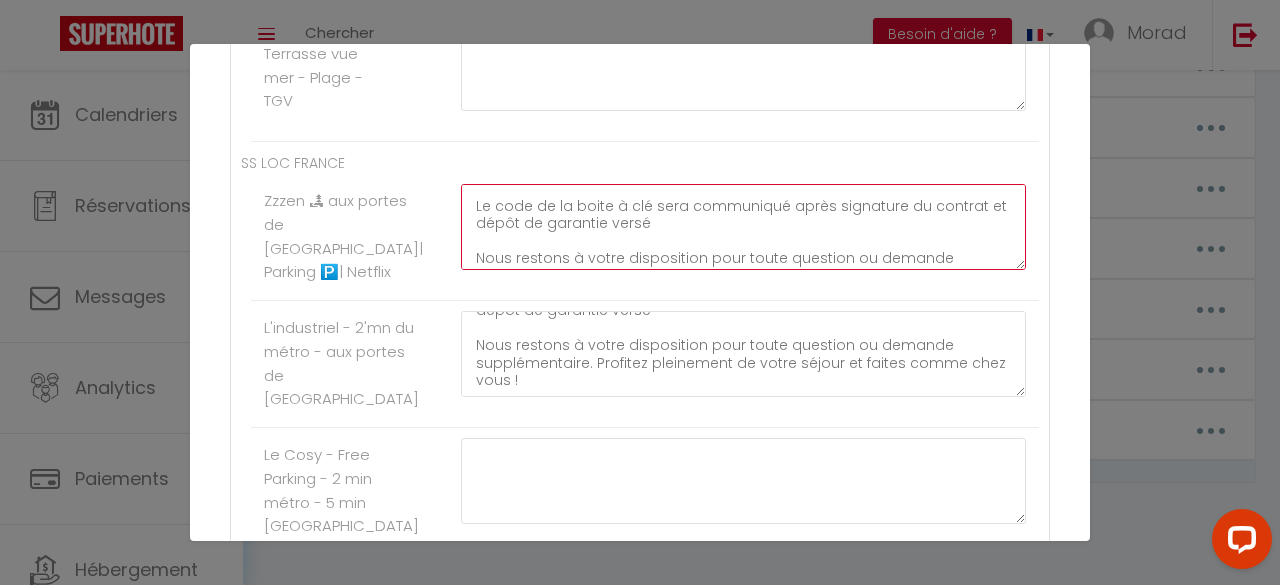 drag, startPoint x: 670, startPoint y: 396, endPoint x: 645, endPoint y: 376, distance: 32.01562 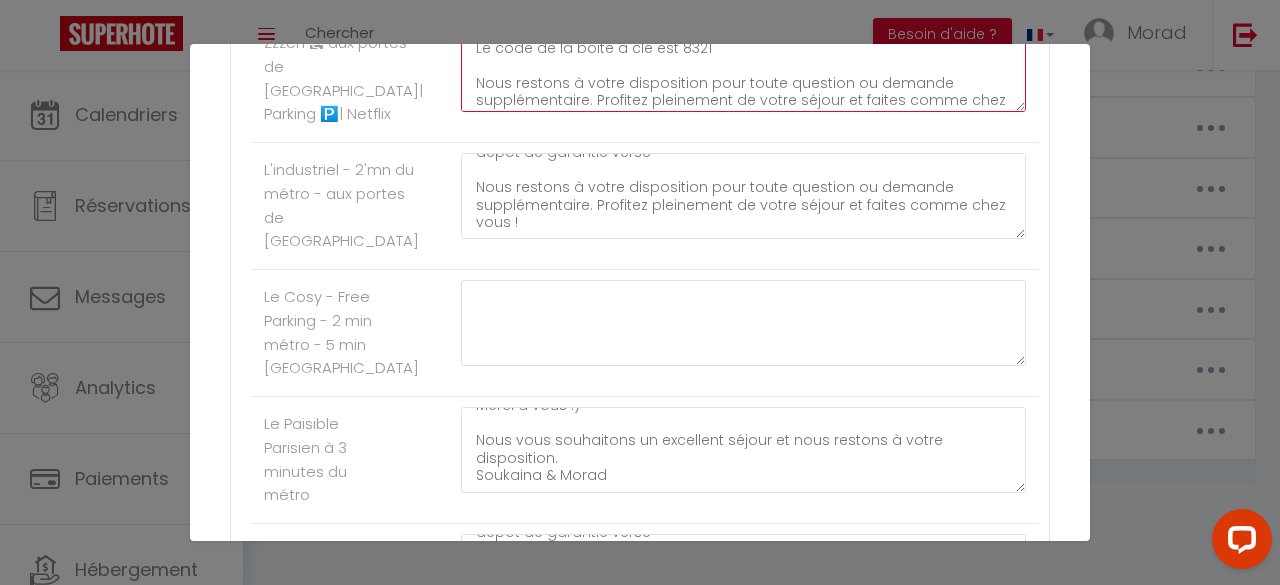 scroll, scrollTop: 2260, scrollLeft: 0, axis: vertical 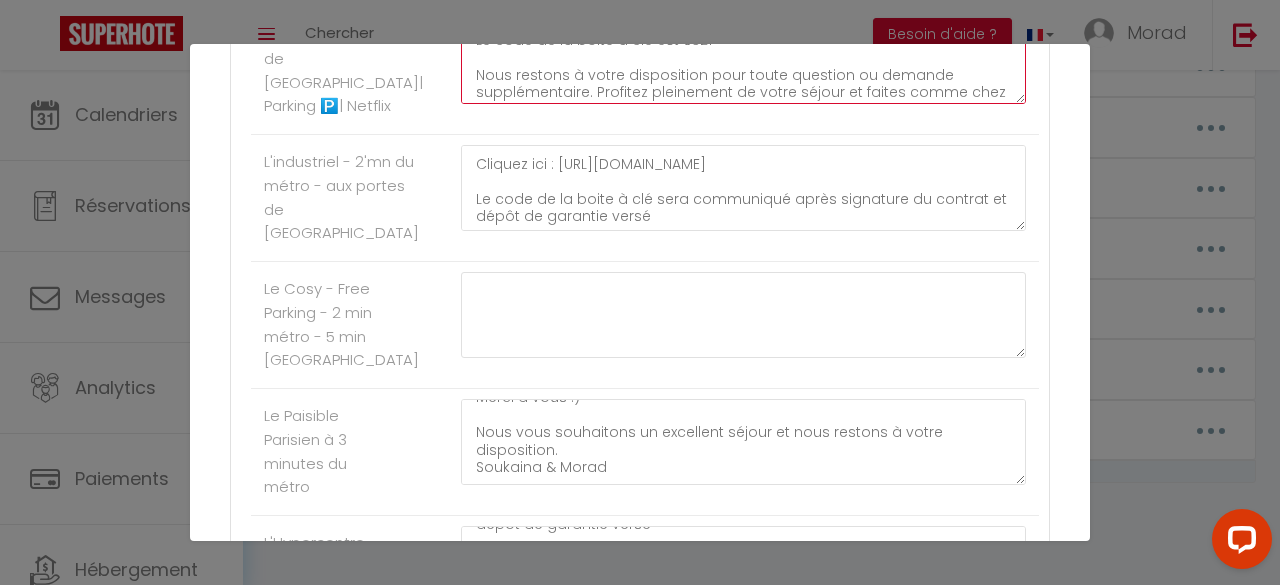 type on "Pour rendre votre séjour aussi agréable que possible, nous avons préparé un livret d'accueil numérique interactif rempli d'informations utiles et de conseils pratiques pour votre séjour
Vous y trouverez aussi toute les instructions d'accès au logement.
Cliquez ici : https://drive.google.com/file/d/1_0oeF1w4nU873jQXi-DH1kDbQAjh2miN/view
Le code de la boite à clé est 8321
Nous restons à votre disposition pour toute question ou demande supplémentaire. Profitez pleinement de votre séjour et faites comme chez vous !" 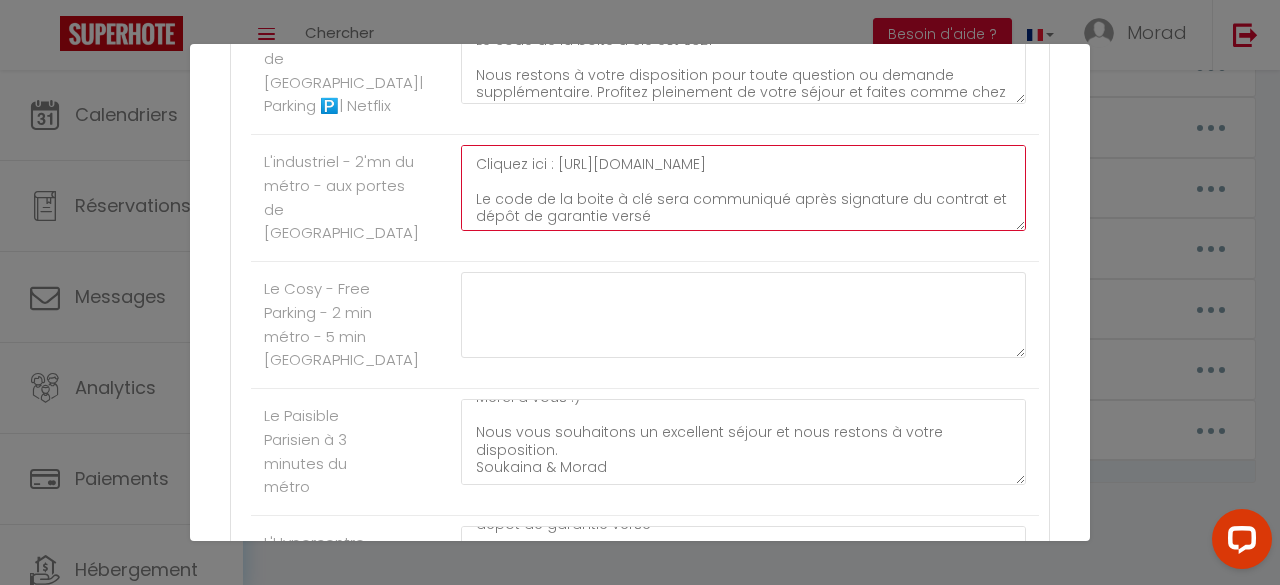 drag, startPoint x: 672, startPoint y: 376, endPoint x: 643, endPoint y: 355, distance: 35.805027 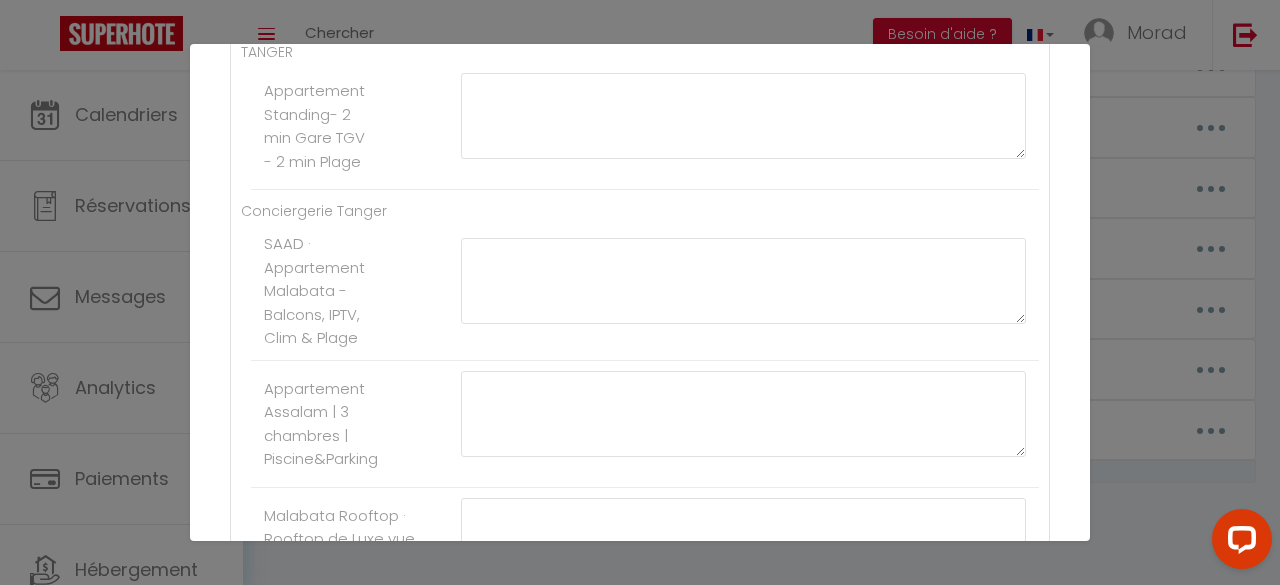 scroll, scrollTop: 836, scrollLeft: 0, axis: vertical 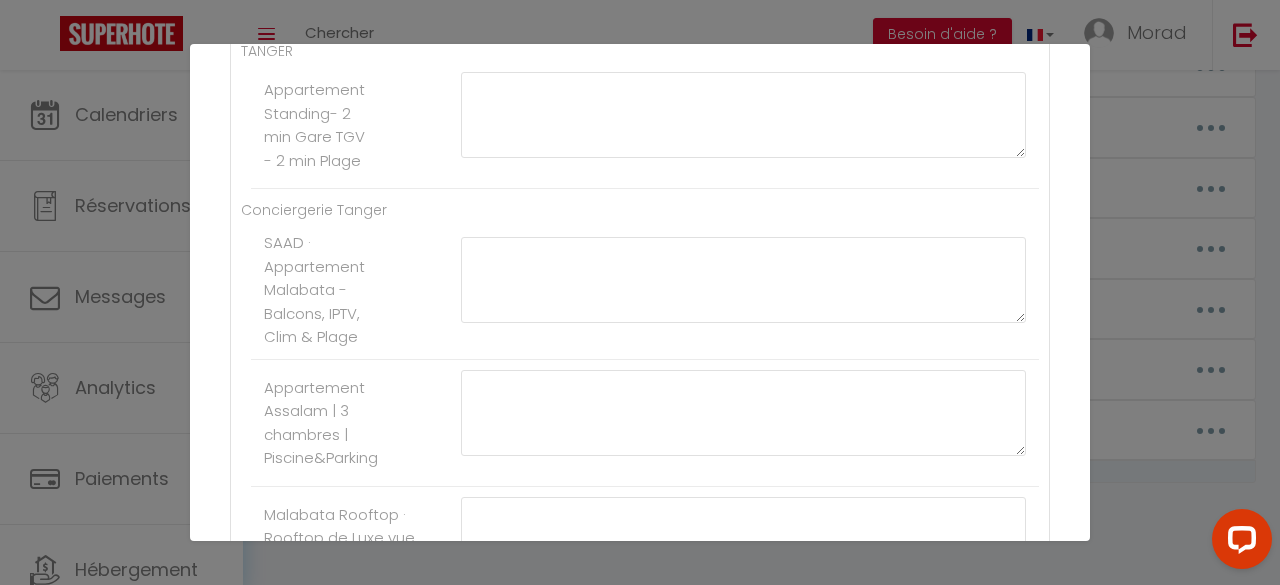 type on "Pour rendre votre séjour aussi agréable que possible, nous avons préparé un livret d'accueil numérique interactif rempli d'informations utiles et de conseils pratiques pour votre séjour
Vous y trouverez aussi toute les instructions d'accès au logement.
Cliquez ici : https://shorter.me/WoRk9
Le code de la boite à clé est 1317
Nous restons à votre disposition pour toute question ou demande supplémentaire. Profitez pleinement de votre séjour et faites comme chez vous !" 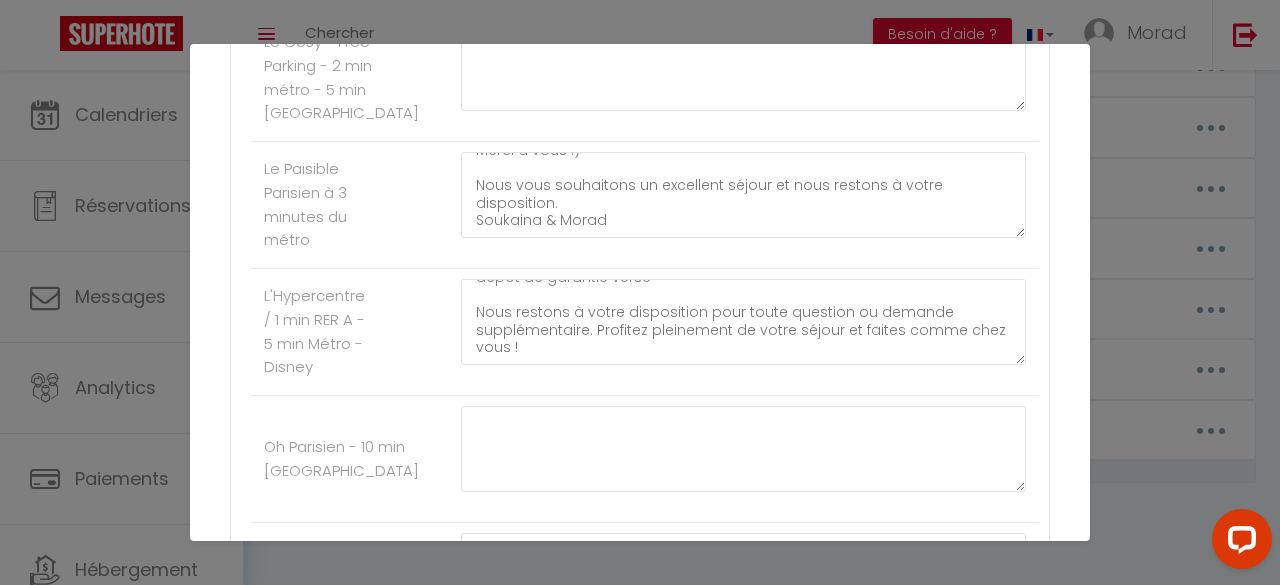 scroll, scrollTop: 2512, scrollLeft: 0, axis: vertical 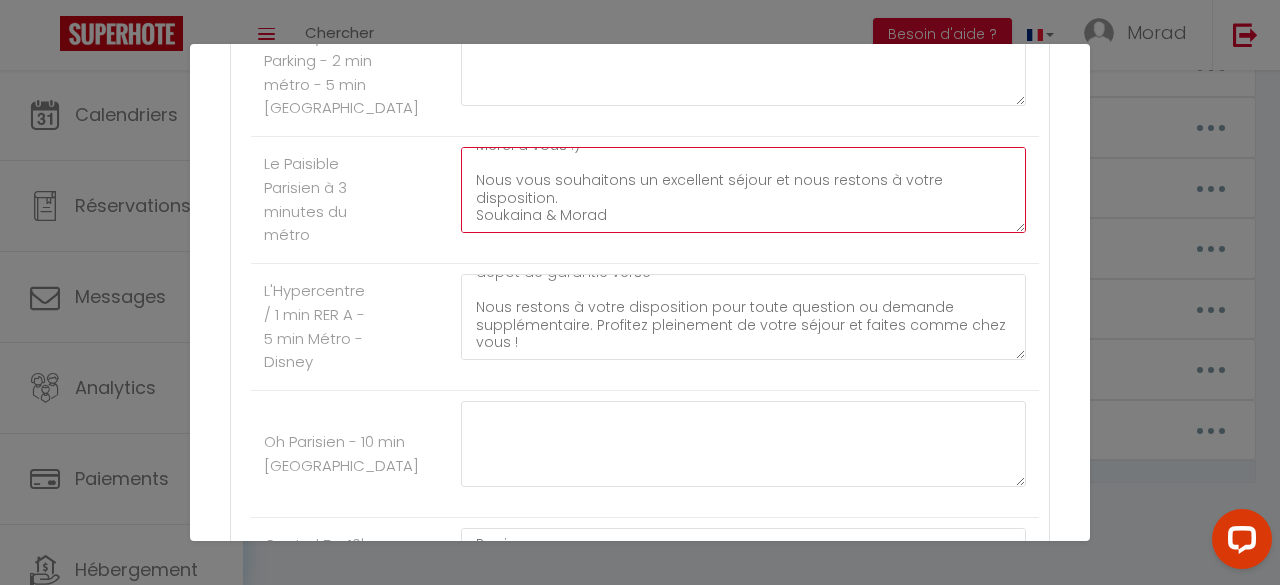 click on "Bonjour [GUEST:FIRST_NAME],
Vous trouverez les instructions d'arrivée sur Airbnb, dans la rubrique "Voyages" puis "Arrivée et départ"
Le code de la boîte à clé est : 8904
Une fois les clés récupérées, cacher le code et fermer bien la boîte aux lettres
En arrivant veuillez éviter les nuisances pour ne pas déranger le voisinage.
Voici les information wi-fi :
Homyloc Vincennes
Homyloc22
En cas d'urgence nous sommes aussi joignable sur whatsapp : https://wa.me/33668760686
https://wa.me/33763586719
Merci à vous :)
Nous vous souhaitons un excellent séjour et nous restons à votre disposition.
Soukaina & Morad" at bounding box center [743, -1009] 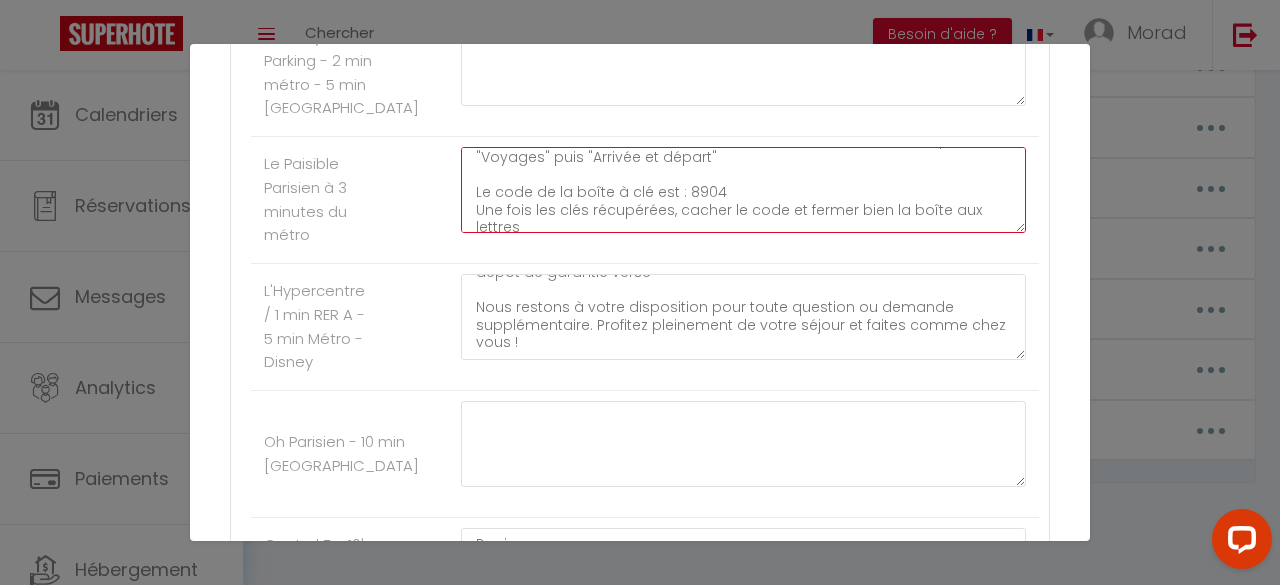 scroll, scrollTop: 57, scrollLeft: 0, axis: vertical 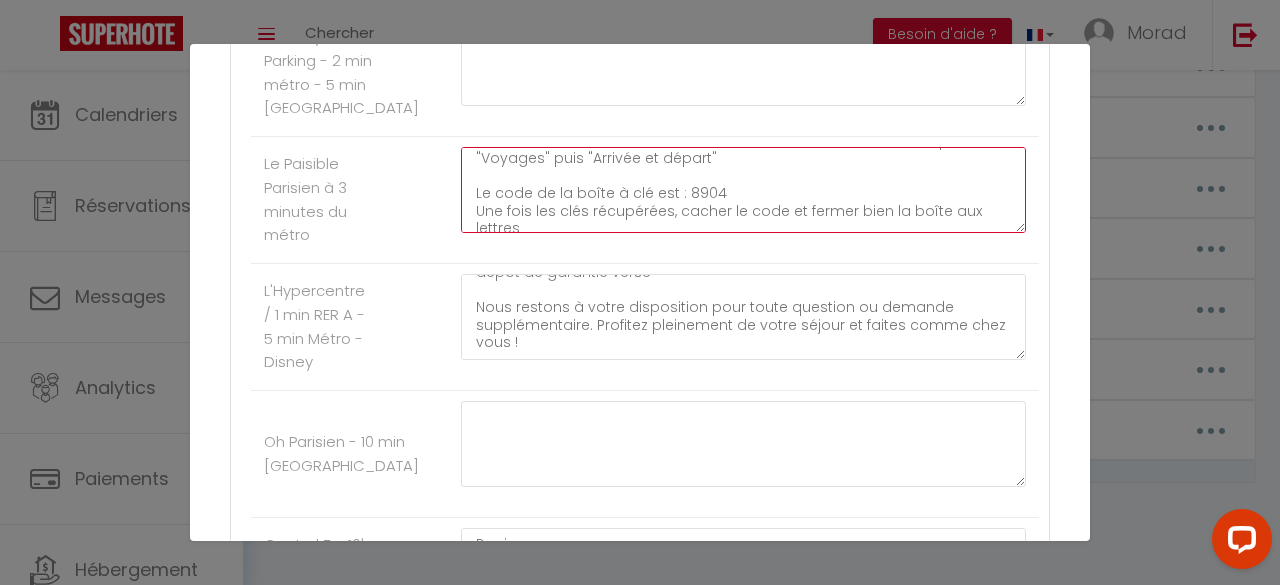 click on "Bonjour [GUEST:FIRST_NAME],
Vous trouverez les instructions d'arrivée sur Airbnb, dans la rubrique "Voyages" puis "Arrivée et départ"
Le code de la boîte à clé est : 8904
Une fois les clés récupérées, cacher le code et fermer bien la boîte aux lettres
En arrivant veuillez éviter les nuisances pour ne pas déranger le voisinage.
Voici les information wi-fi :
Homyloc Vincennes
Homyloc22
En cas d'urgence nous sommes aussi joignable sur whatsapp : https://wa.me/33668760686
https://wa.me/33763586719
Merci à vous :)
Nous vous souhaitons un excellent séjour et nous restons à votre disposition.
Soukaina & Morad" at bounding box center (743, -1009) 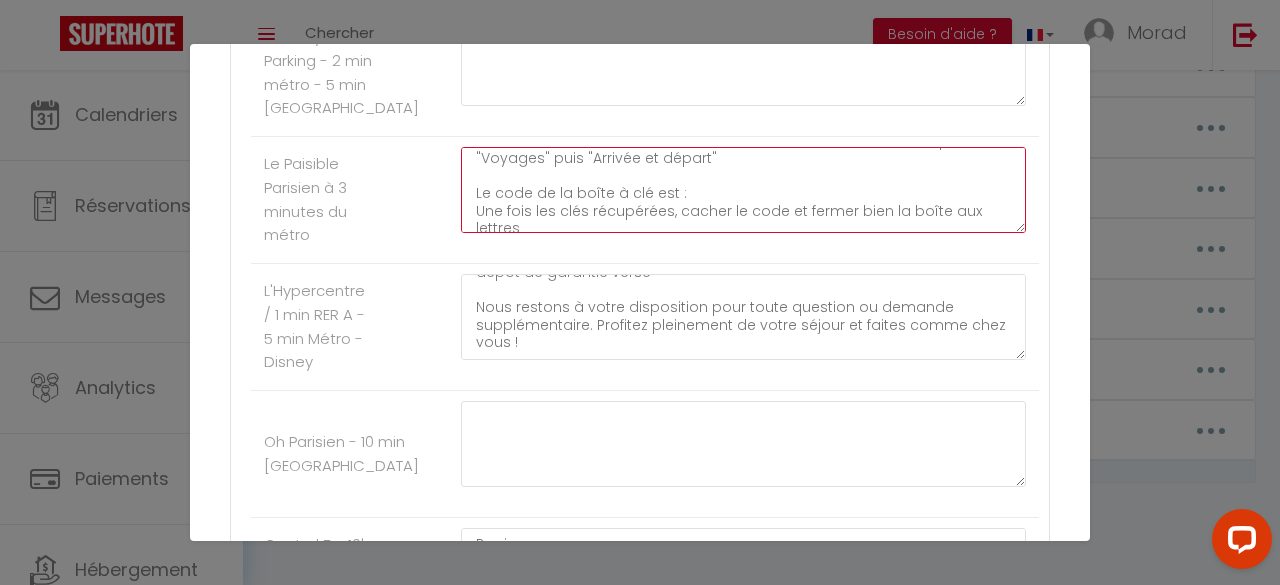 paste on "1748" 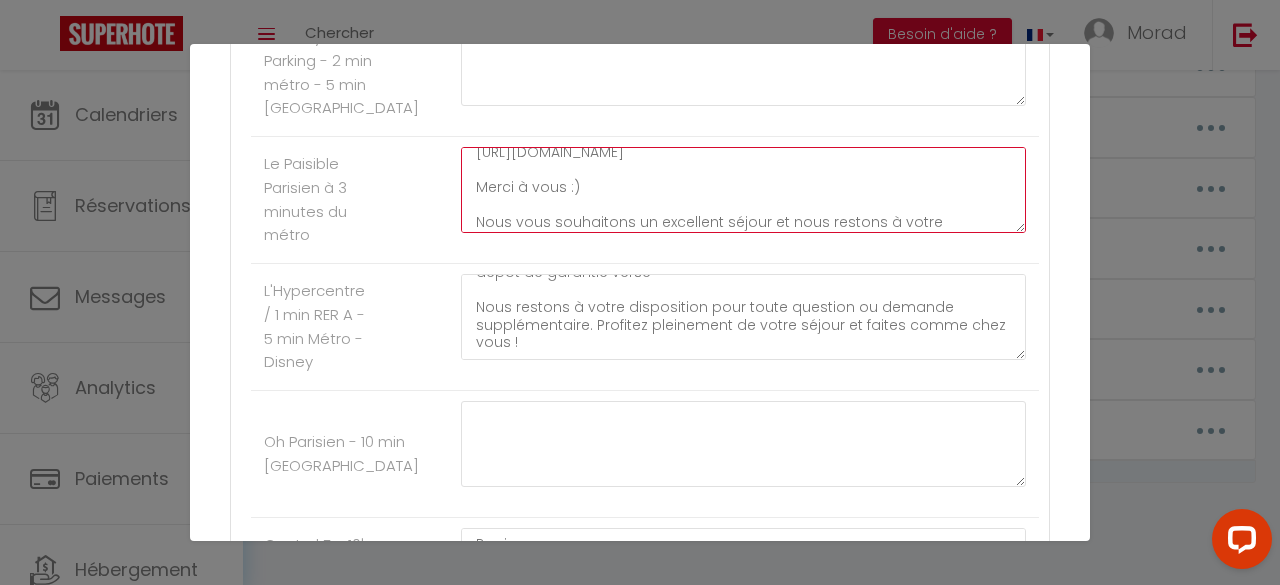 scroll, scrollTop: 367, scrollLeft: 0, axis: vertical 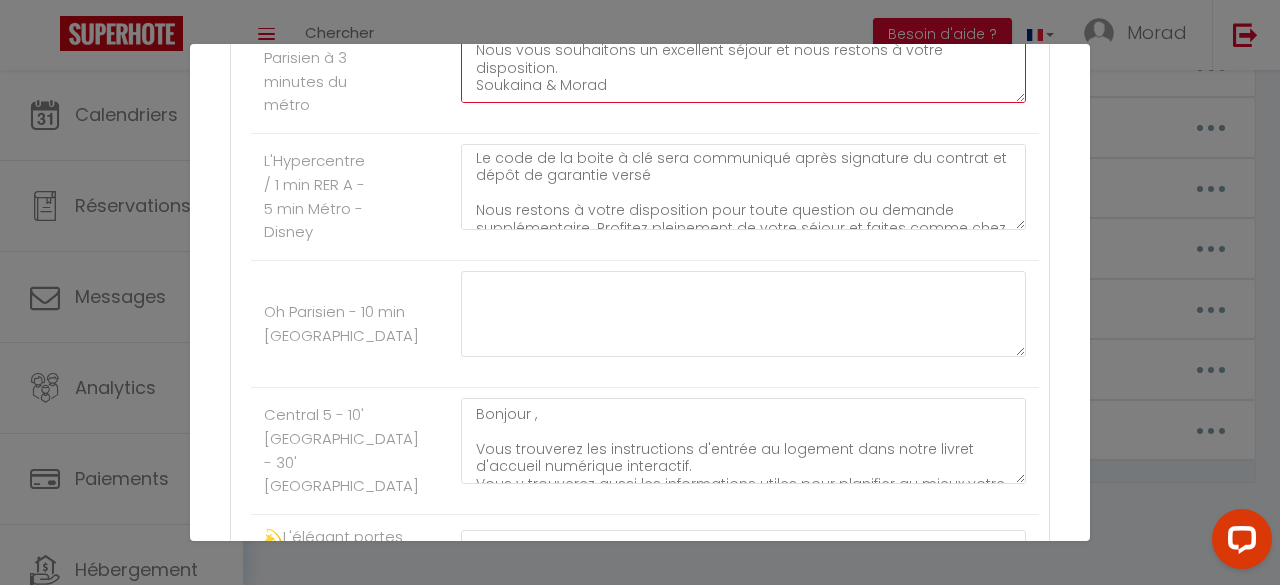 type on "Bonjour [GUEST:FIRST_NAME],
Vous trouverez les instructions d'arrivée sur Airbnb, dans la rubrique "Voyages" puis "Arrivée et départ"
Le code de la boîte à clé est : 1748
Une fois les clés récupérées, cacher le code et fermer bien la boîte aux lettres
En arrivant veuillez éviter les nuisances pour ne pas déranger le voisinage.
Voici les information wi-fi :
Homyloc Vincennes
Homyloc22
En cas d'urgence nous sommes aussi joignable sur whatsapp : https://wa.me/33668760686
https://wa.me/33763586719
Merci à vous :)
Nous vous souhaitons un excellent séjour et nous restons à votre disposition.
Soukaina & Morad" 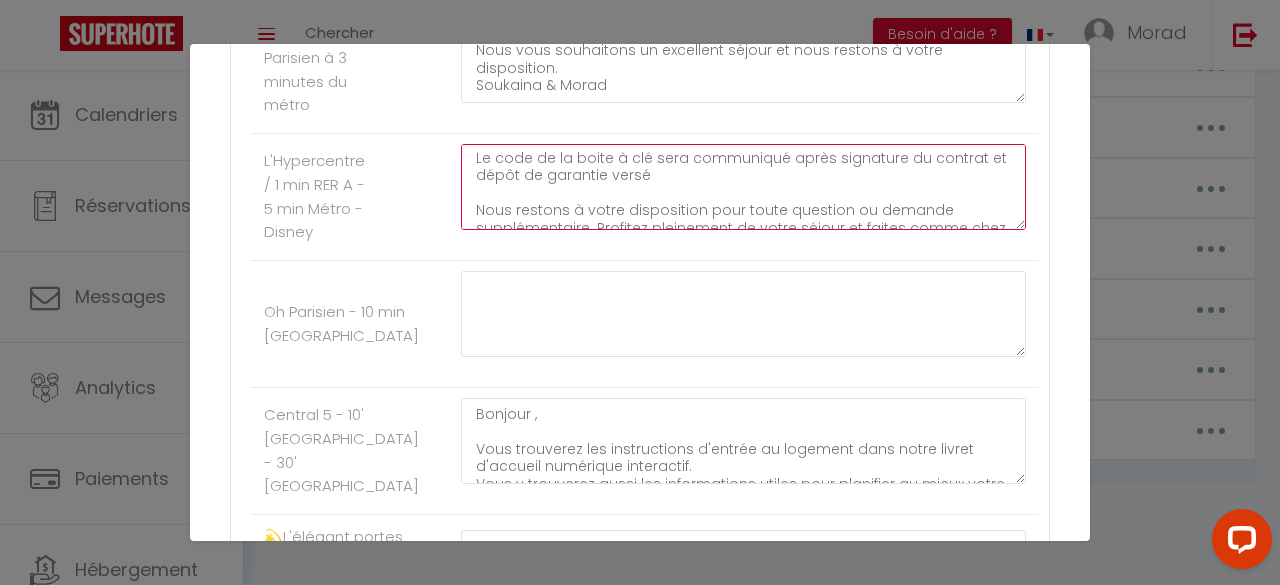 drag, startPoint x: 676, startPoint y: 371, endPoint x: 644, endPoint y: 356, distance: 35.341194 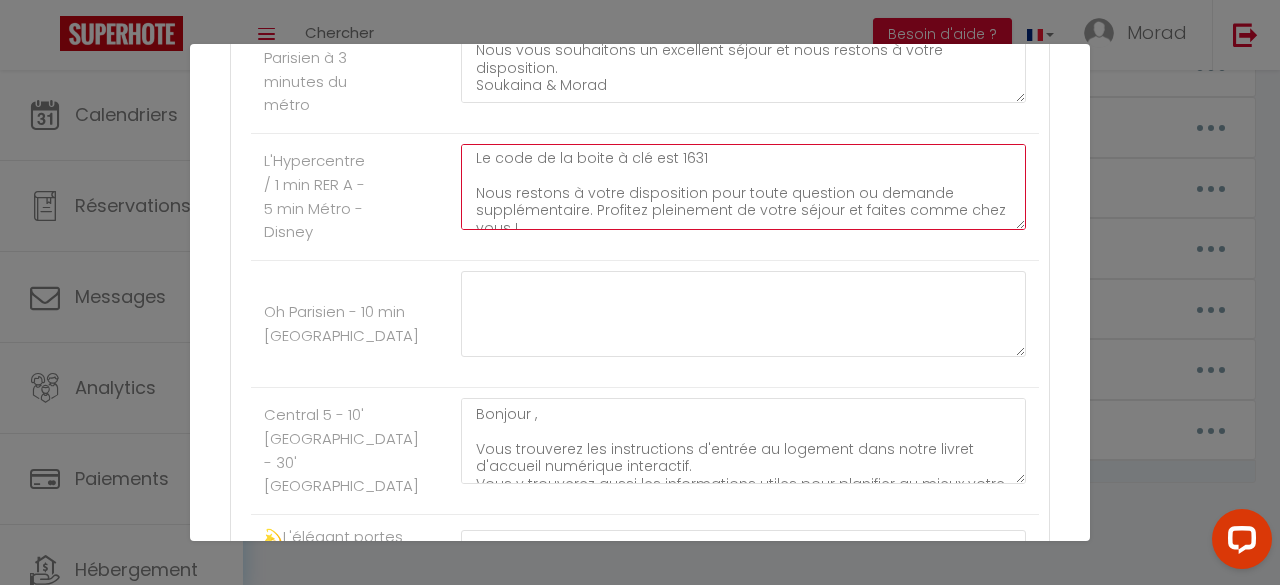 scroll, scrollTop: 192, scrollLeft: 0, axis: vertical 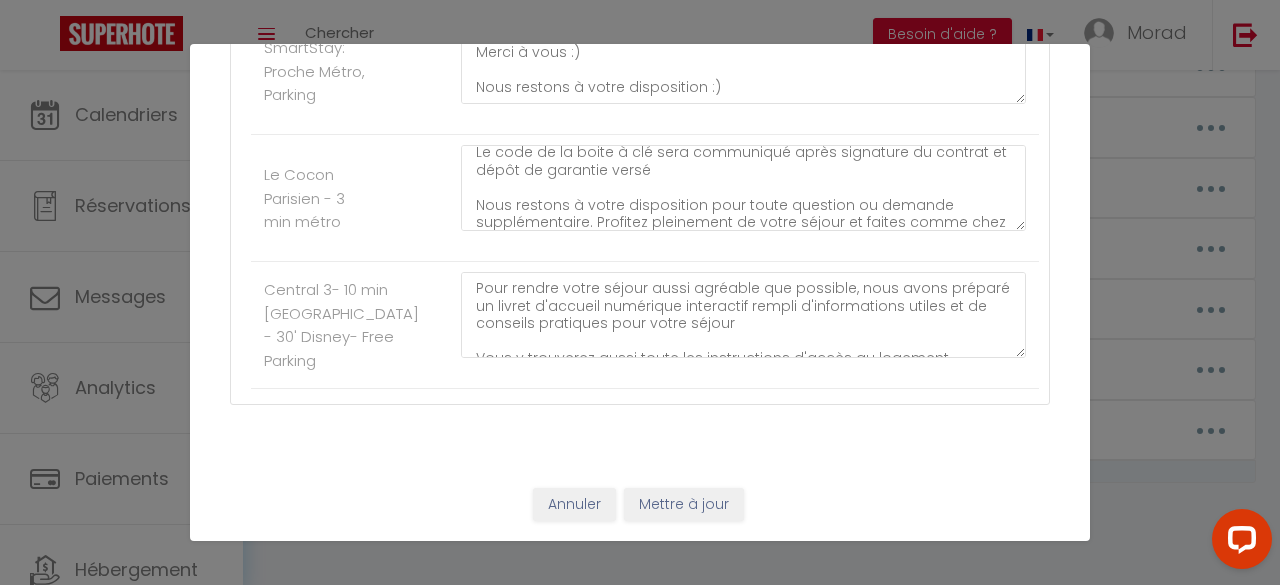 type on "Pour rendre votre séjour aussi agréable que possible, nous avons préparé un livret d'accueil numérique interactif rempli d'informations utiles et de conseils pratiques pour votre séjour
Vous y trouverez aussi toute les instructions d'accès au logement.
Cliquez ici : https://drive.google.com/file/d/1N_qvl6b8D4pfmKY5ANy4ifu2yxms4pj5/view
Le code de la boite à clé est 1631
Nous restons à votre disposition pour toute question ou demande supplémentaire. Profitez pleinement de votre séjour et faites comme chez vous !" 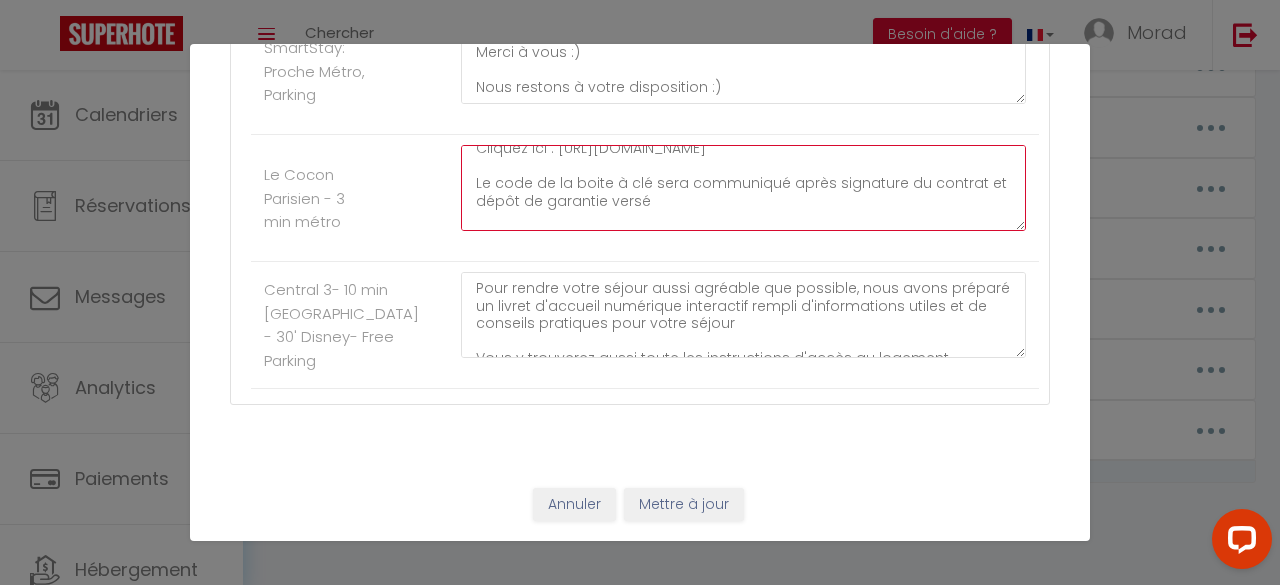 scroll, scrollTop: 117, scrollLeft: 0, axis: vertical 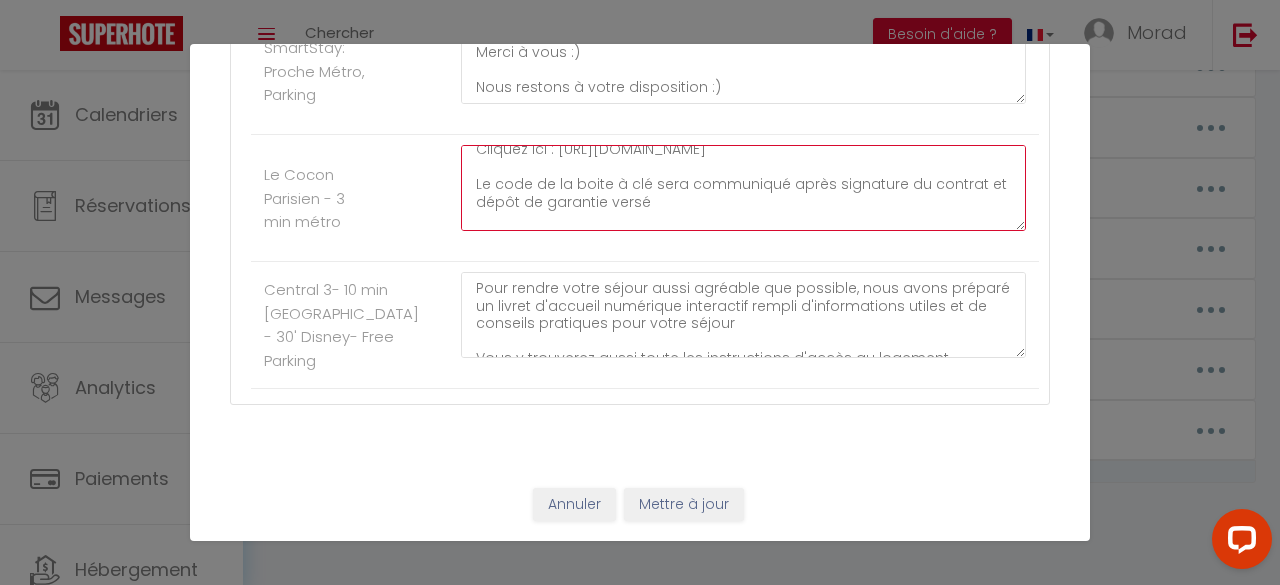 drag, startPoint x: 674, startPoint y: 341, endPoint x: 642, endPoint y: 348, distance: 32.75668 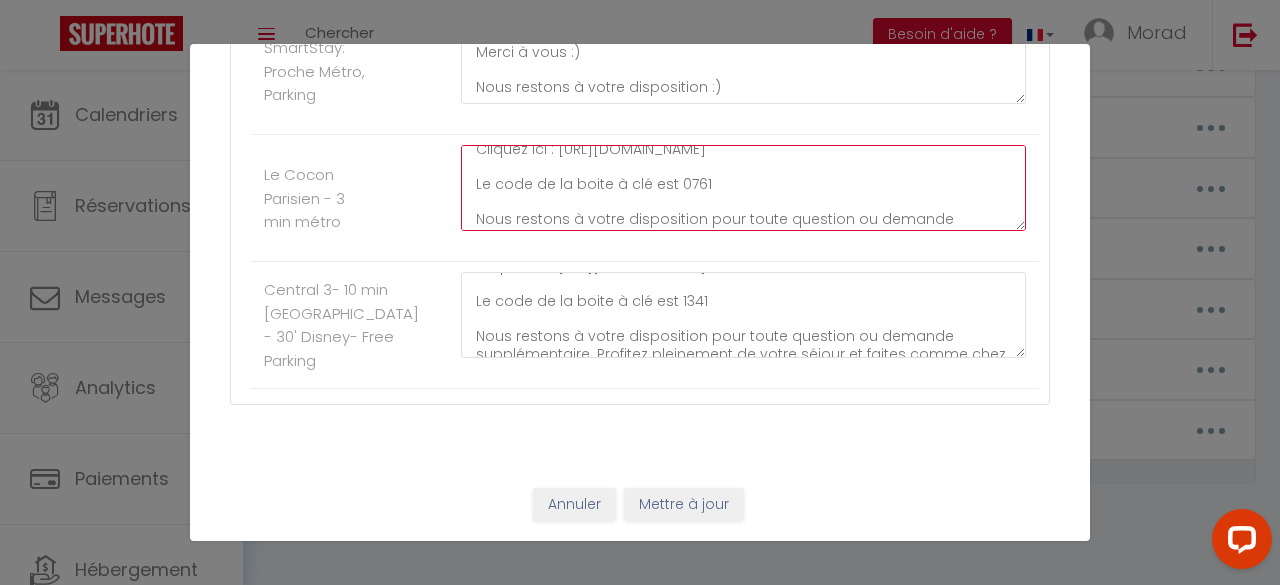 scroll, scrollTop: 192, scrollLeft: 0, axis: vertical 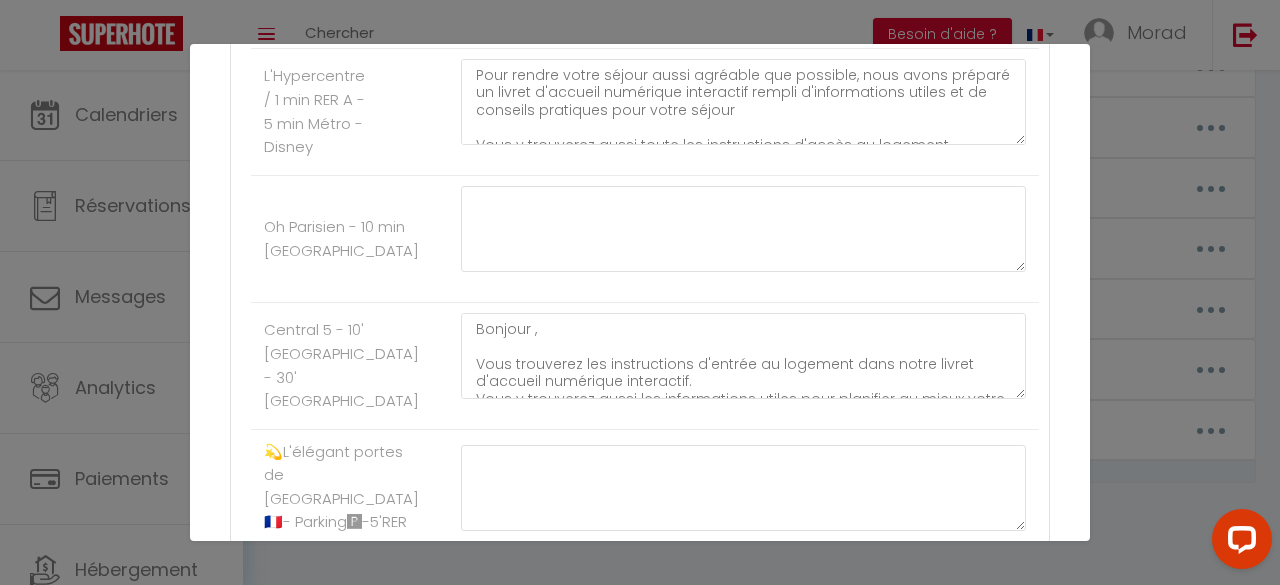 type on "Pour rendre votre séjour aussi agréable que possible, nous avons préparé un livret d'accueil numérique interactif rempli d'informations utiles et de conseils pratiques pour votre séjour
Vous y trouverez aussi toute les instructions d'accès au logement.
Cliquez ici : https://drive.google.com/file/d/1dRFAUG-La3jmpeUS47DWKtV_R0FAuNiI/view
Le code de la boite à clé est 0761
Nous restons à votre disposition pour toute question ou demande supplémentaire. Profitez pleinement de votre séjour et faites comme chez vous !" 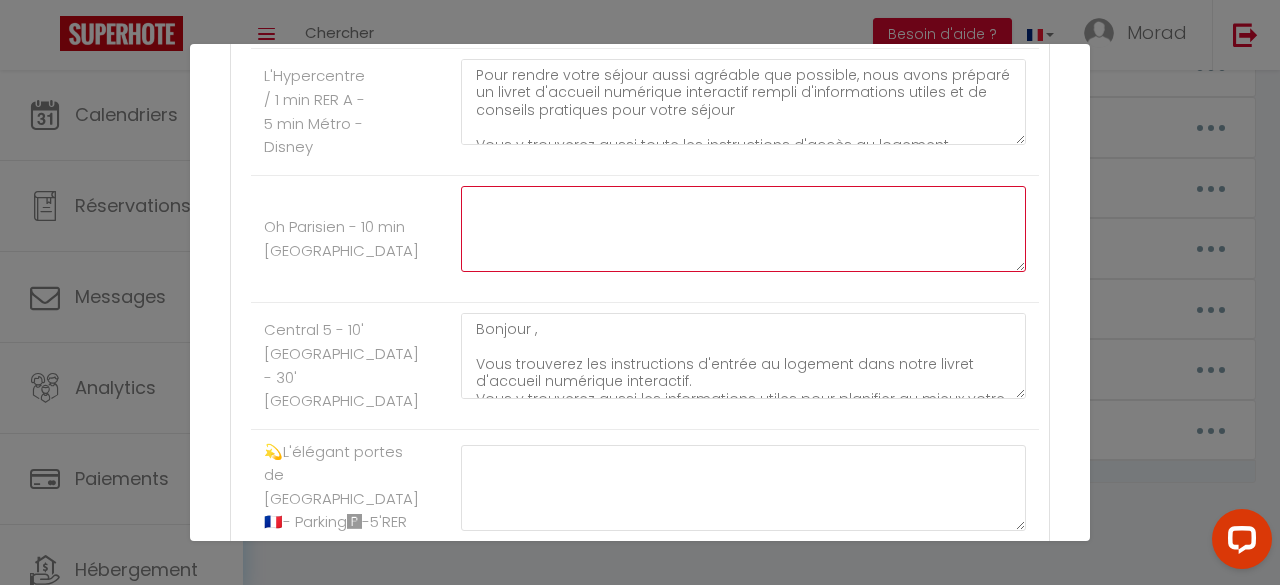 click at bounding box center (743, -952) 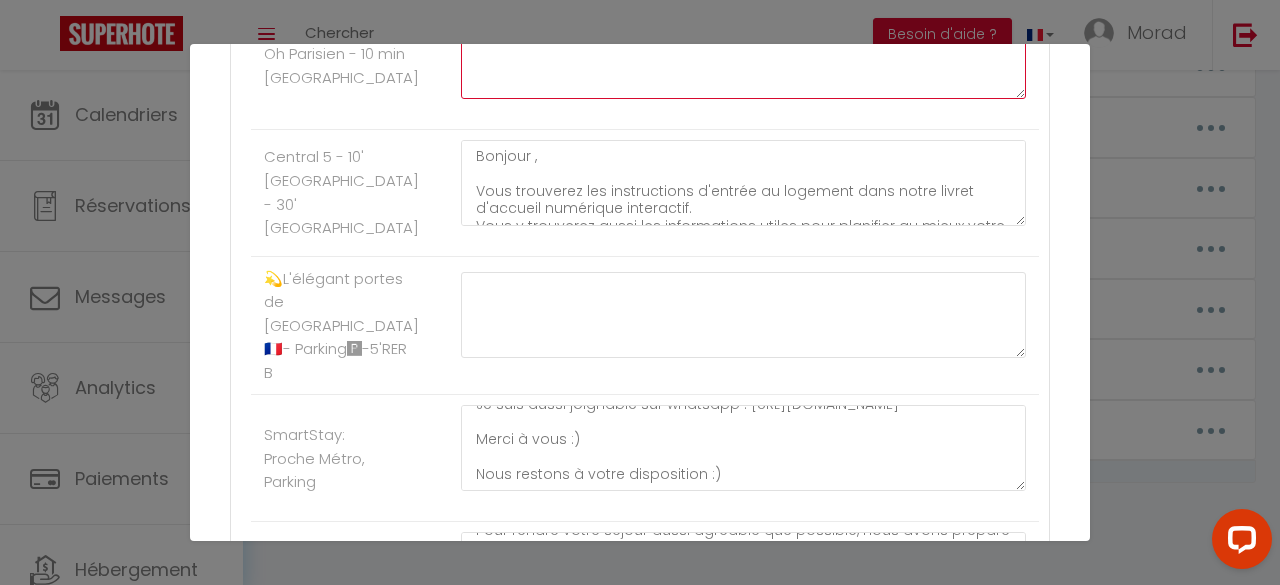 scroll, scrollTop: 2907, scrollLeft: 0, axis: vertical 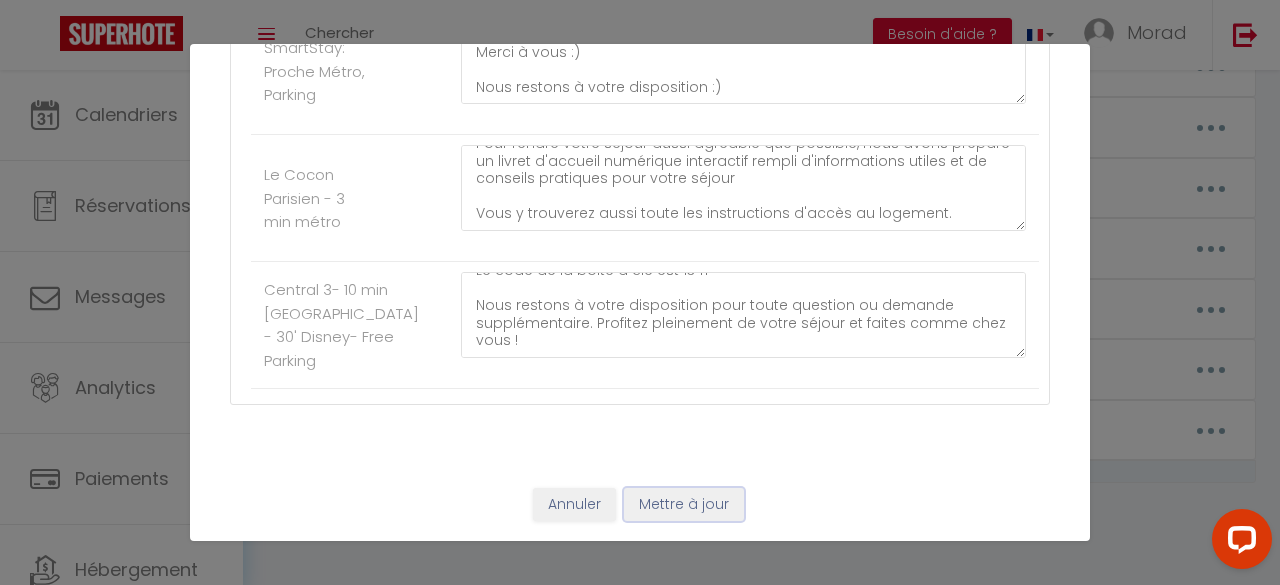 click on "Mettre à jour" at bounding box center (684, 505) 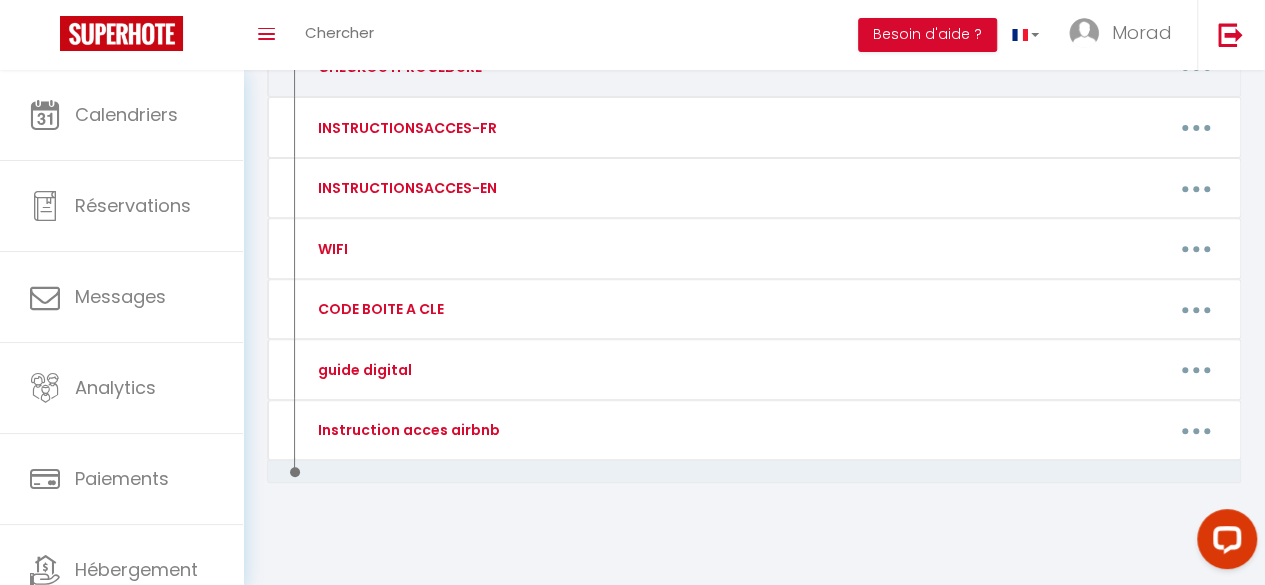scroll, scrollTop: 0, scrollLeft: 0, axis: both 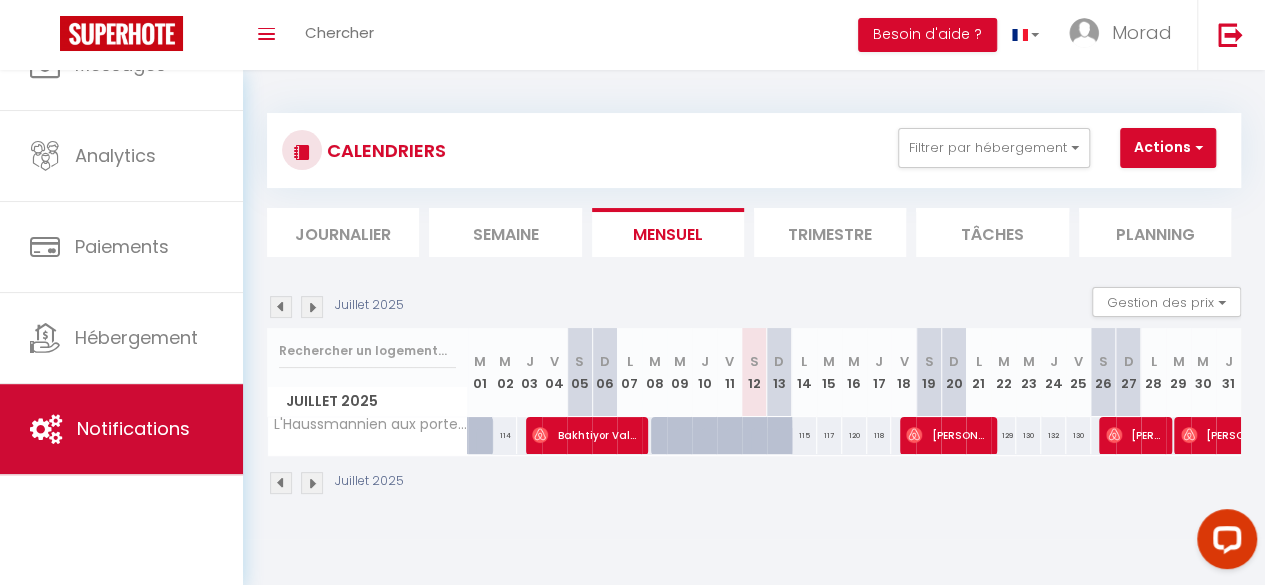 click on "Notifications" at bounding box center (133, 428) 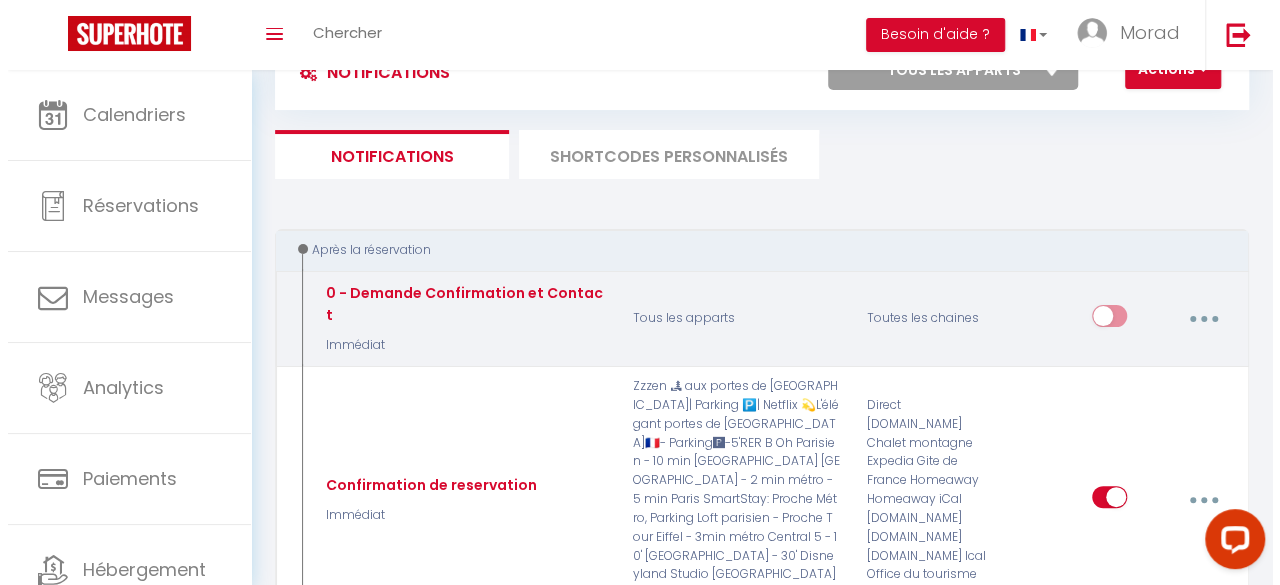 scroll, scrollTop: 0, scrollLeft: 0, axis: both 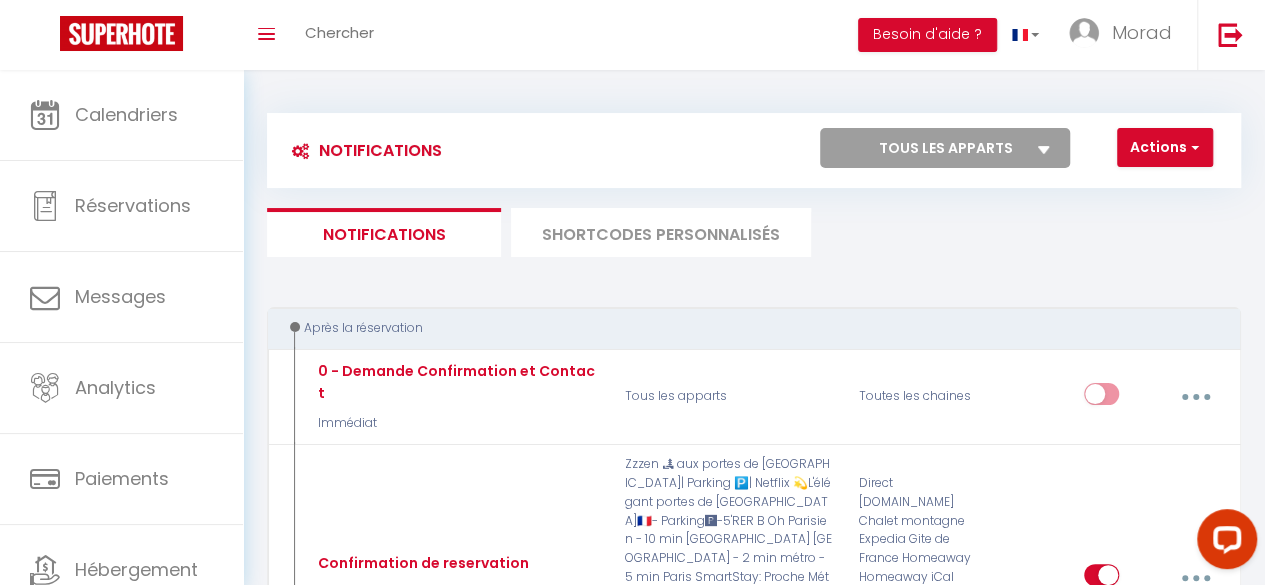 click on "SHORTCODES PERSONNALISÉS" at bounding box center (661, 232) 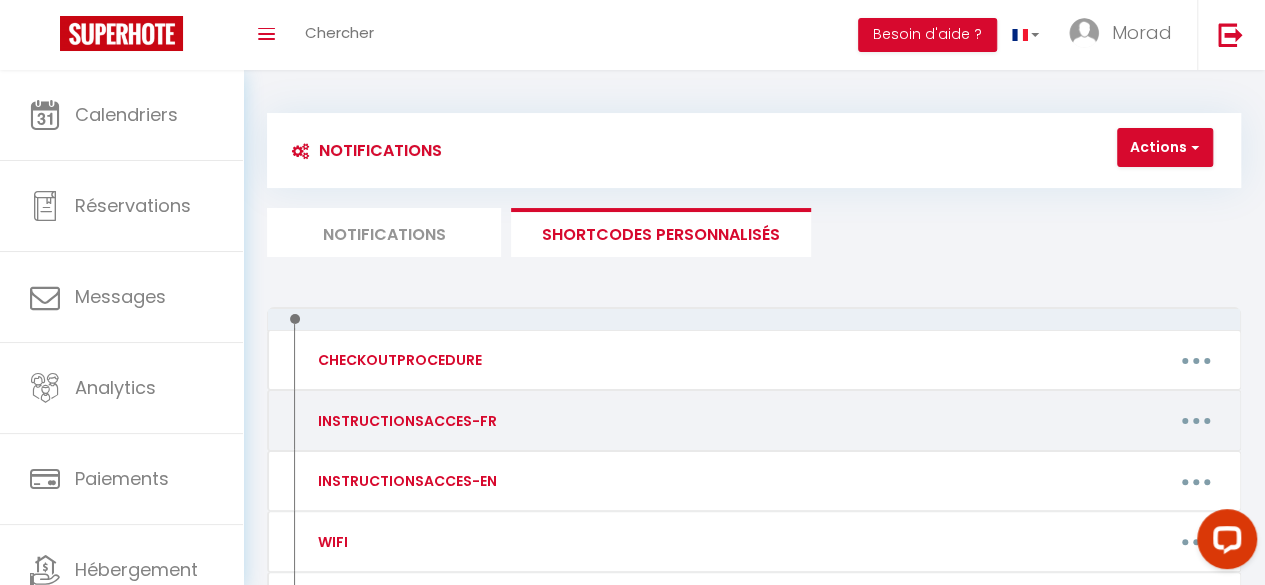 click at bounding box center [1196, 421] 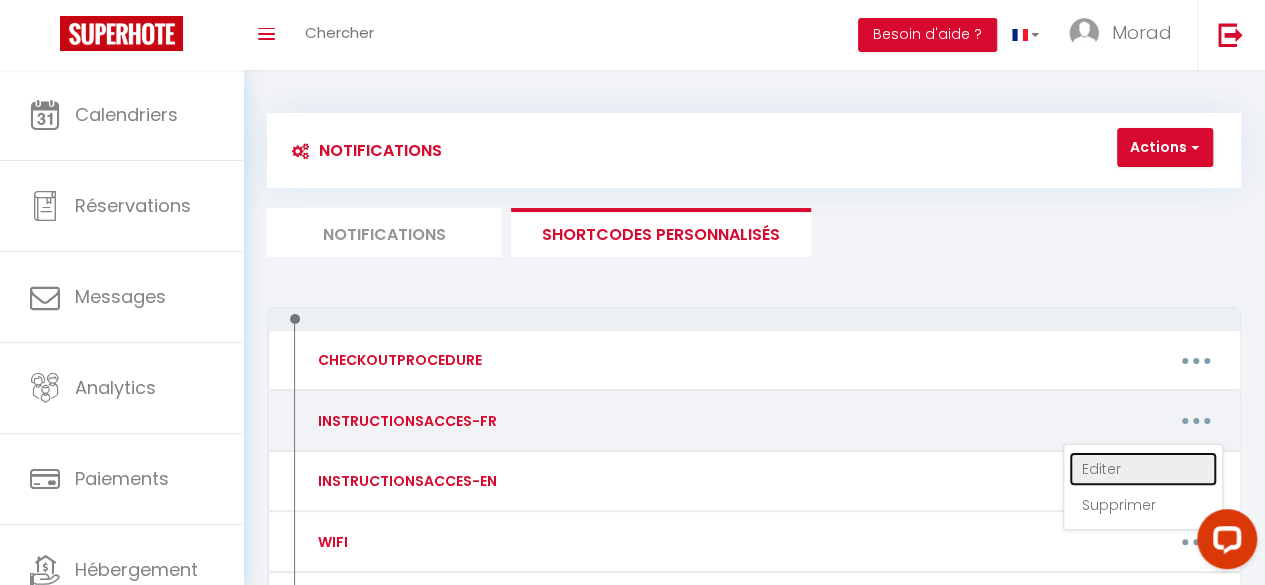 click on "Editer" at bounding box center (1143, 469) 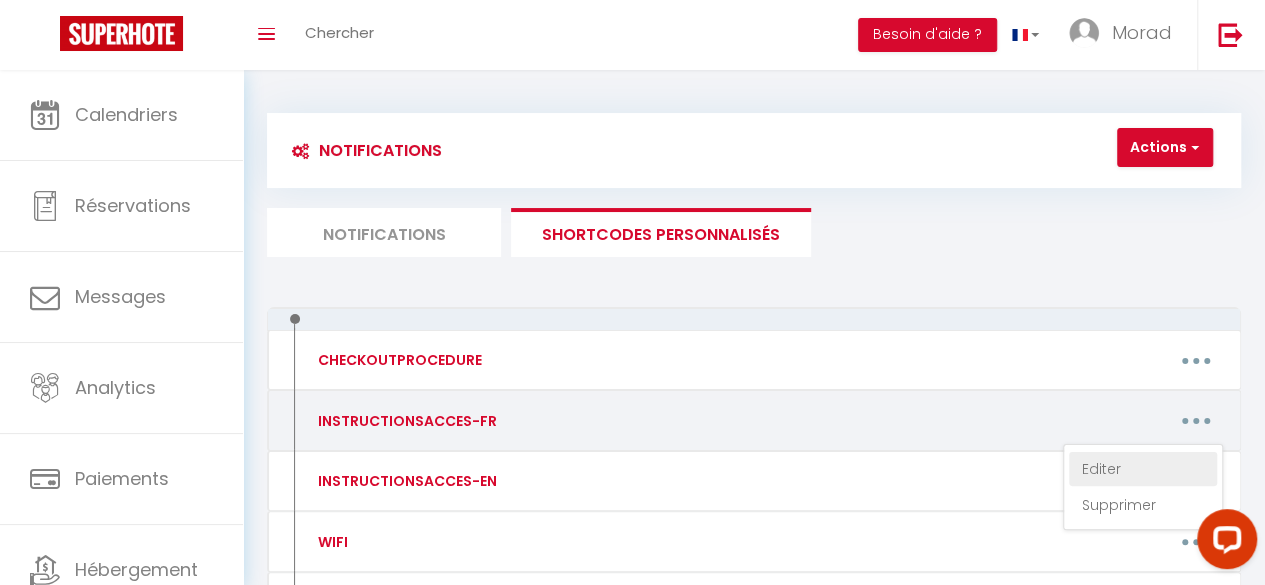 type on "INSTRUCTIONSACCES-FR" 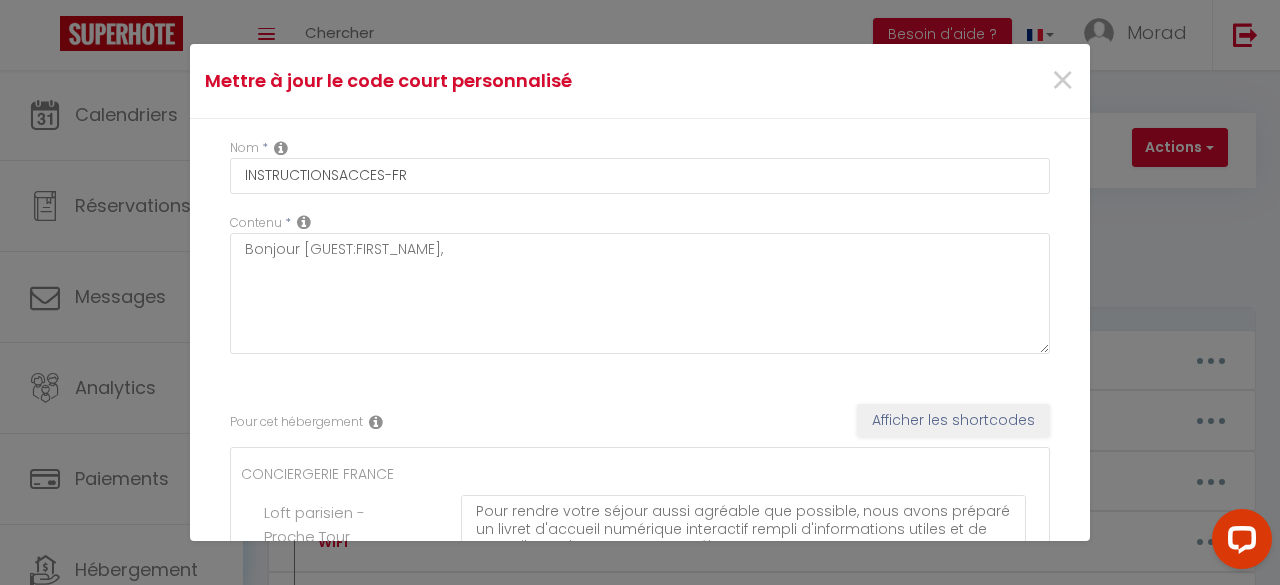 scroll, scrollTop: 291, scrollLeft: 0, axis: vertical 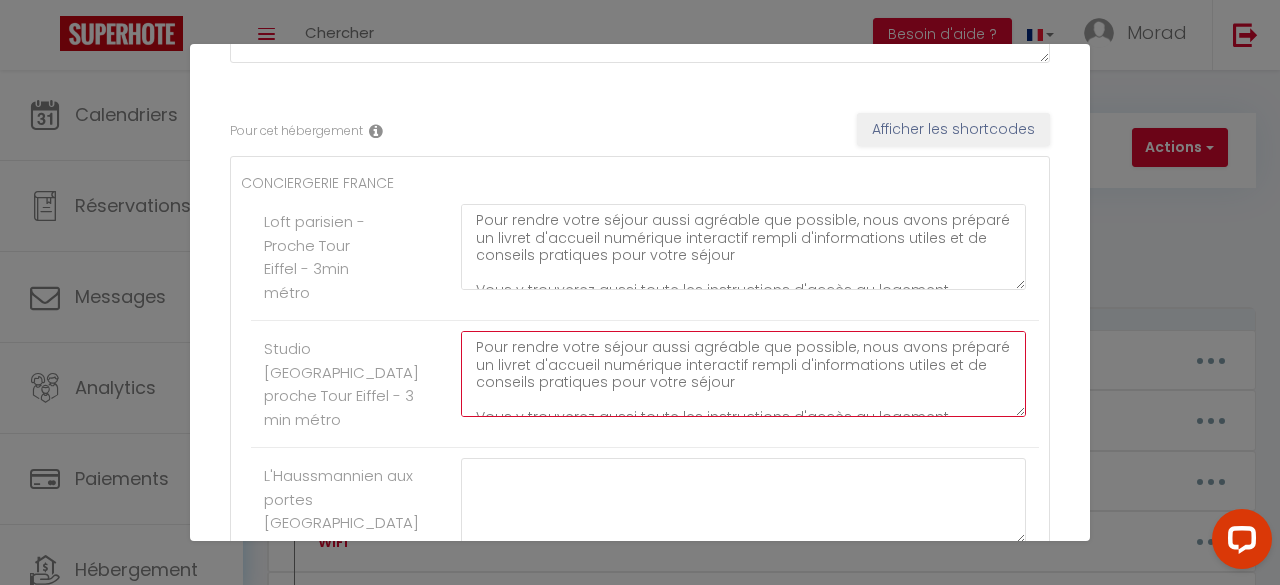 click on "Pour rendre votre séjour aussi agréable que possible, nous avons préparé un livret d'accueil numérique interactif rempli d'informations utiles et de conseils pratiques pour votre séjour
Vous y trouverez aussi toute les instructions d'accès au logement.
Cliquez ici : [URL][DOMAIN_NAME]
Le code de la boite à clé sera communiqué après signature du contrat et dépôt de garantie versé
Nous restons à votre disposition pour toute question ou demande supplémentaire. Profitez pleinement de votre séjour et faites comme chez vous !" at bounding box center [743, 374] 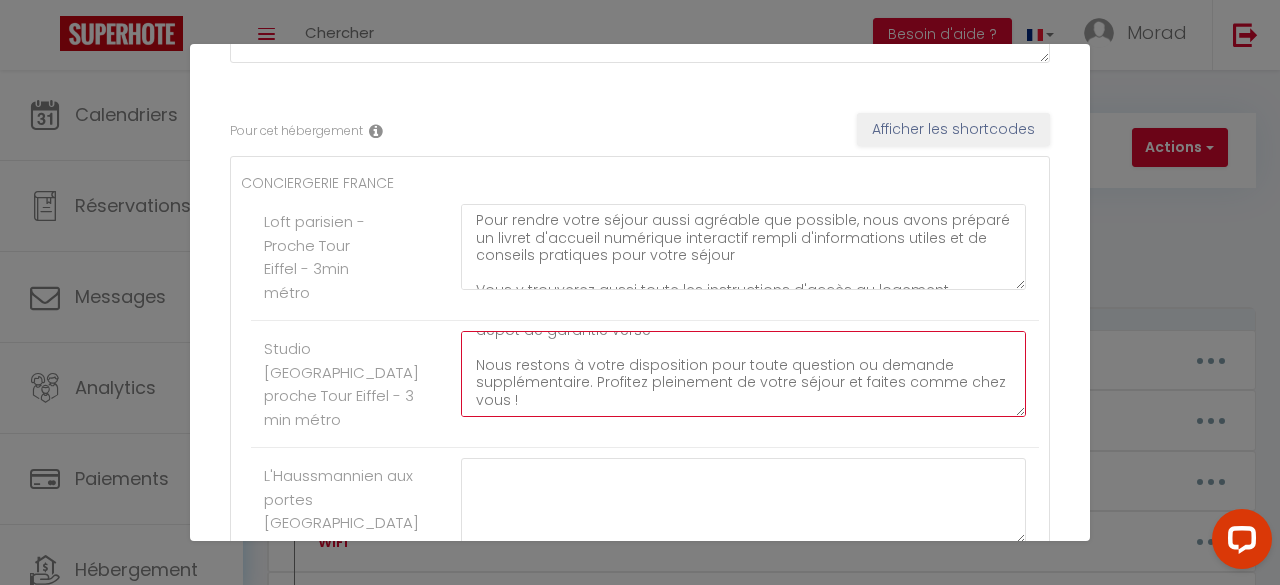 scroll, scrollTop: 244, scrollLeft: 0, axis: vertical 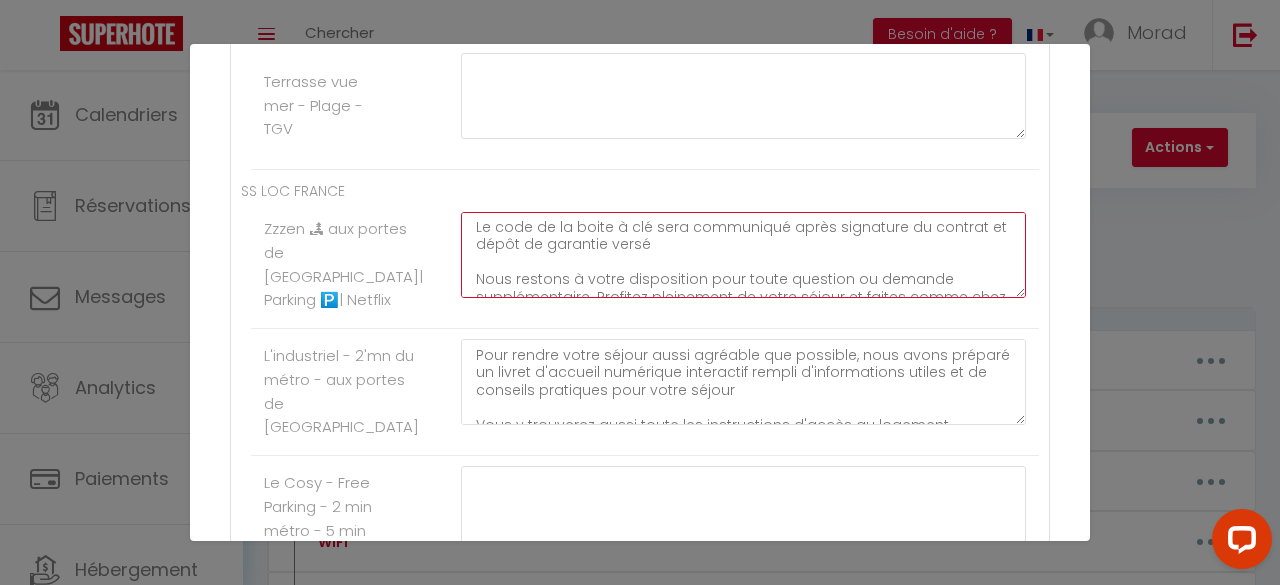 drag, startPoint x: 646, startPoint y: 402, endPoint x: 676, endPoint y: 416, distance: 33.105892 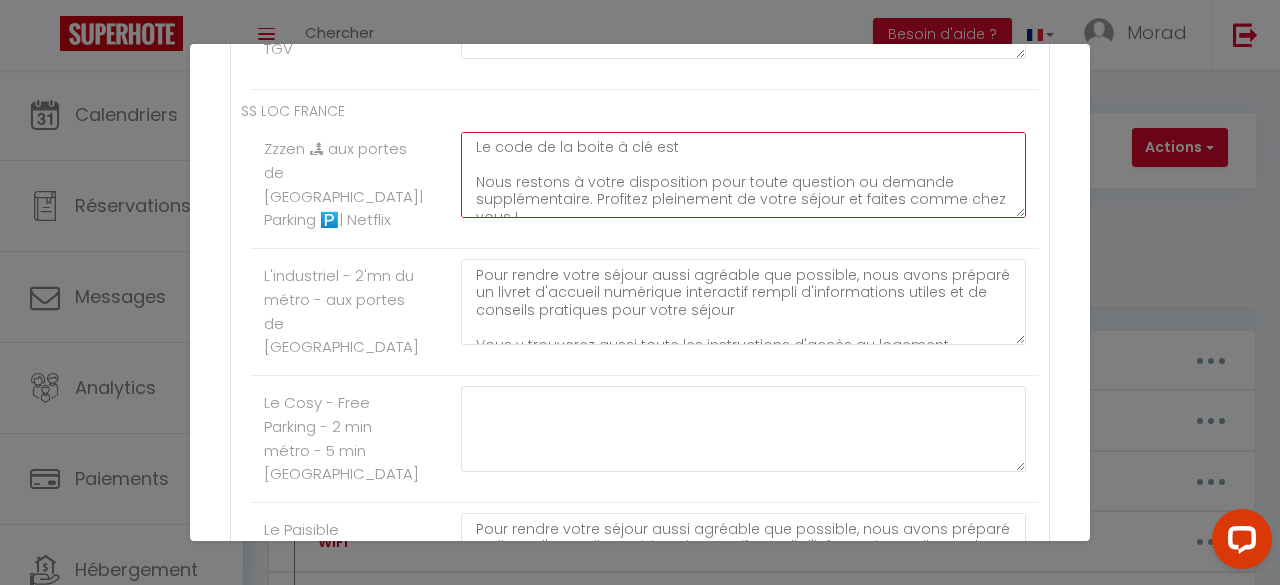 scroll, scrollTop: 2147, scrollLeft: 0, axis: vertical 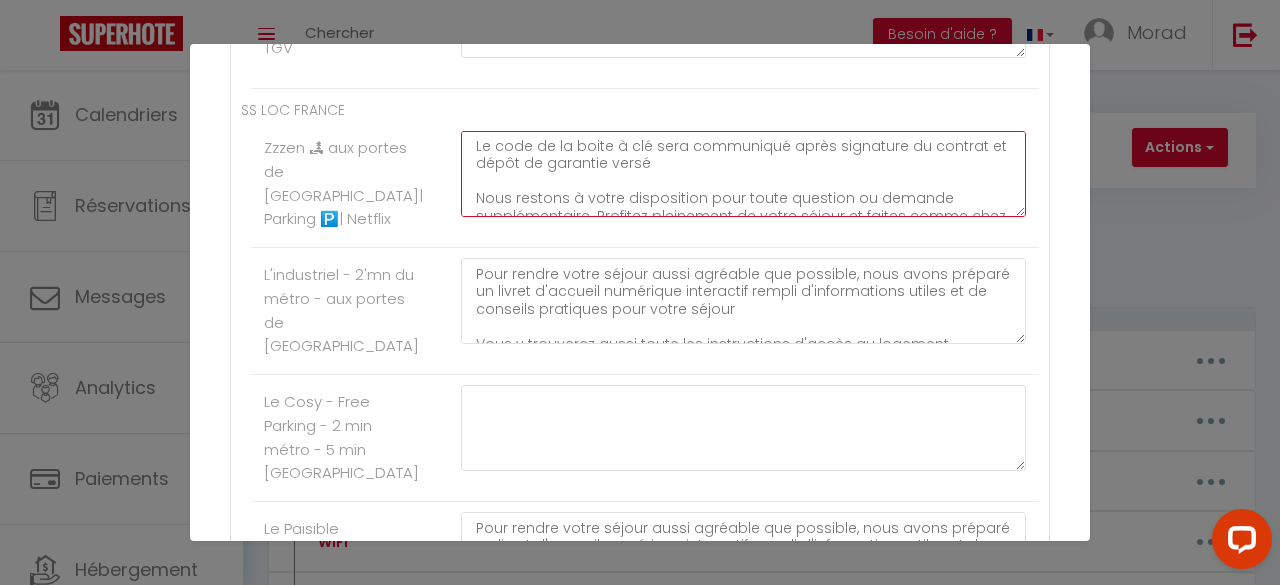 type on "Pour rendre votre séjour aussi agréable que possible, nous avons préparé un livret d'accueil numérique interactif rempli d'informations utiles et de conseils pratiques pour votre séjour
Vous y trouverez aussi toute les instructions d'accès au logement.
Cliquez ici : [URL][DOMAIN_NAME]
Le code de la boite à clé sera communiqué après signature du contrat et dépôt de garantie versé
Nous restons à votre disposition pour toute question ou demande supplémentaire. Profitez pleinement de votre séjour et faites comme chez vous !" 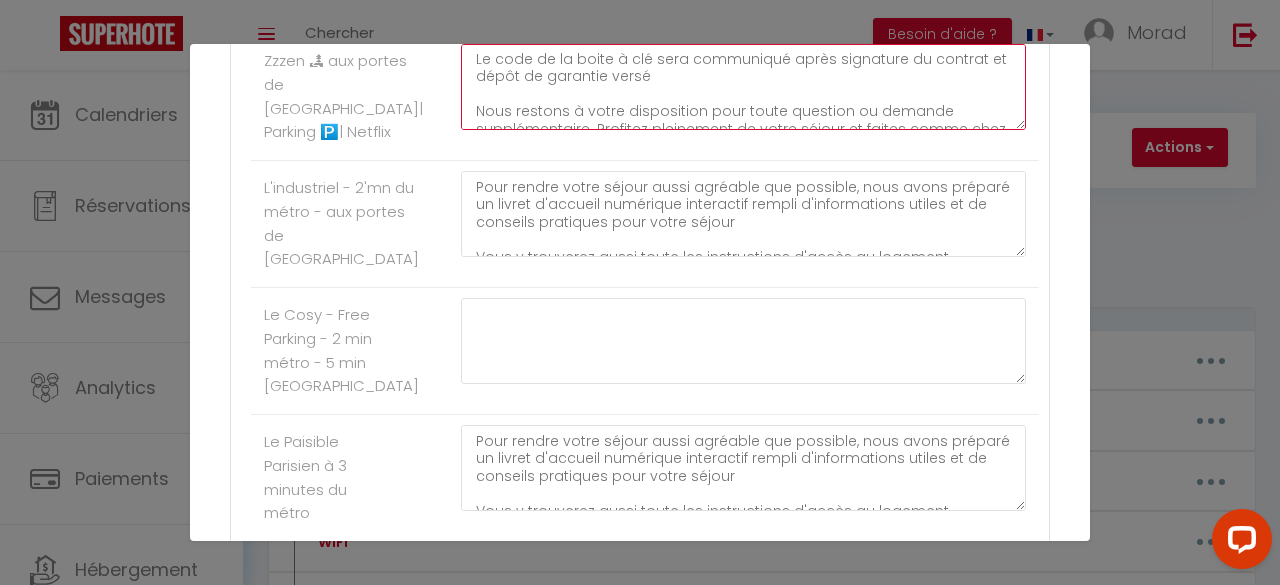 scroll, scrollTop: 2237, scrollLeft: 0, axis: vertical 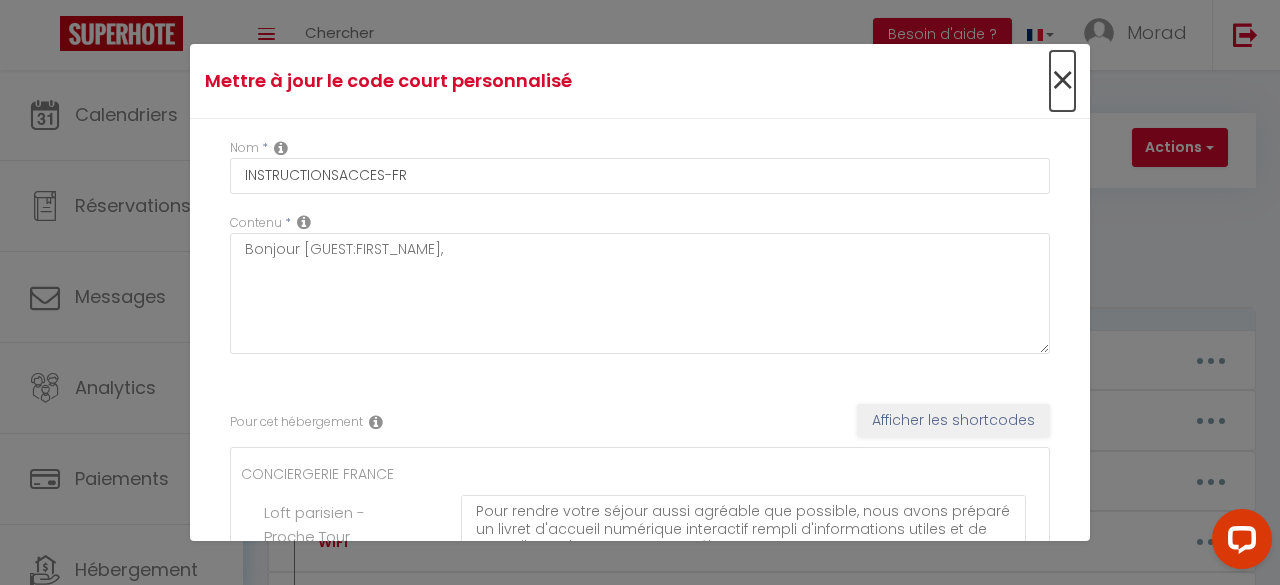 click on "×" at bounding box center [1062, 81] 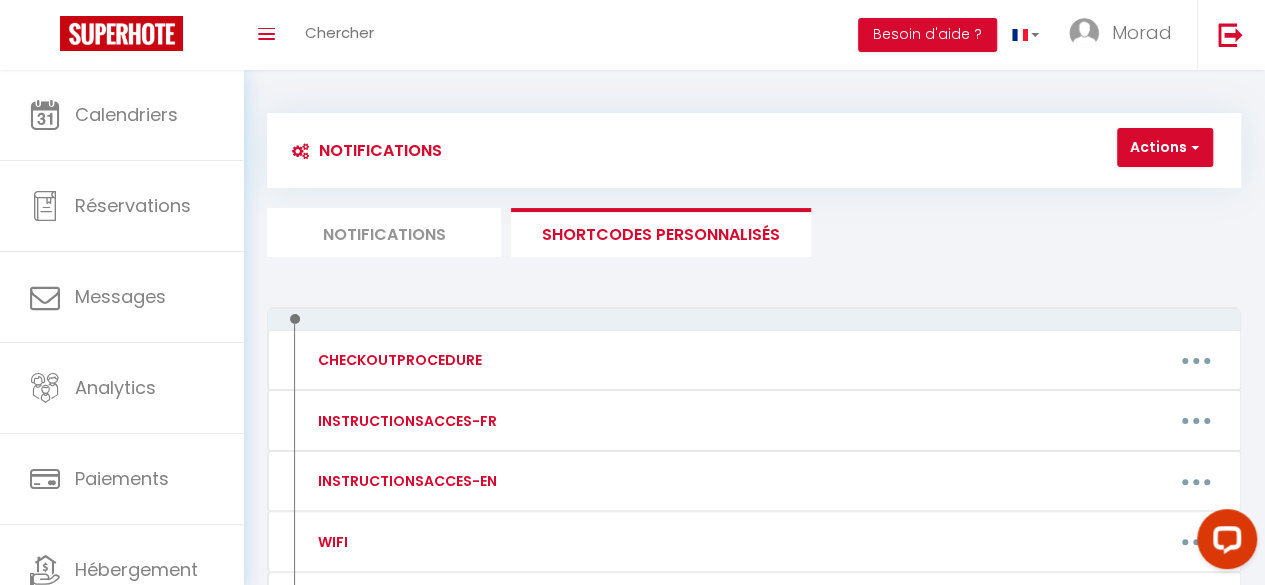click on "Notifications" at bounding box center (384, 232) 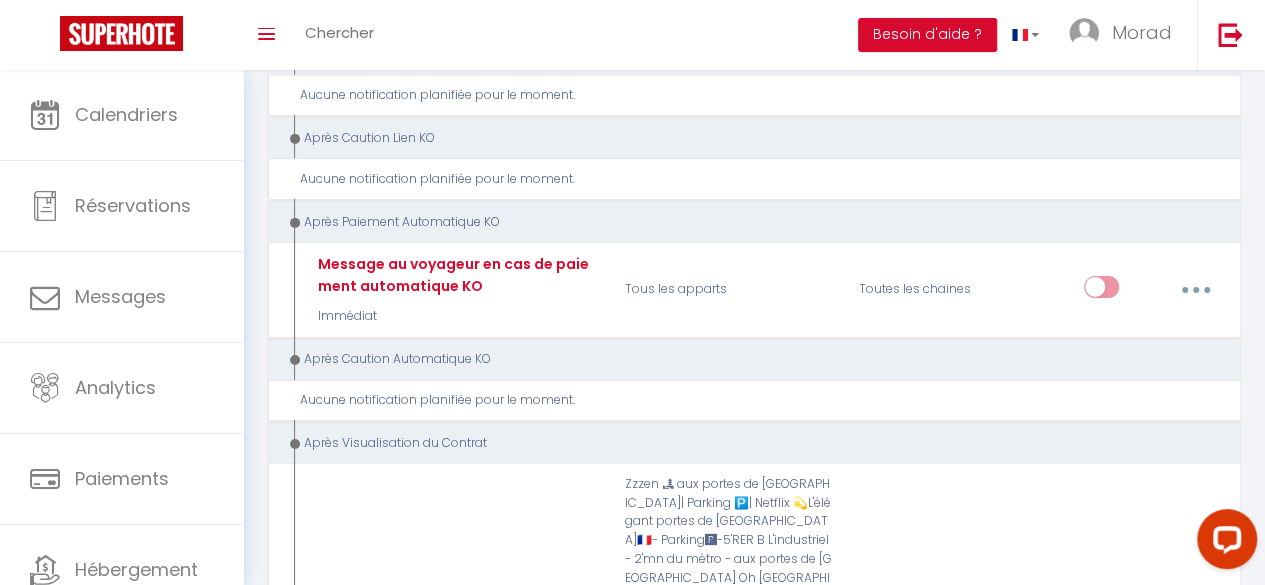 scroll, scrollTop: 7018, scrollLeft: 0, axis: vertical 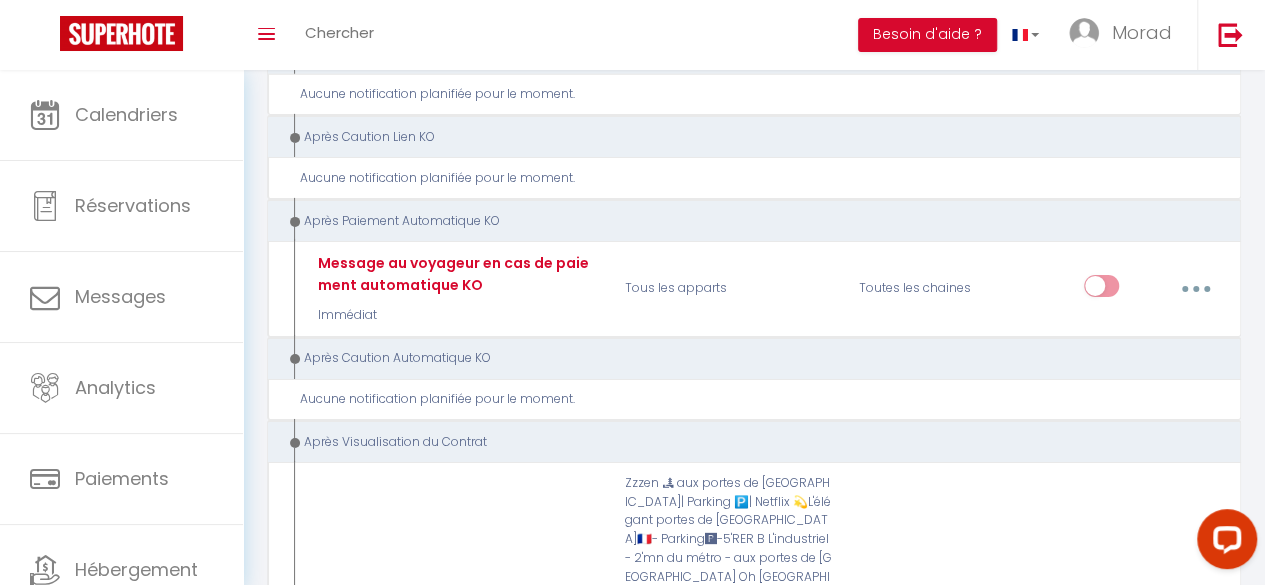 click at bounding box center (1101, 1444) 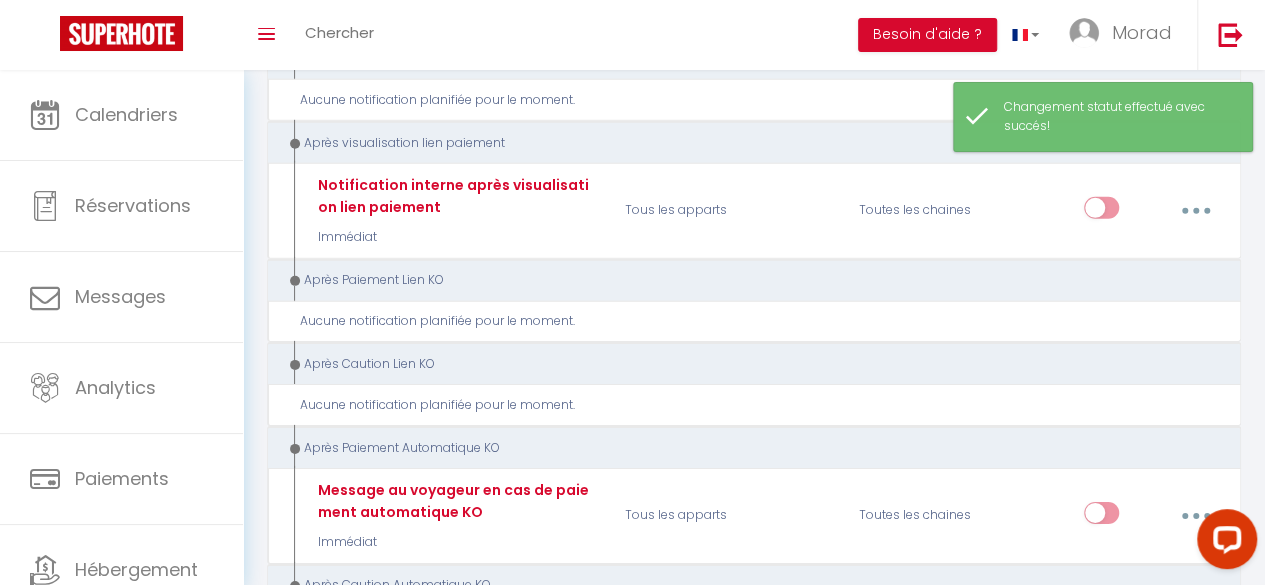 scroll, scrollTop: 6790, scrollLeft: 0, axis: vertical 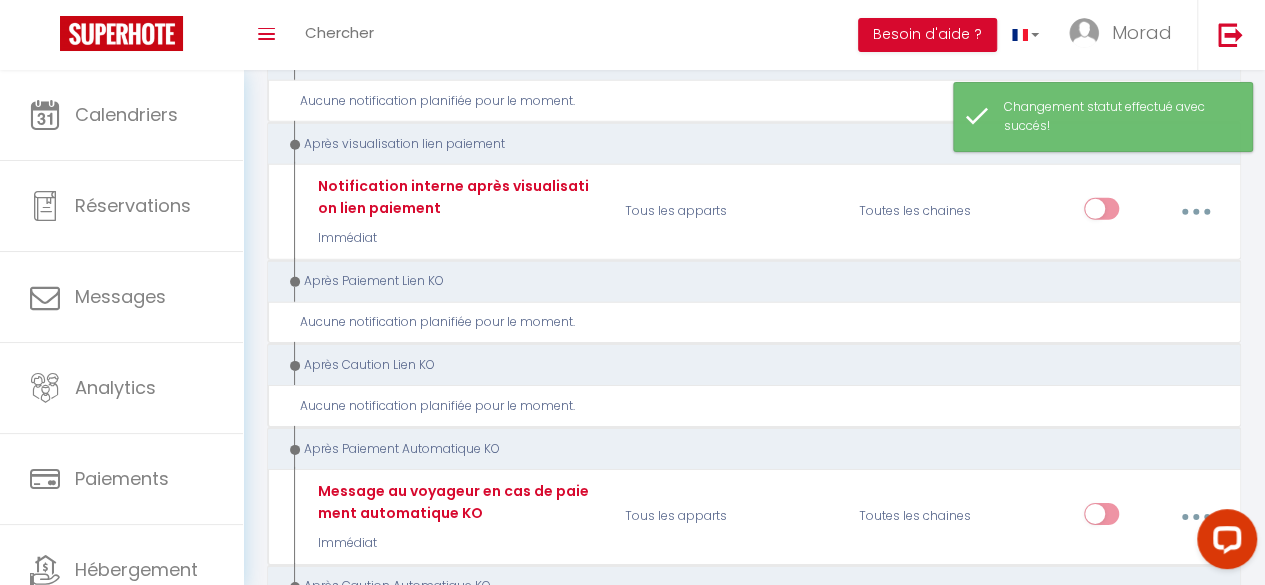 click at bounding box center (1101, 1004) 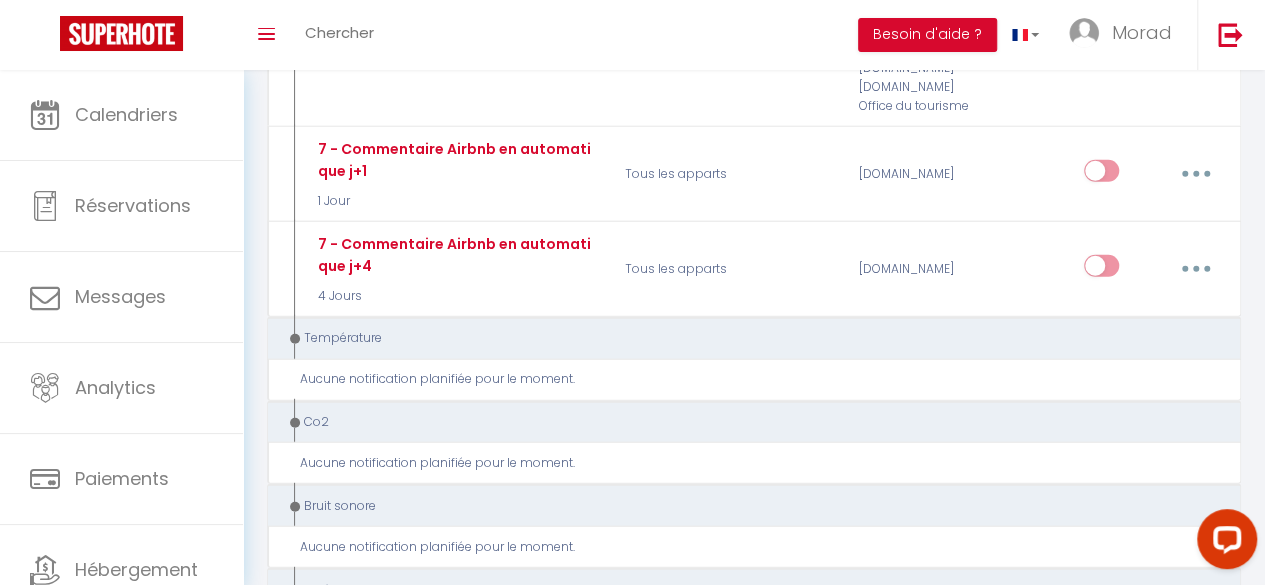 scroll, scrollTop: 6343, scrollLeft: 0, axis: vertical 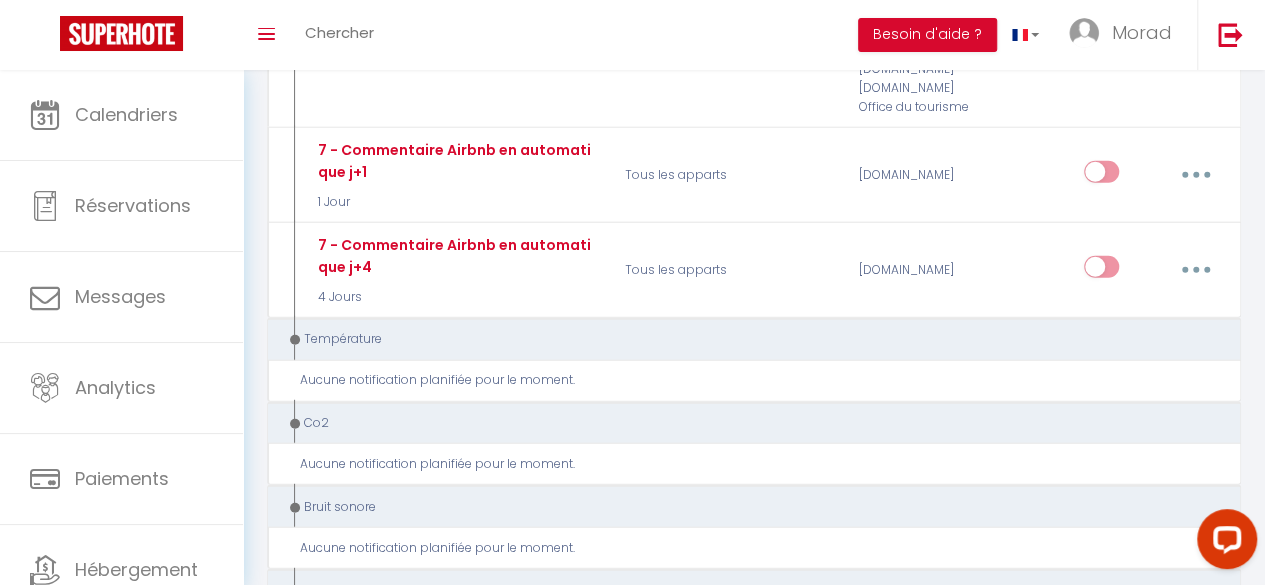 click at bounding box center (1101, 965) 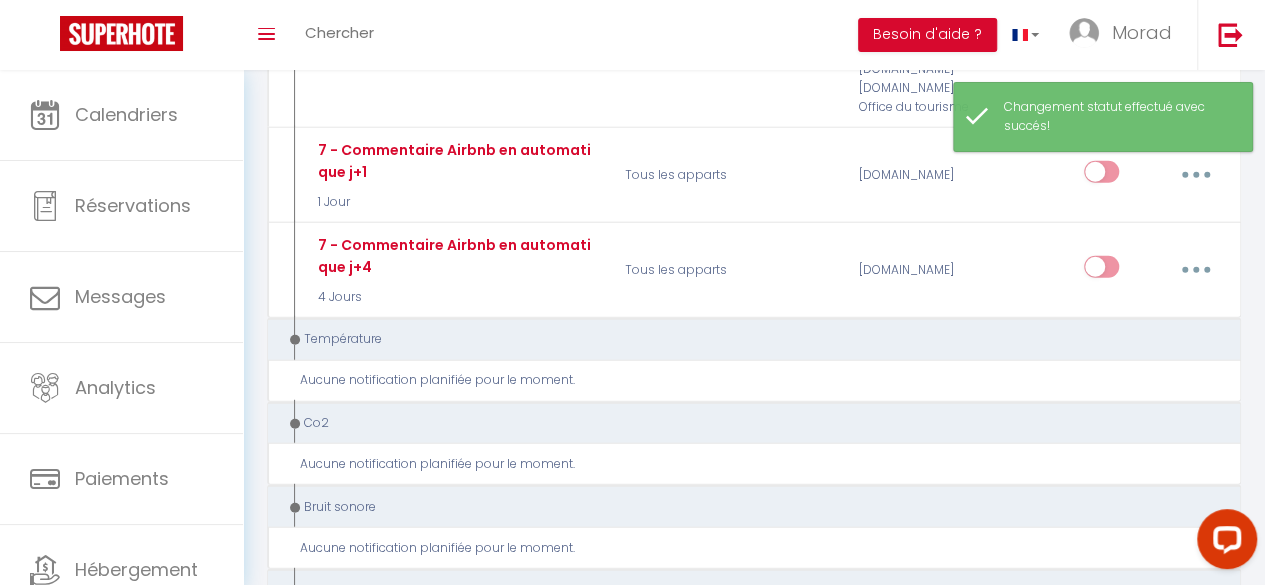 click at bounding box center (1195, 964) 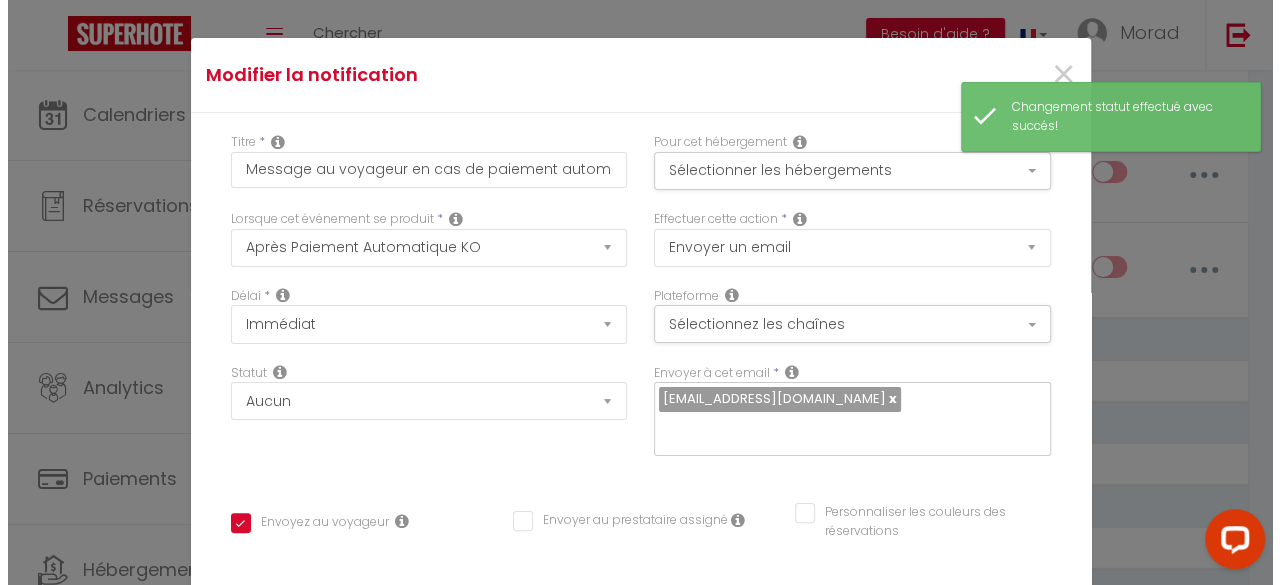 scroll, scrollTop: 6252, scrollLeft: 0, axis: vertical 